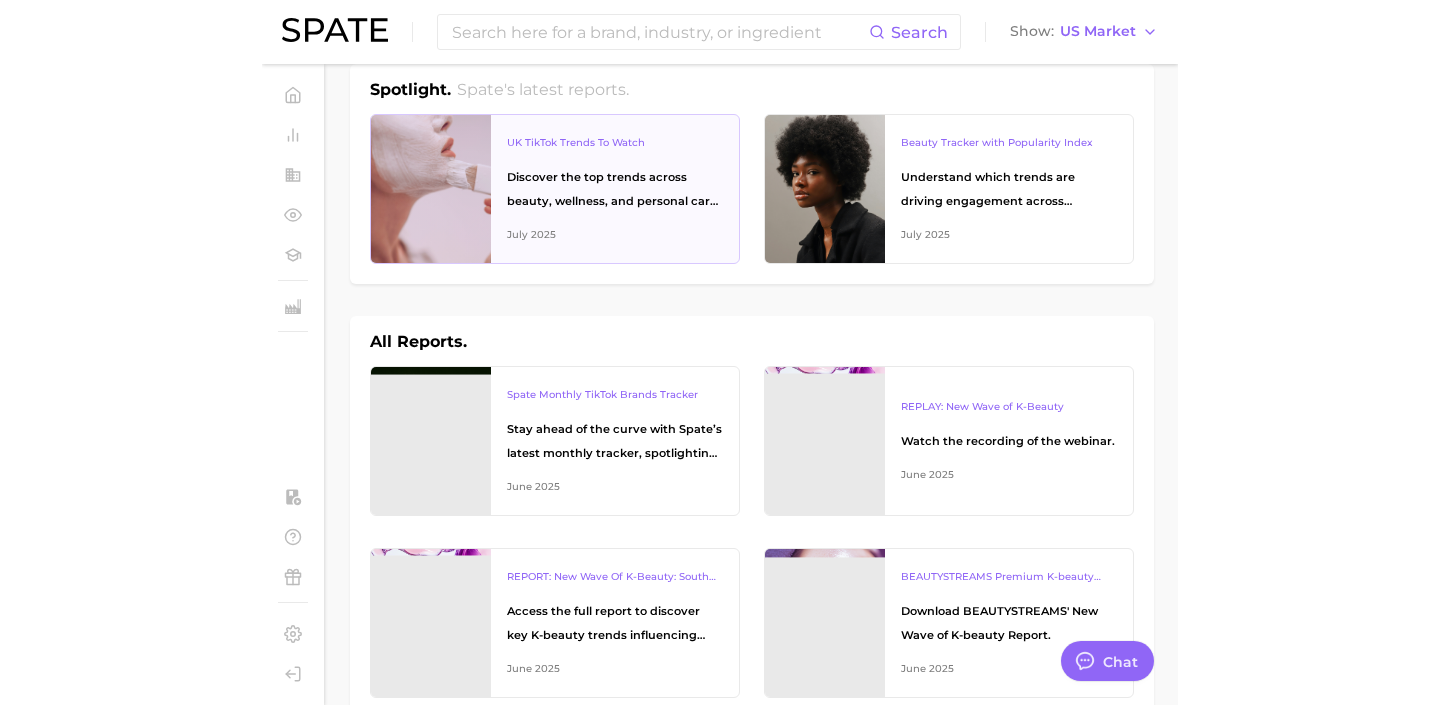 scroll, scrollTop: 37, scrollLeft: 0, axis: vertical 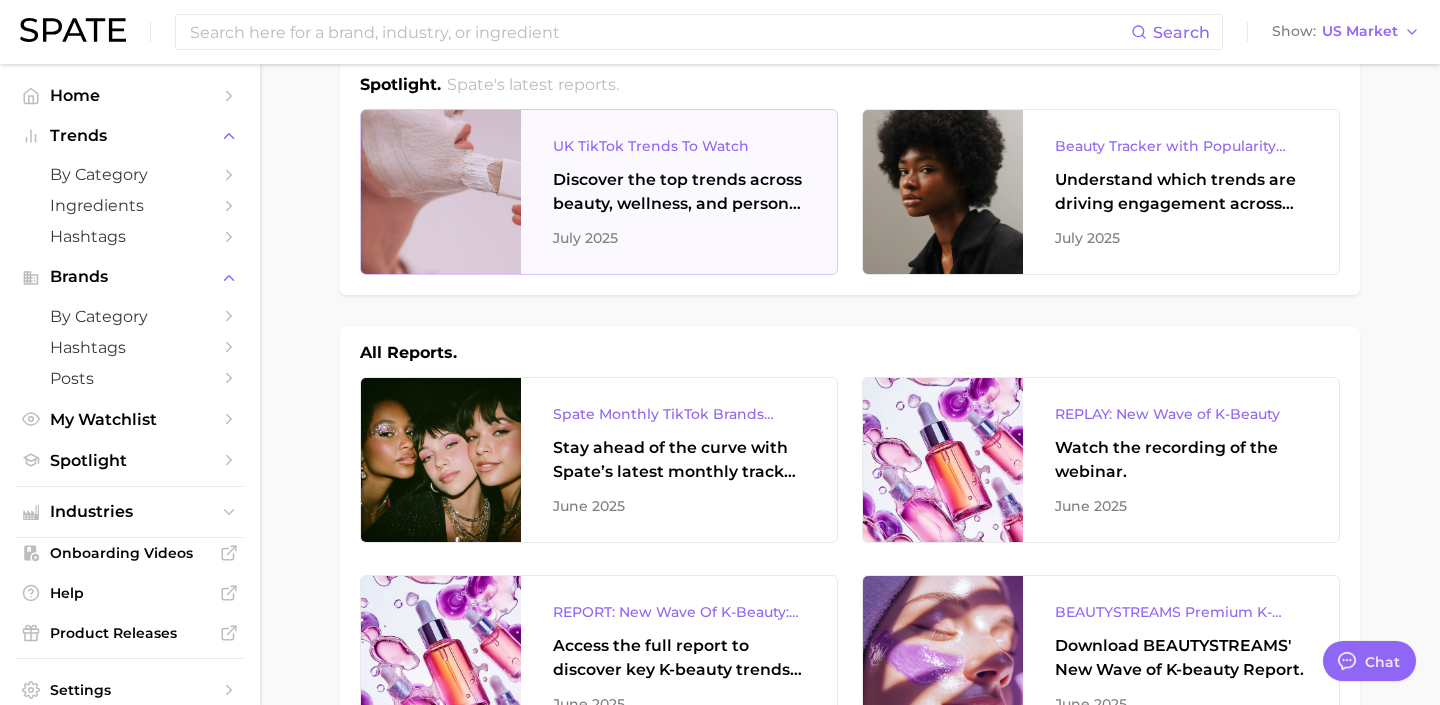 click on "UK TikTok Trends To Watch Discover the top trends across beauty, wellness, and personal care on TikTok UK. July 2025" at bounding box center [679, 192] 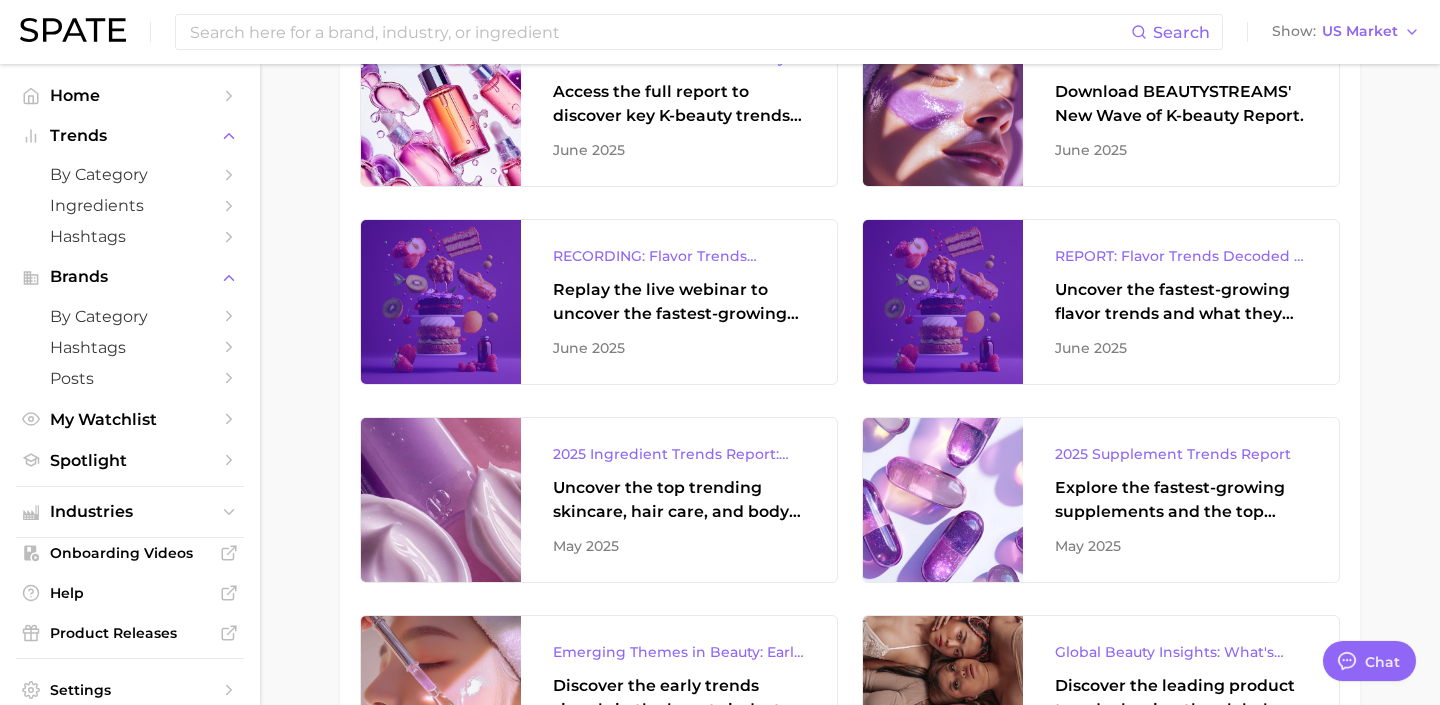 scroll, scrollTop: 624, scrollLeft: 0, axis: vertical 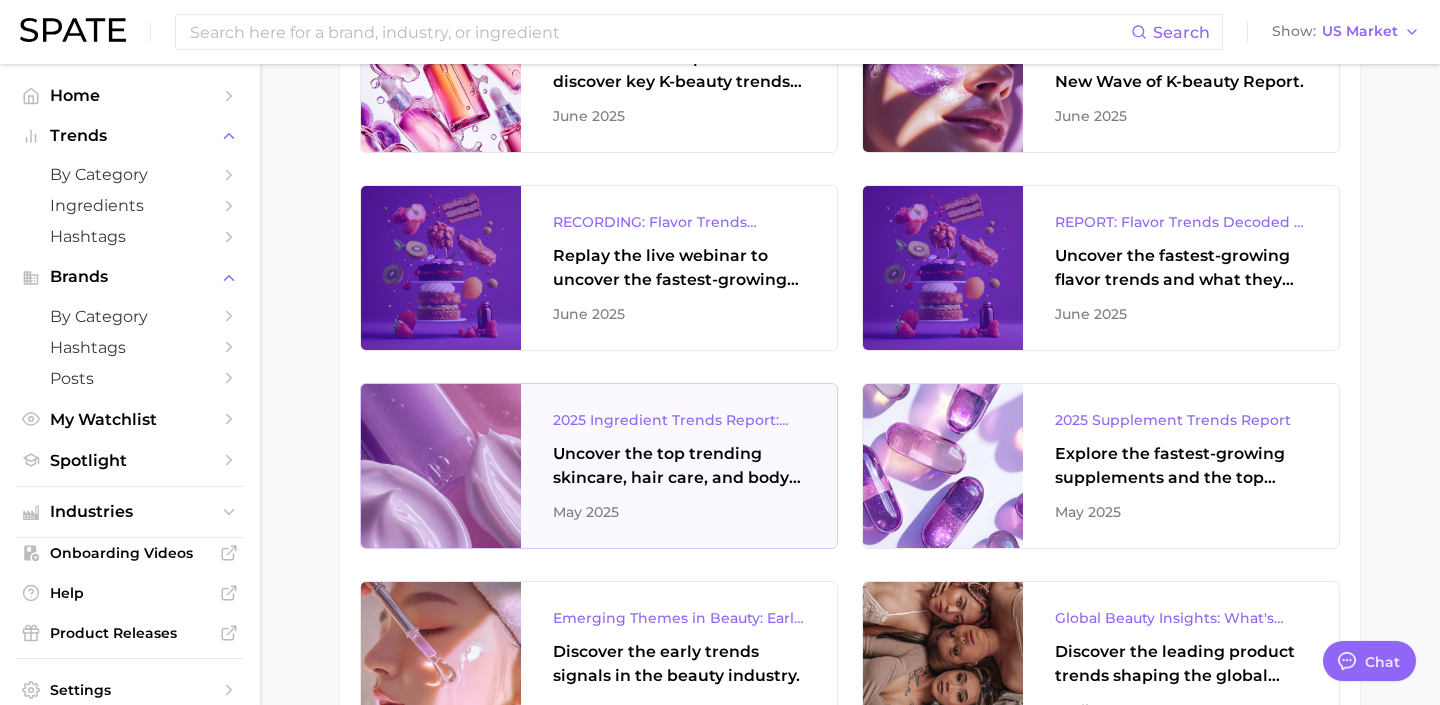 click on "2025 Ingredient Trends Report: The Ingredients Defining Beauty in 2025" at bounding box center (679, 420) 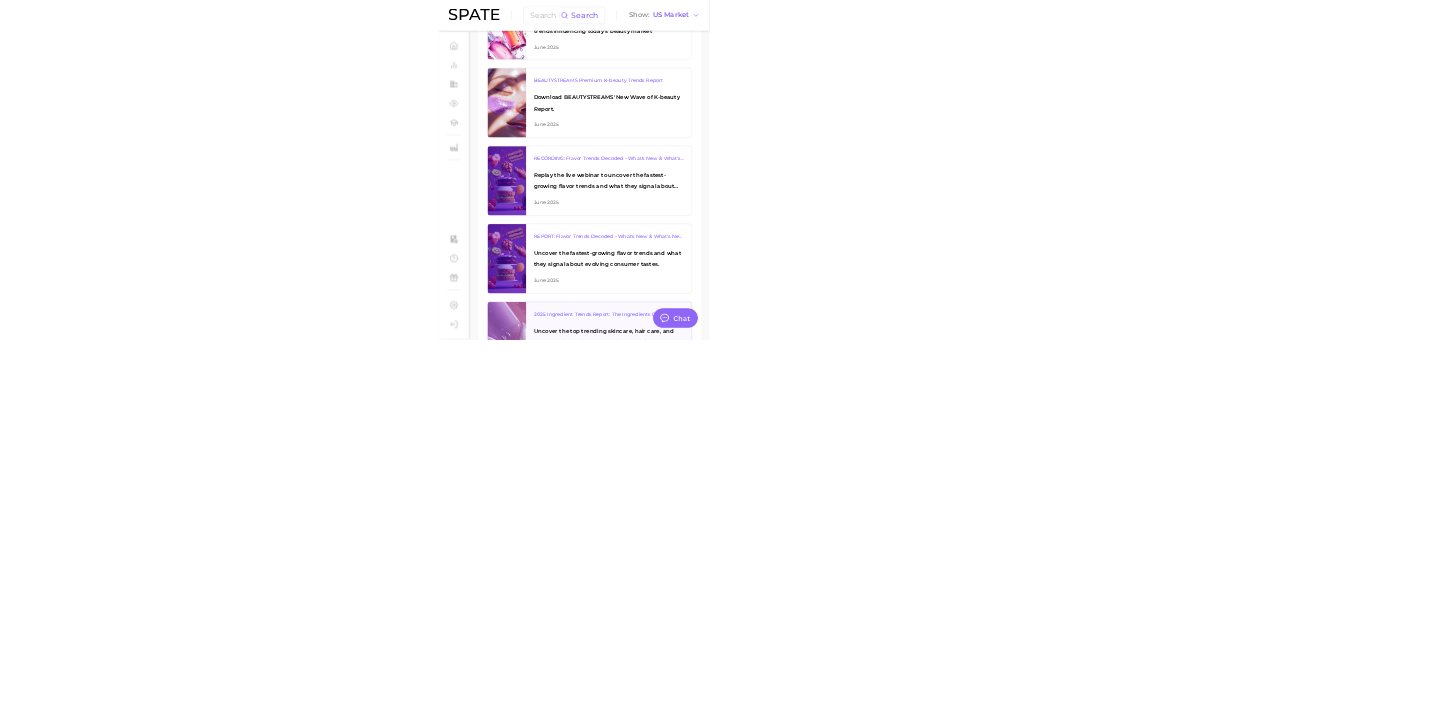 scroll, scrollTop: 625, scrollLeft: 0, axis: vertical 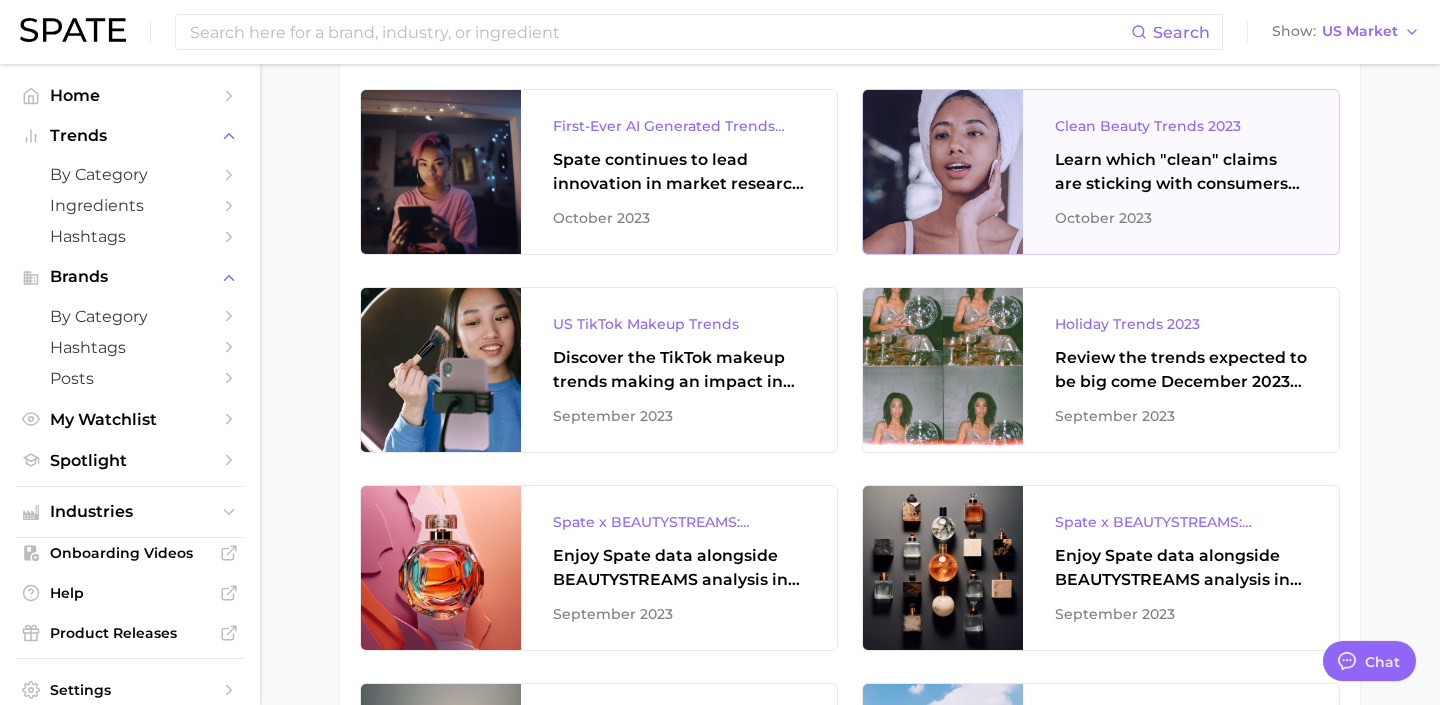 click on "Learn which "clean" claims are sticking with consumers when you access Spate's new Clean Beauty Trends Report." at bounding box center (1181, 172) 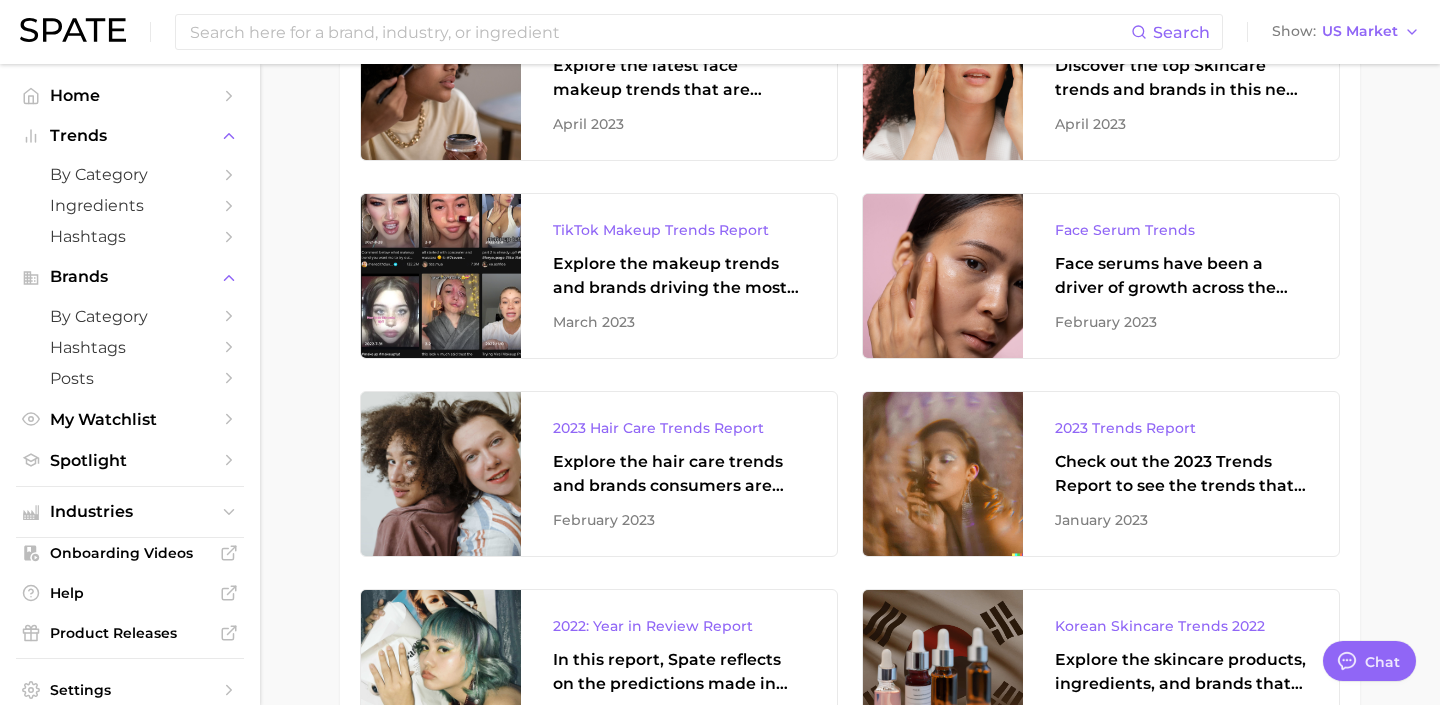 scroll, scrollTop: 6836, scrollLeft: 0, axis: vertical 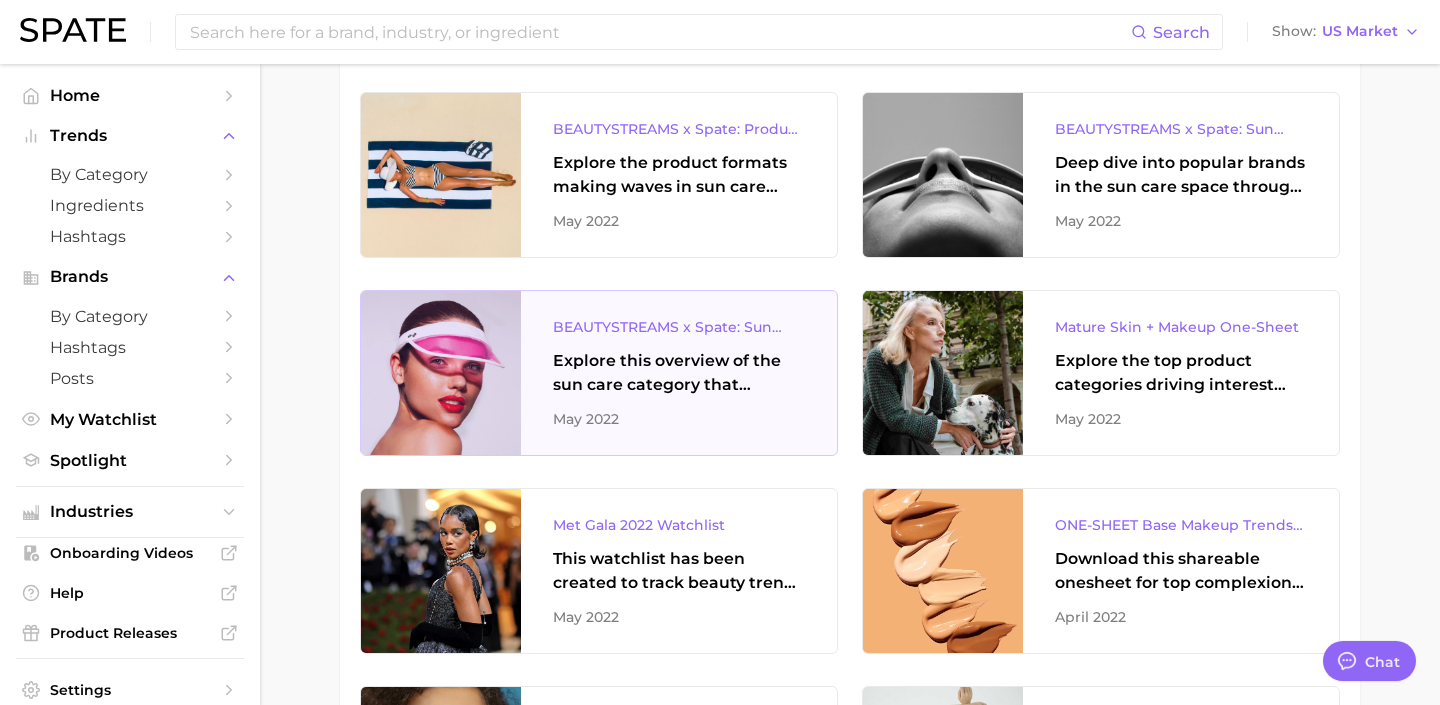 click on "Explore this overview of the sun care category that couples Spate data with additional perspective from BEAUTYSTREAMS." at bounding box center [679, 373] 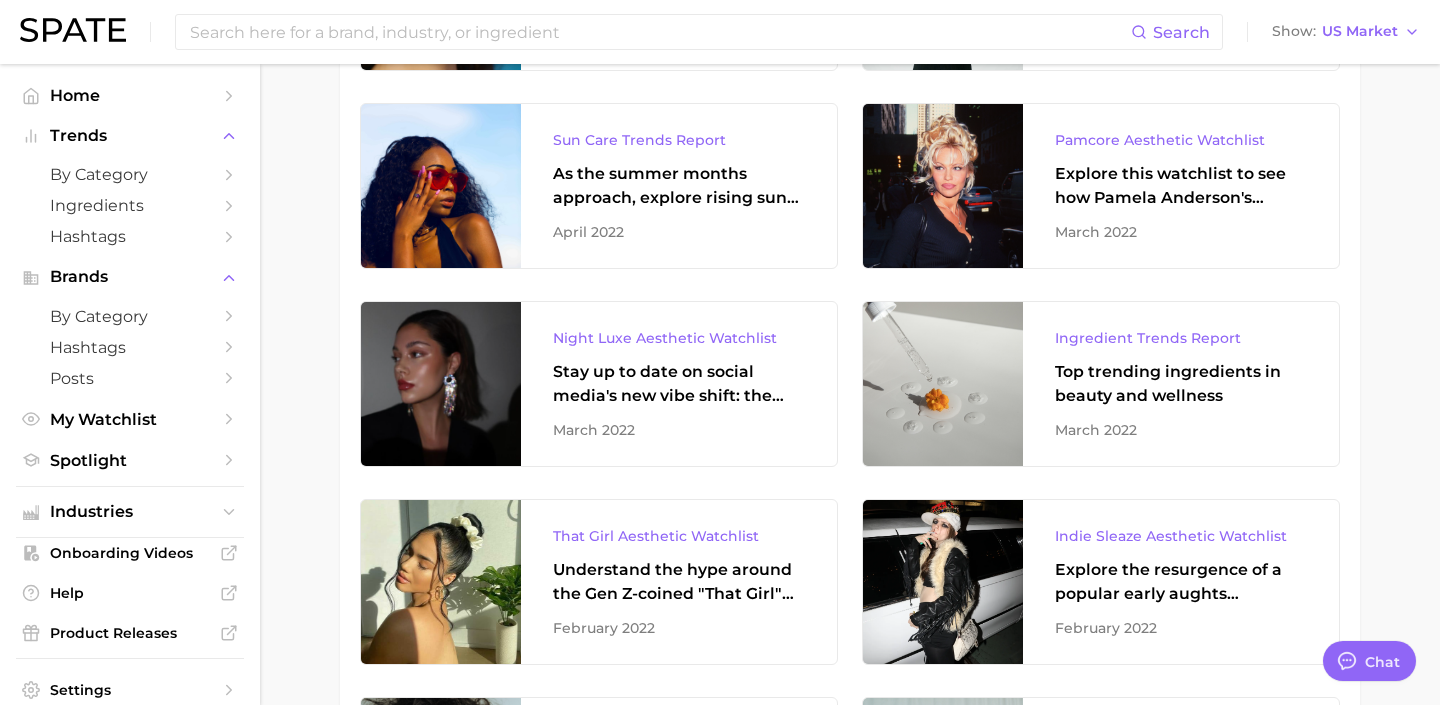 scroll, scrollTop: 9619, scrollLeft: 0, axis: vertical 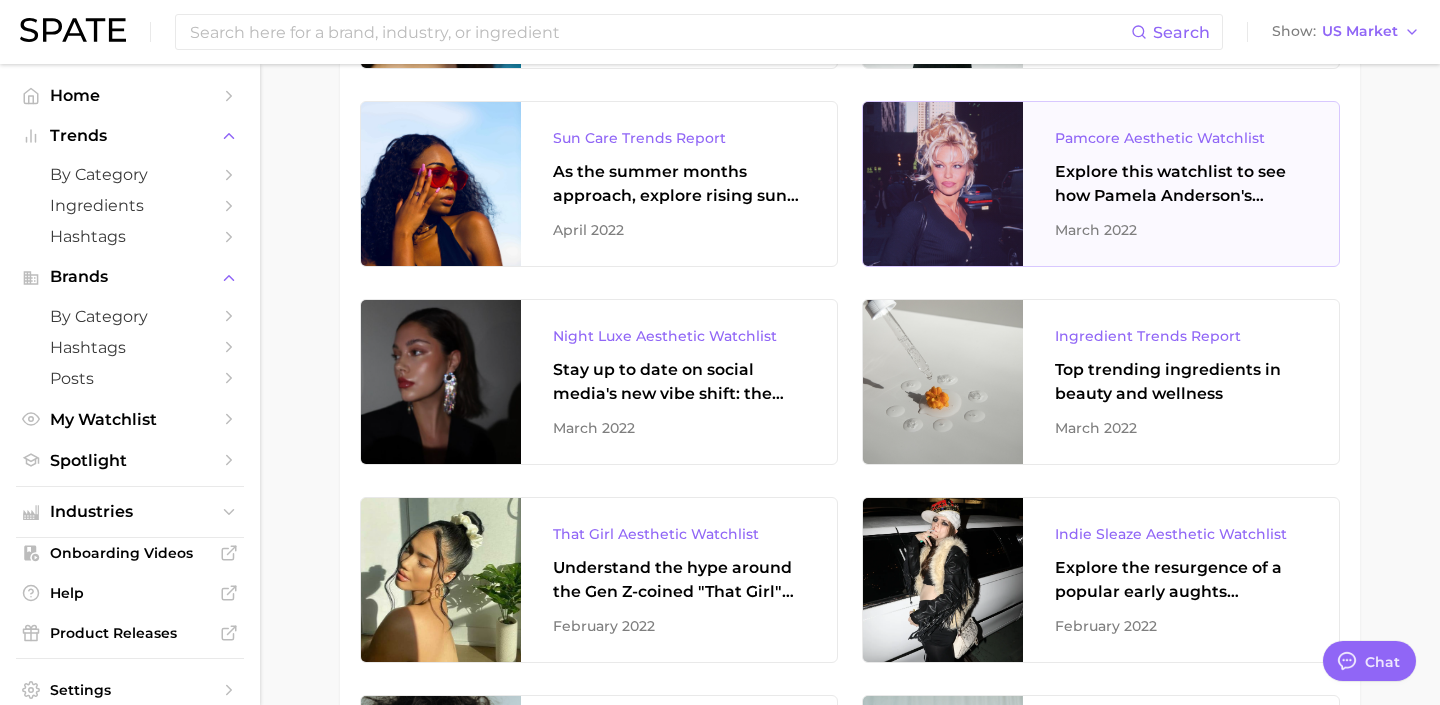 click on "Pamcore Aesthetic Watchlist Explore this watchlist to see how Pamela Anderson's 90's/Y2K-era style is making a comeback.  March 2022" at bounding box center (1181, 184) 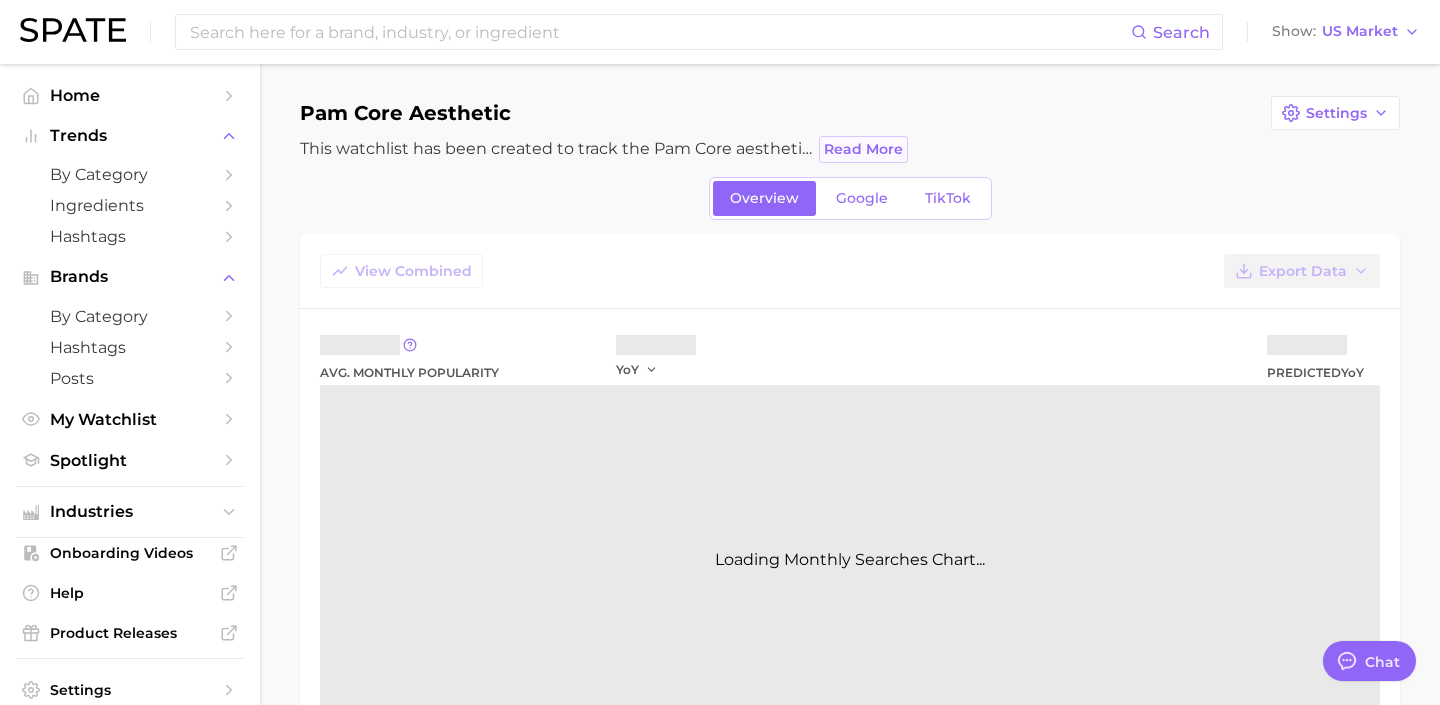 click on "Read More" at bounding box center [863, 149] 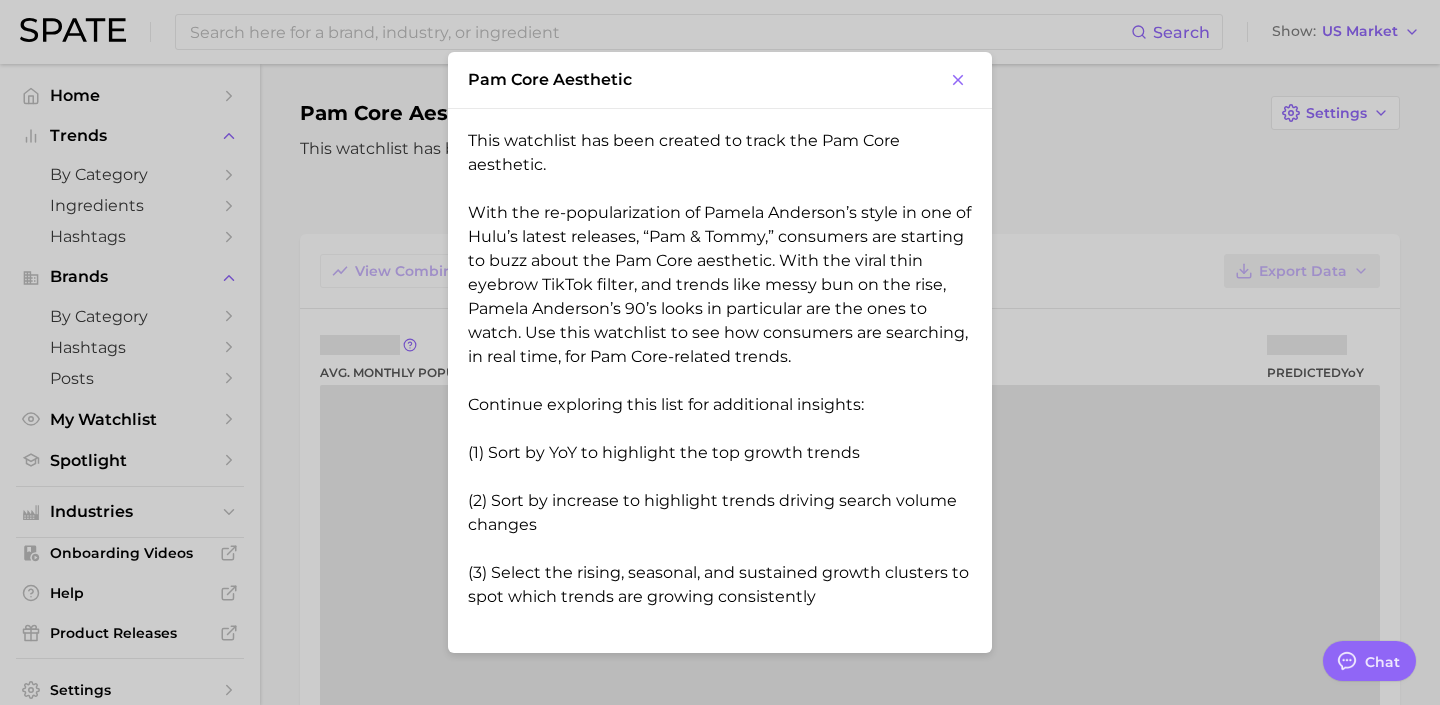 type on "x" 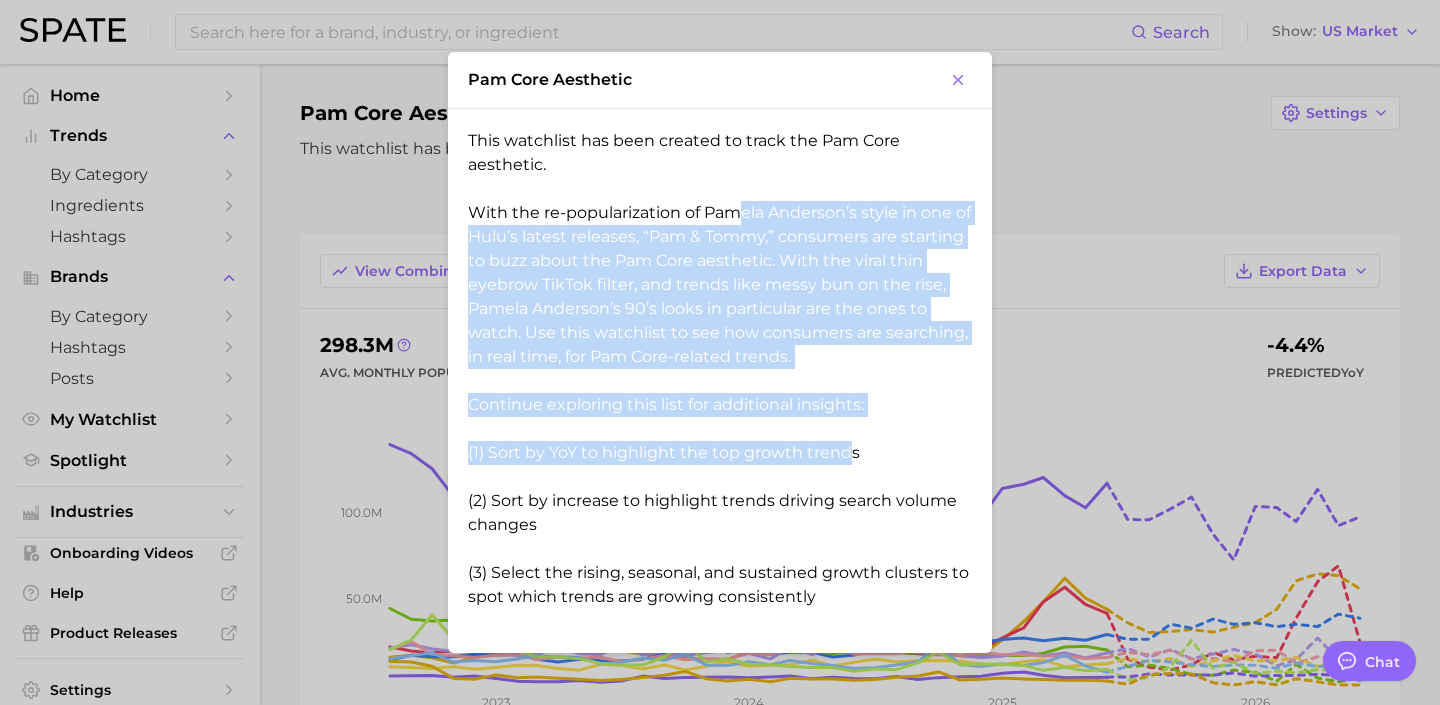 drag, startPoint x: 741, startPoint y: 207, endPoint x: 845, endPoint y: 445, distance: 259.73062 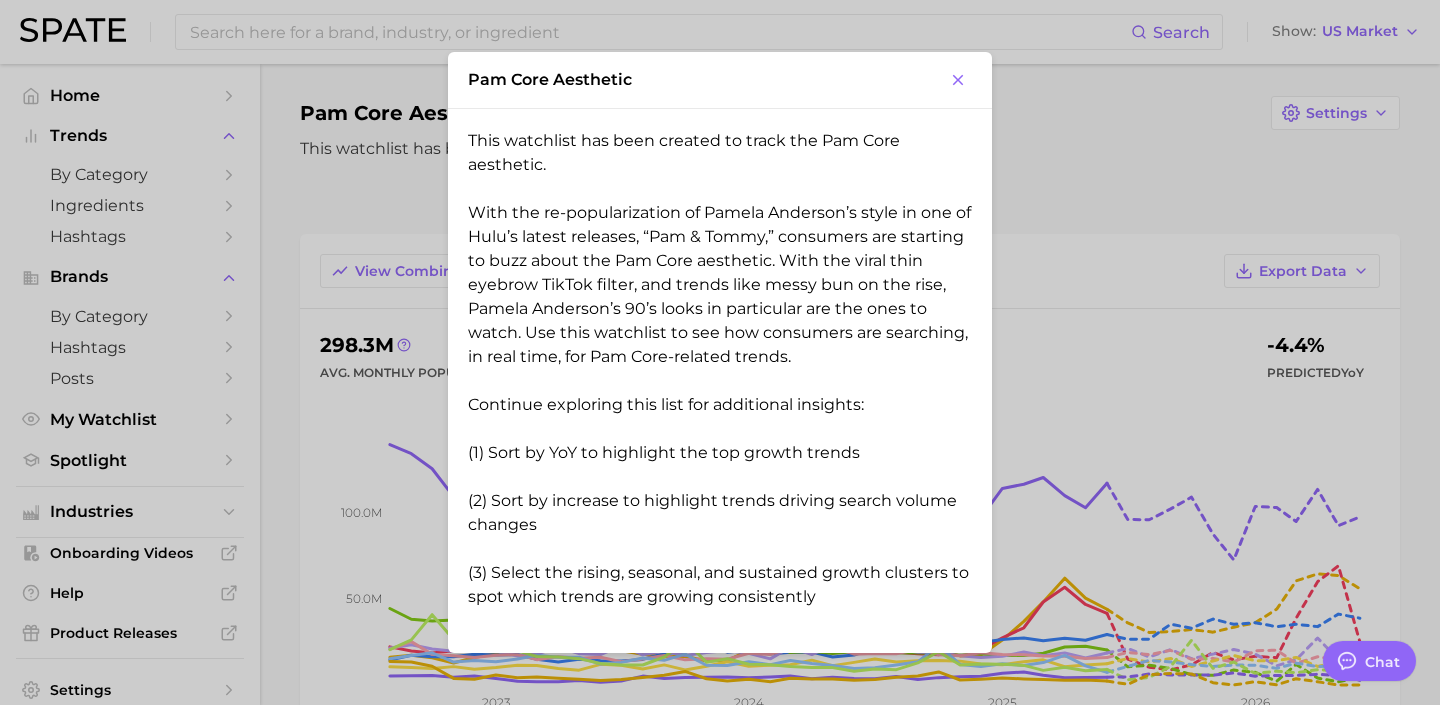 click on "This watchlist has been created to track the Pam Core aesthetic.  With the re-popularization of Pamela Anderson’s style in one of Hulu’s latest releases, “Pam & Tommy,” consumers are starting to buzz about the Pam Core aesthetic. With the viral thin eyebrow TikTok filter, and trends like messy bun on the rise, Pamela Anderson’s 90’s looks in particular are the ones to watch. Use this watchlist to see how consumers are searching, in real time, for Pam Core-related trends.   Continue exploring this list for additional insights: (1) Sort by YoY to highlight the top growth trends (2) Sort by increase to highlight trends driving search volume changes (3) Select the rising, seasonal, and sustained growth clusters to spot which trends are growing consistently" at bounding box center (720, 381) 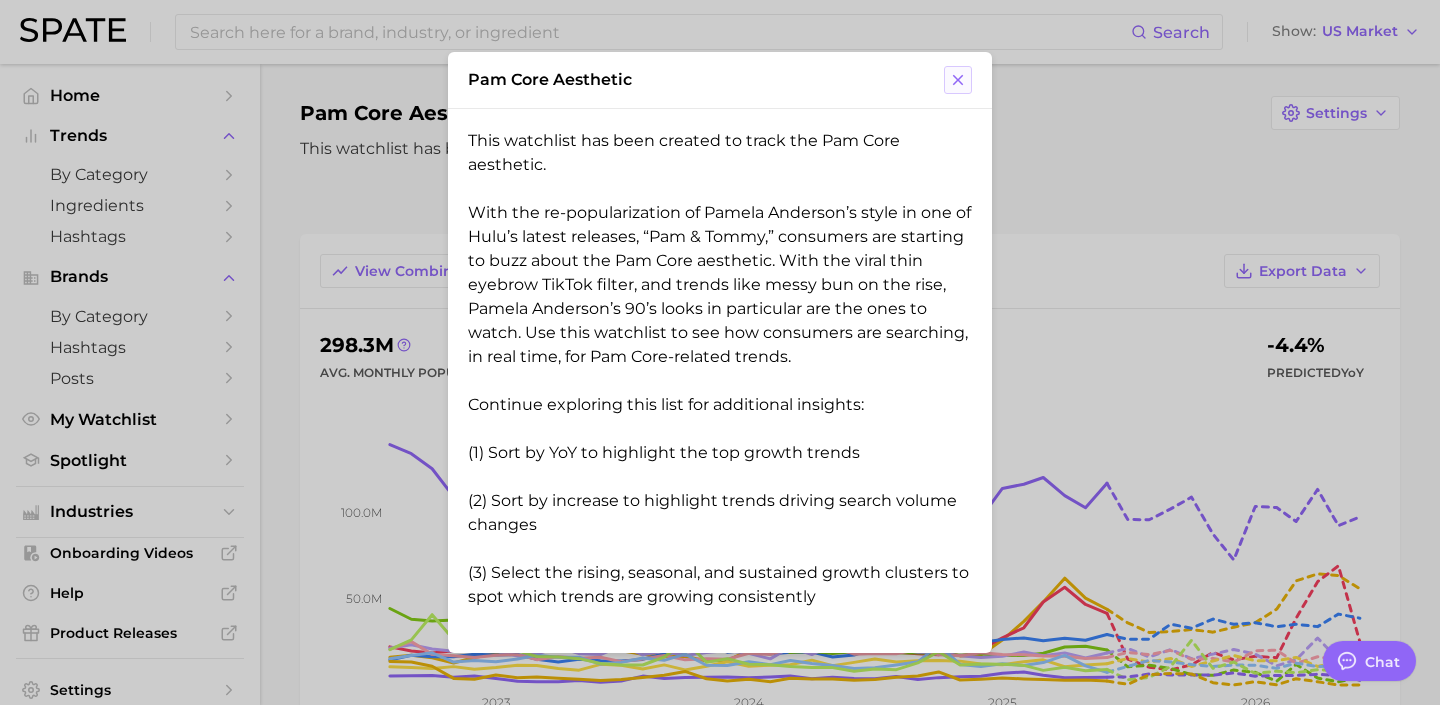 click at bounding box center (958, 80) 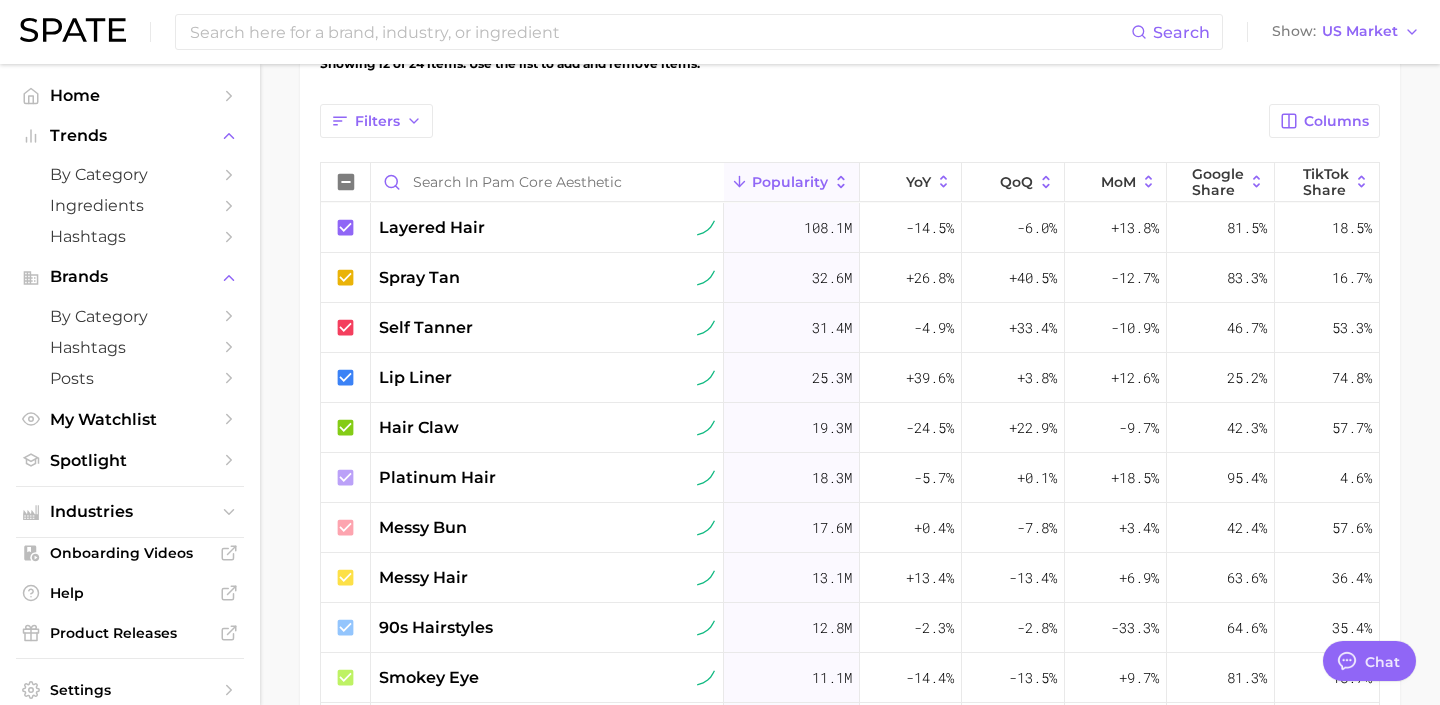scroll, scrollTop: 993, scrollLeft: 0, axis: vertical 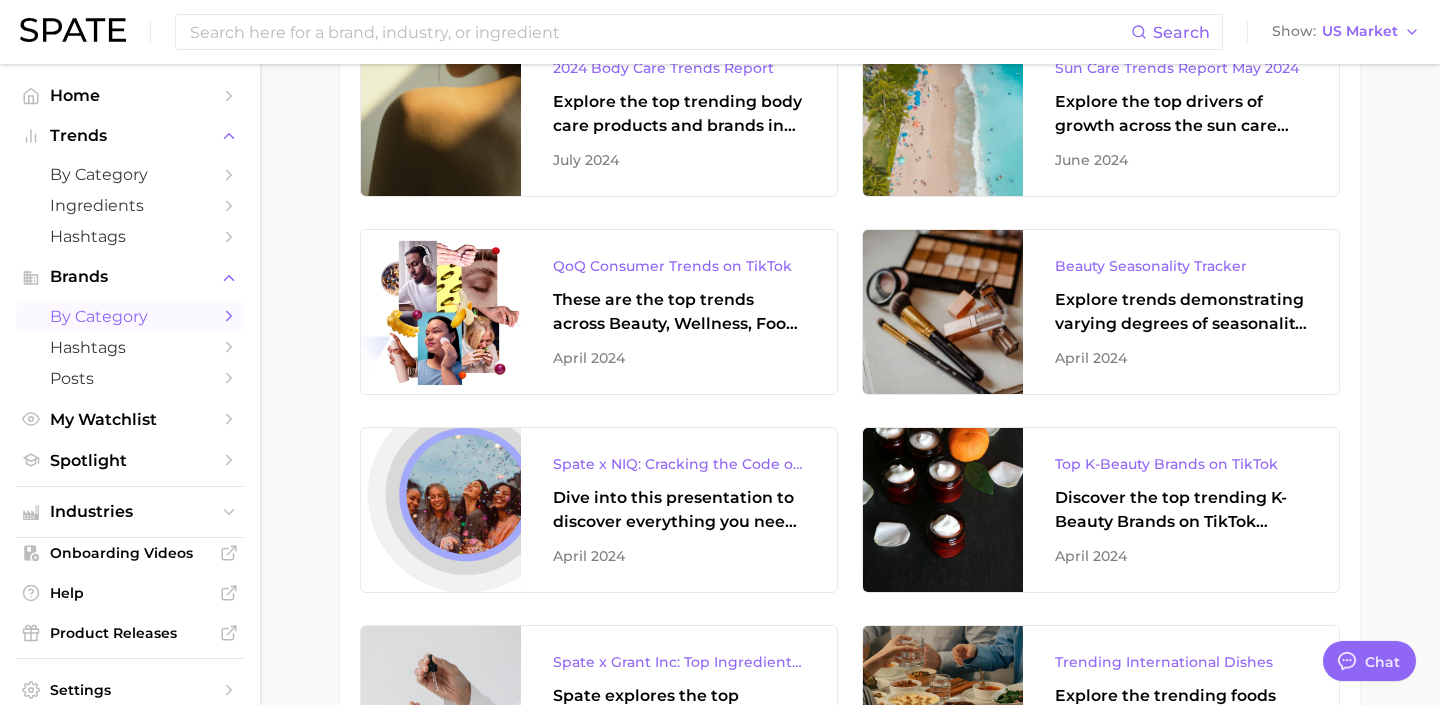 click on "by Category" at bounding box center (130, 316) 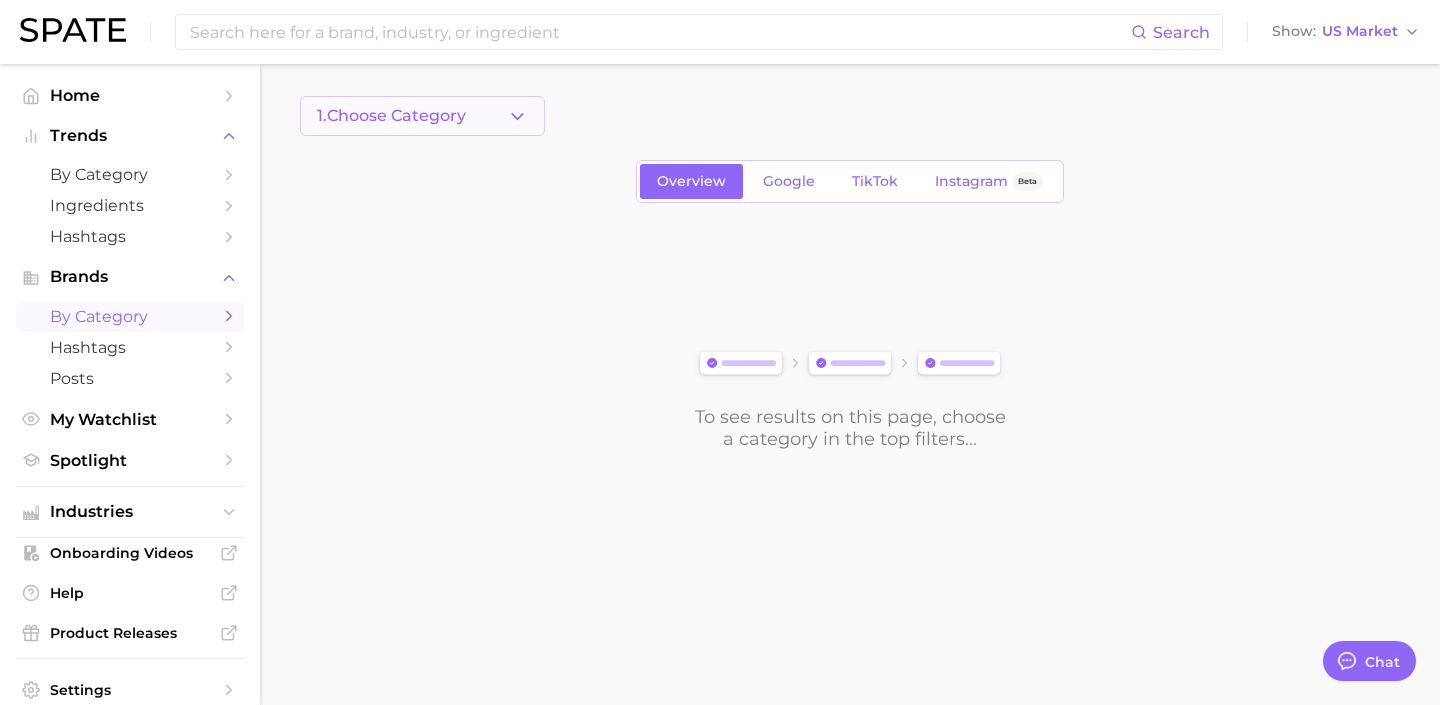 click on "1.  Choose Category" at bounding box center (422, 116) 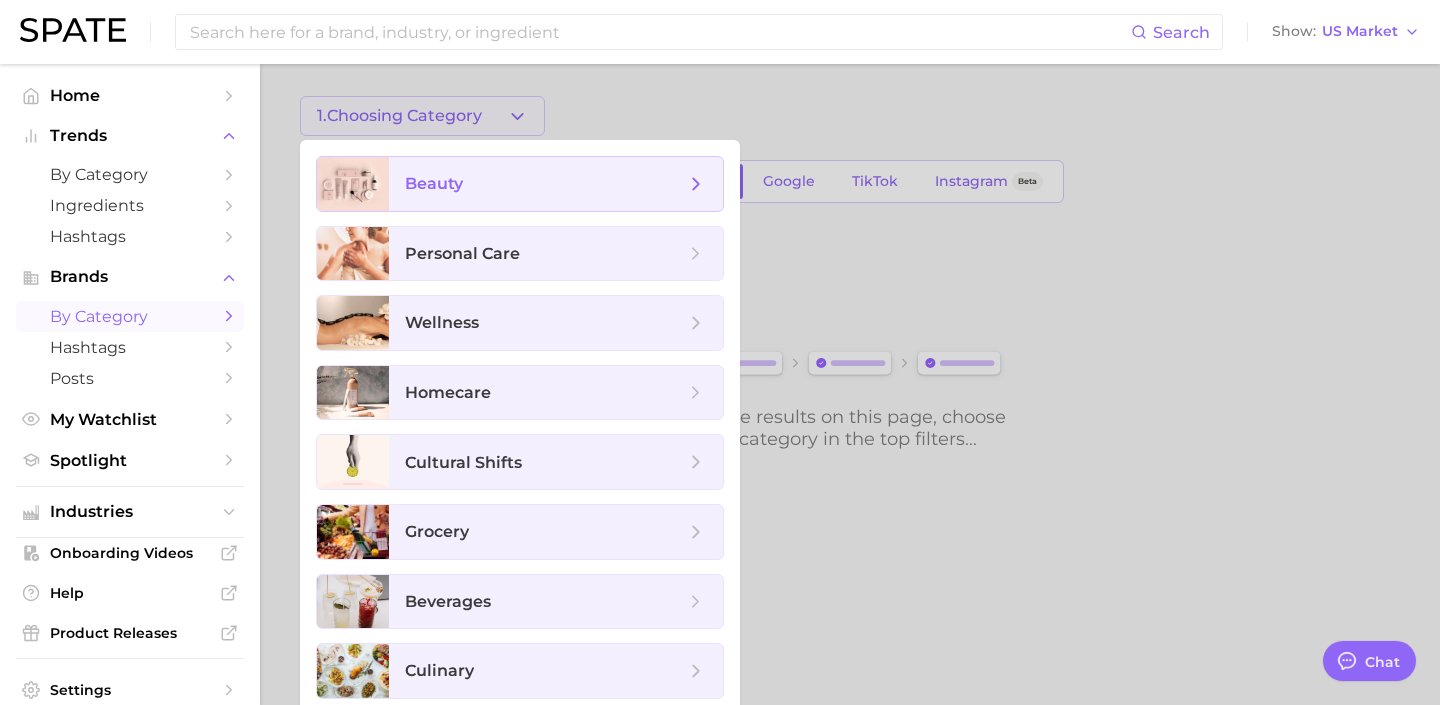 click on "beauty" at bounding box center [556, 184] 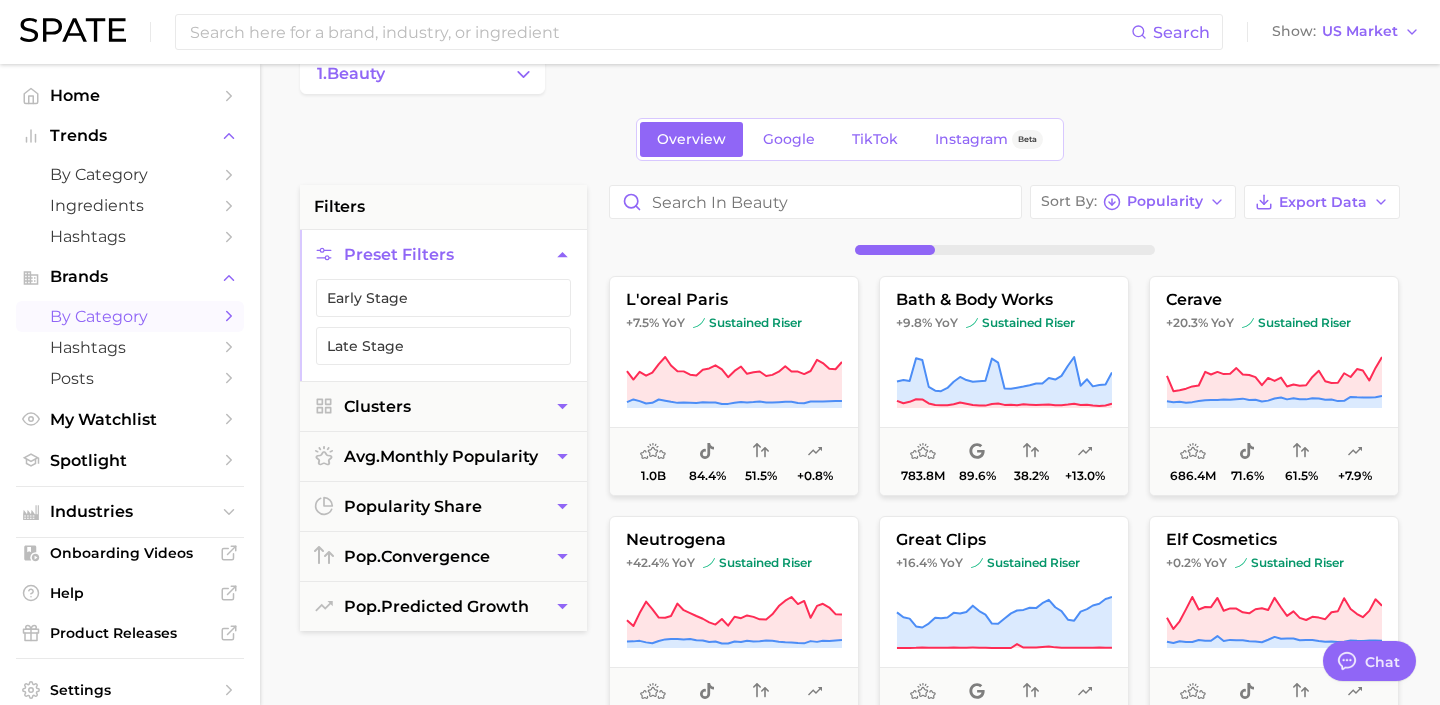 scroll, scrollTop: 43, scrollLeft: 0, axis: vertical 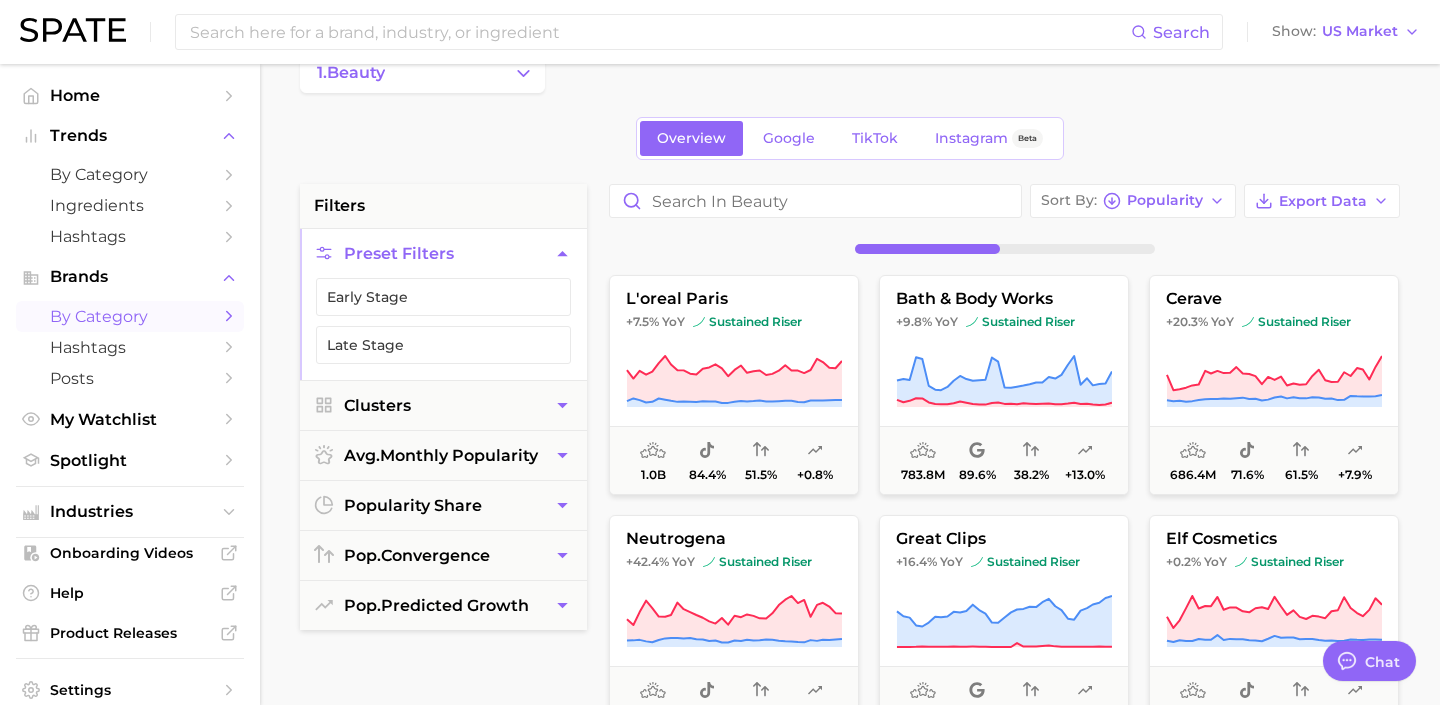 click on "Overview Google TikTok Instagram Beta" at bounding box center (850, 138) 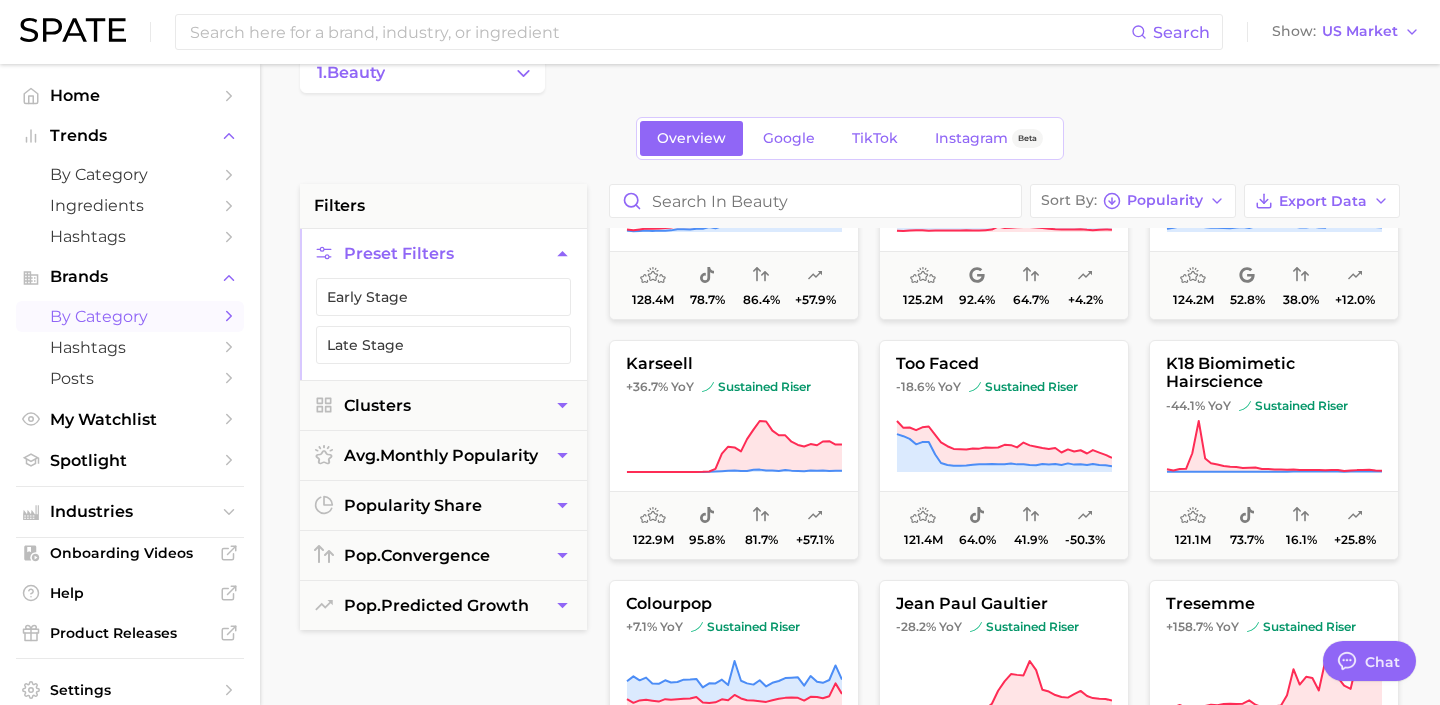 scroll, scrollTop: 3735, scrollLeft: 0, axis: vertical 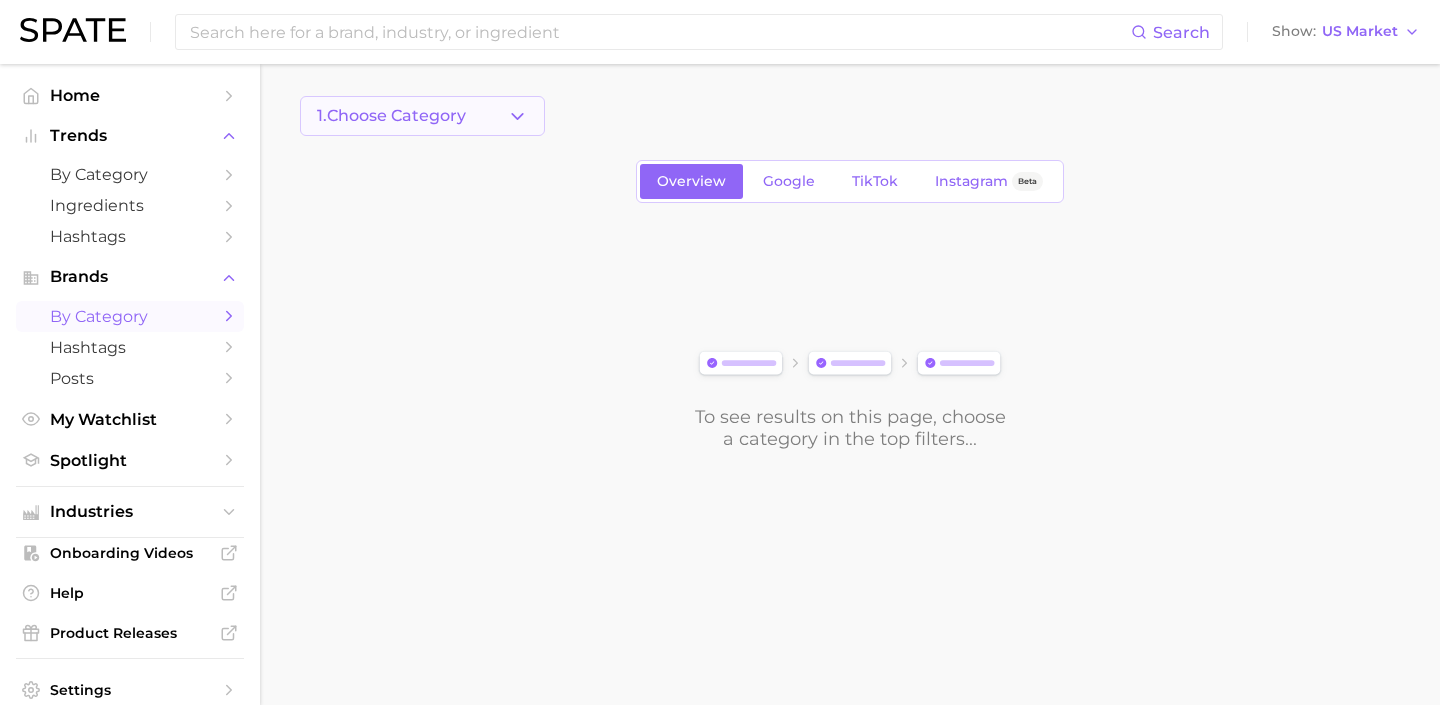 click on "1.  Choose Category" at bounding box center [422, 116] 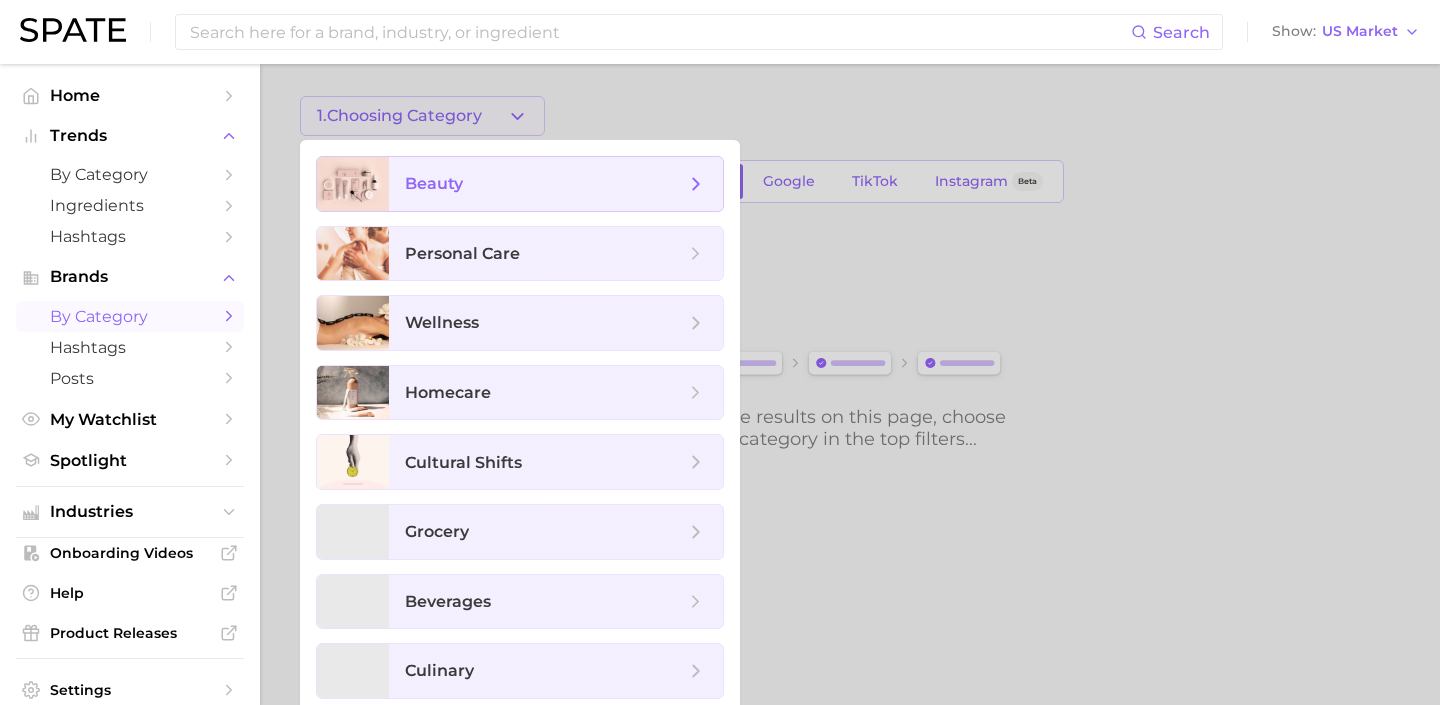 click on "beauty" at bounding box center [556, 184] 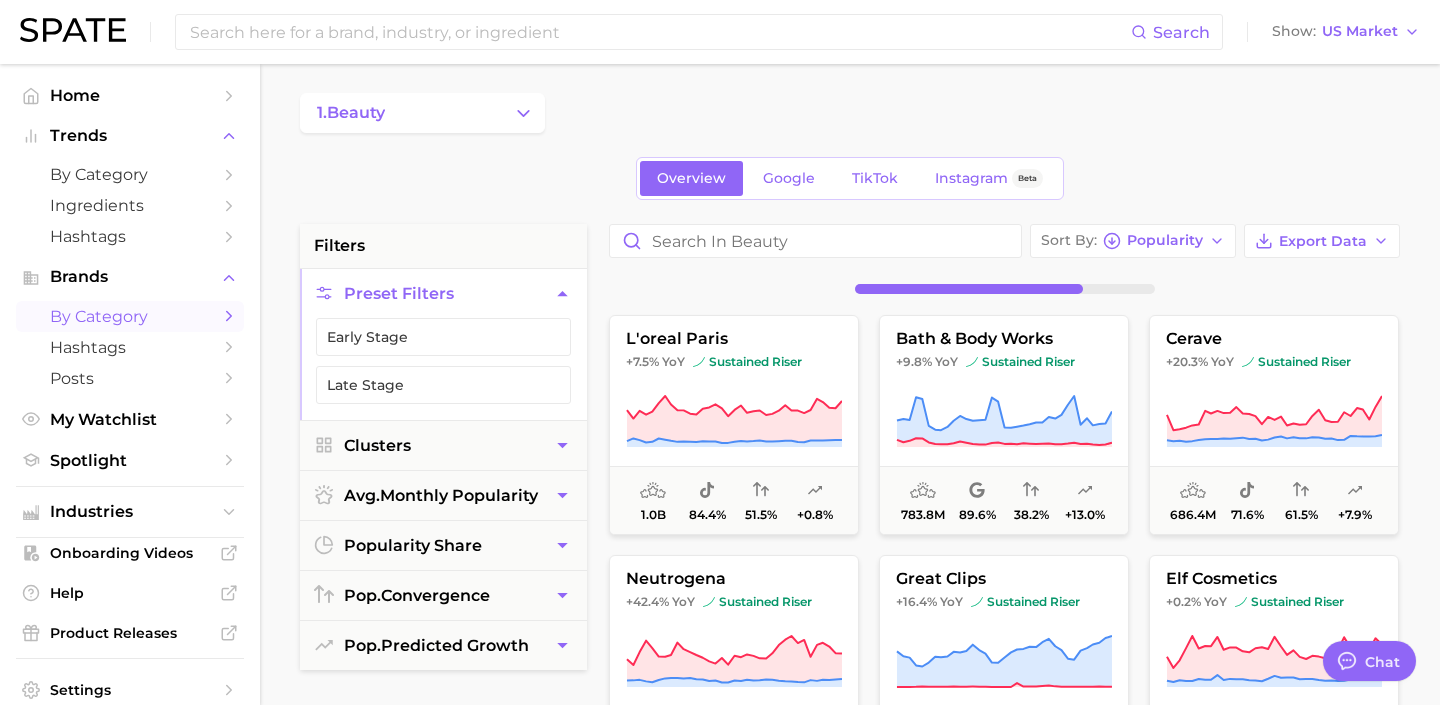 scroll, scrollTop: 0, scrollLeft: 0, axis: both 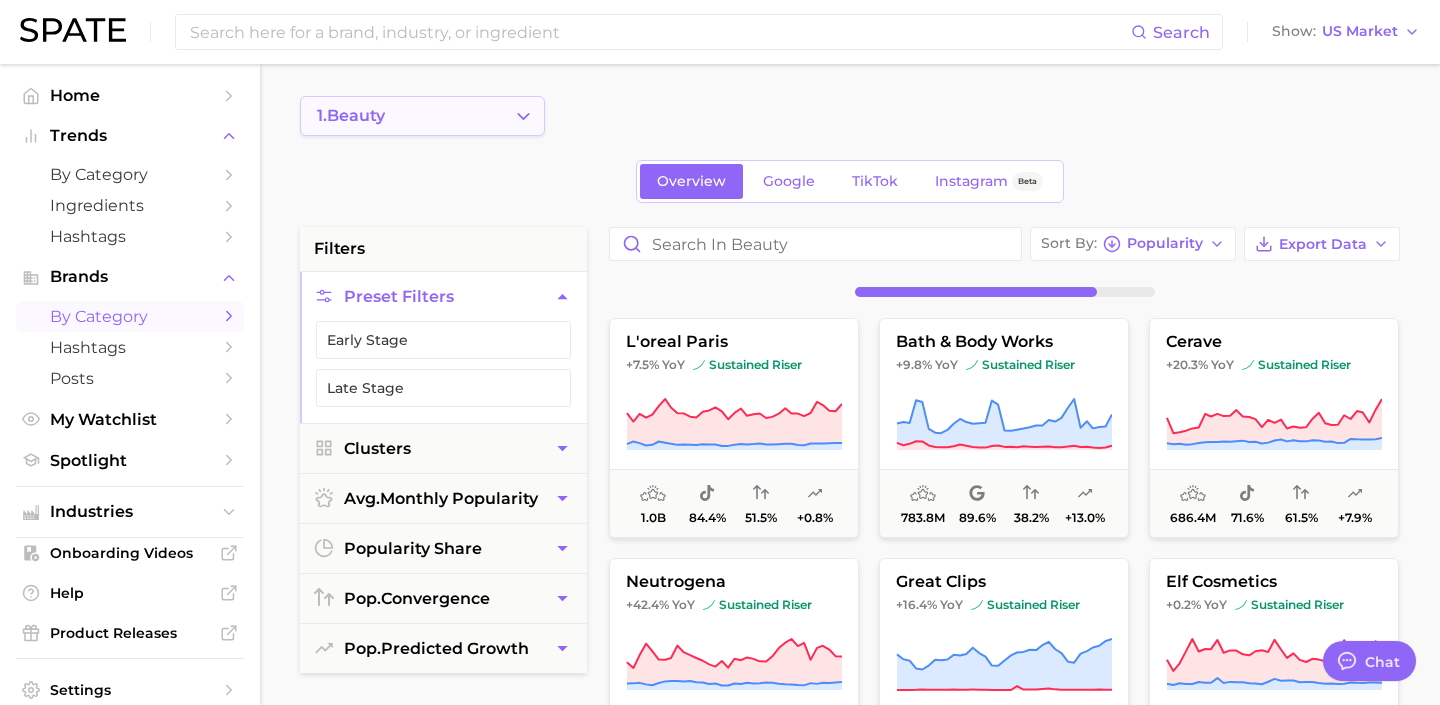 click on "1.  beauty" at bounding box center (422, 116) 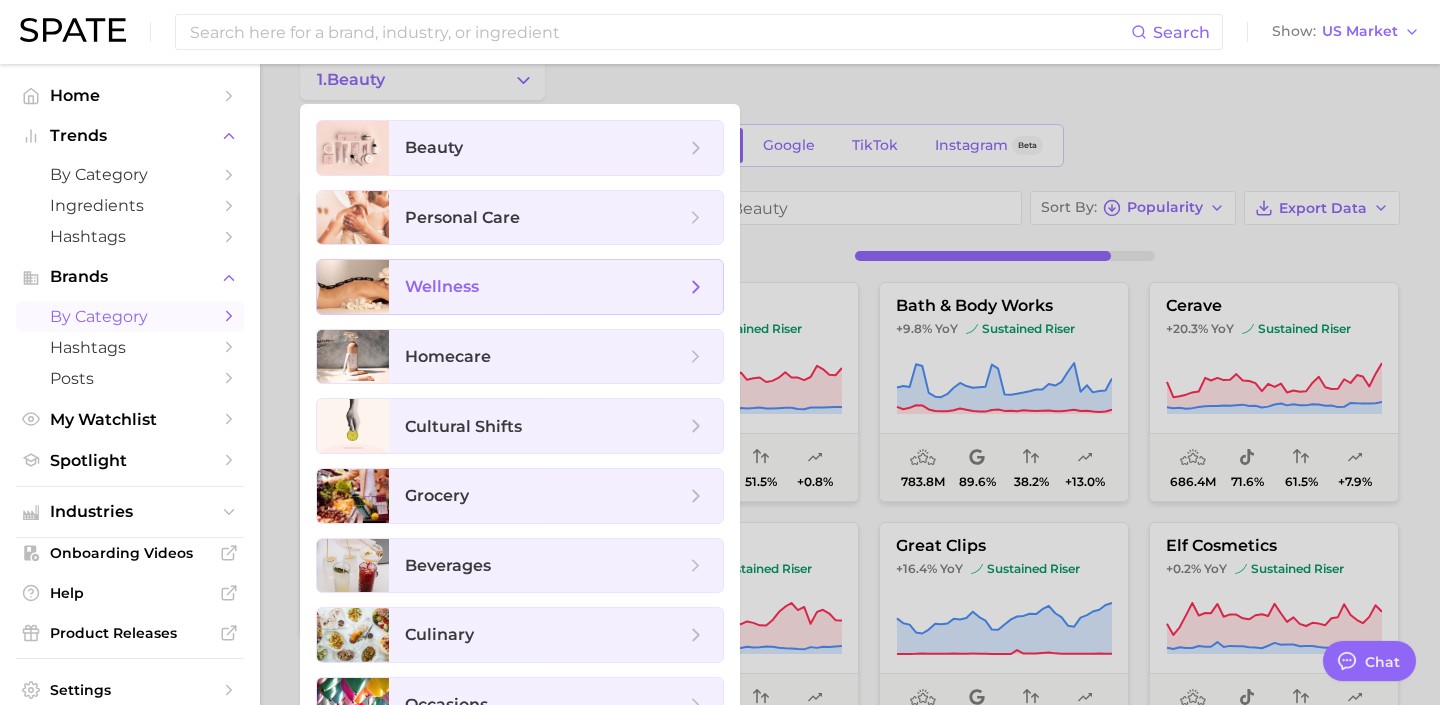 scroll, scrollTop: 0, scrollLeft: 0, axis: both 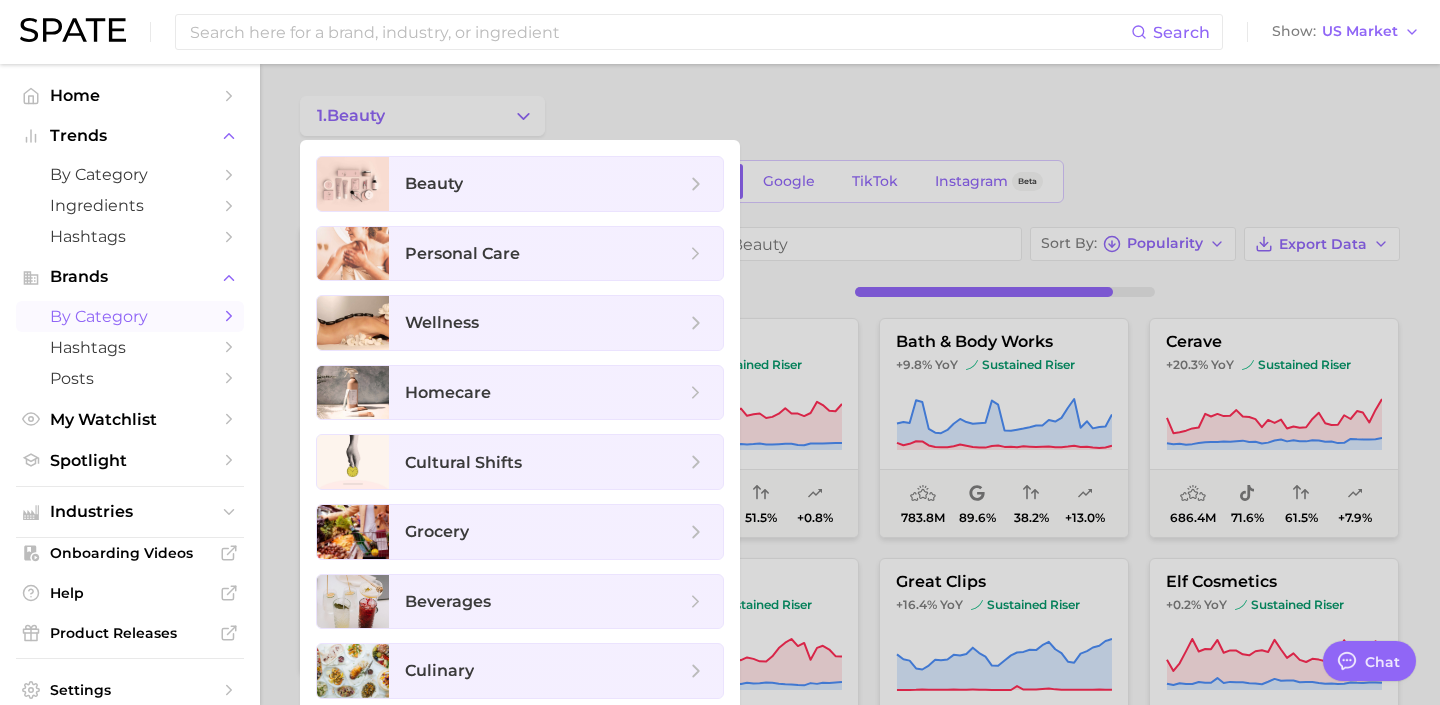 click at bounding box center (720, 352) 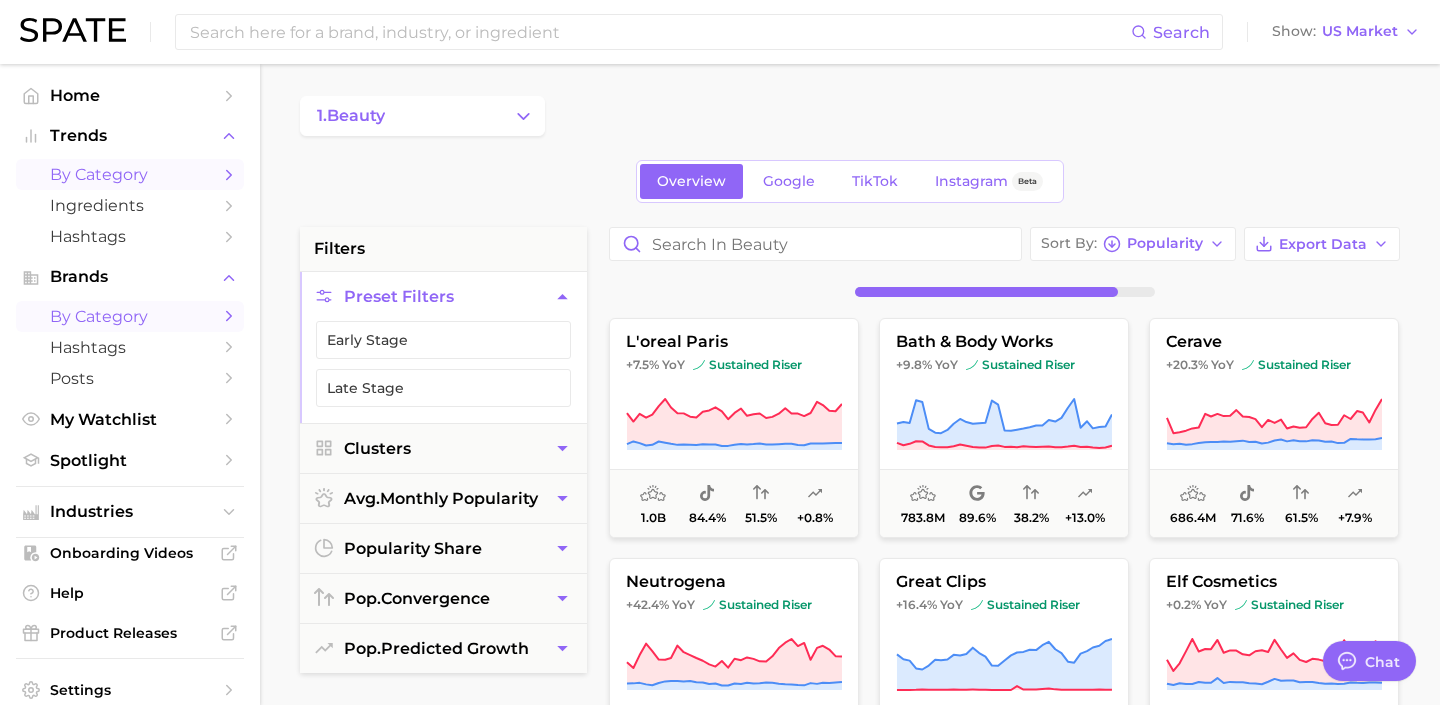 click on "by Category" at bounding box center [130, 174] 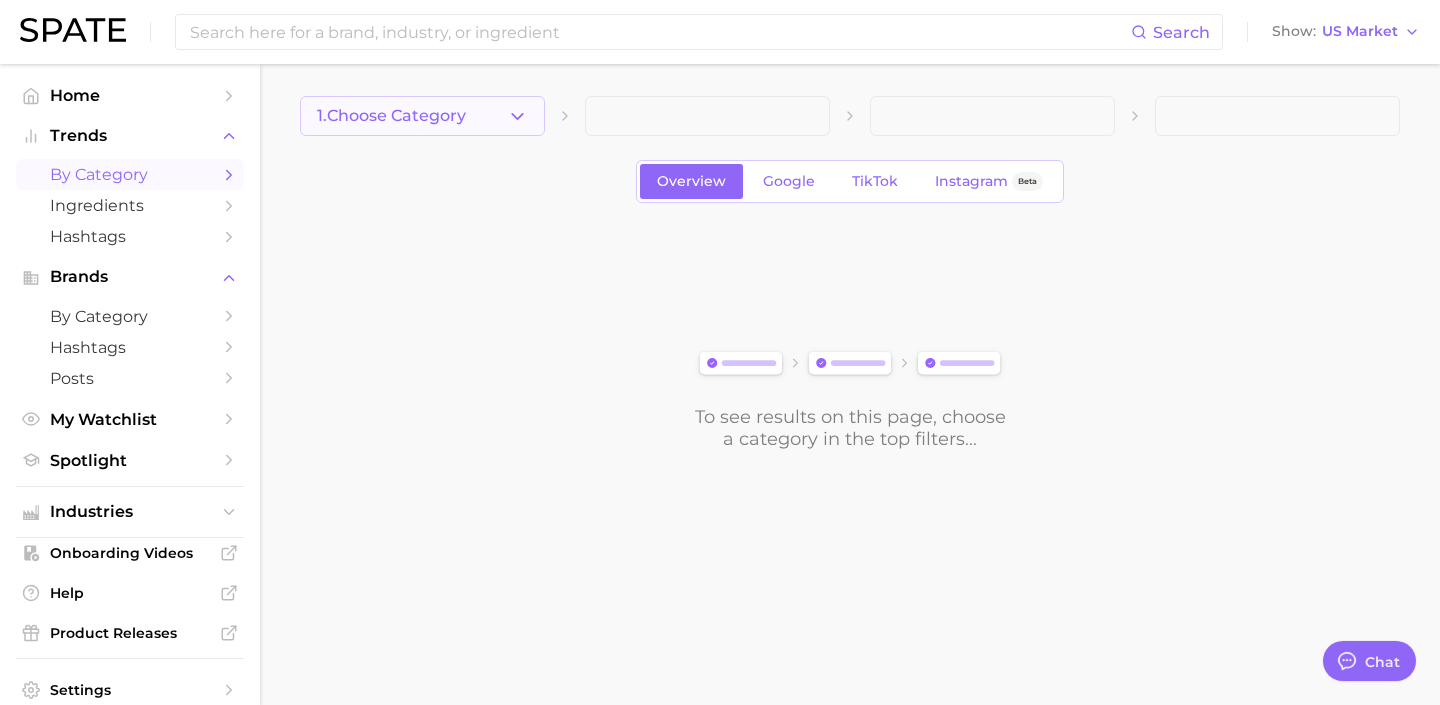 click on "1.  Choose Category" at bounding box center [422, 116] 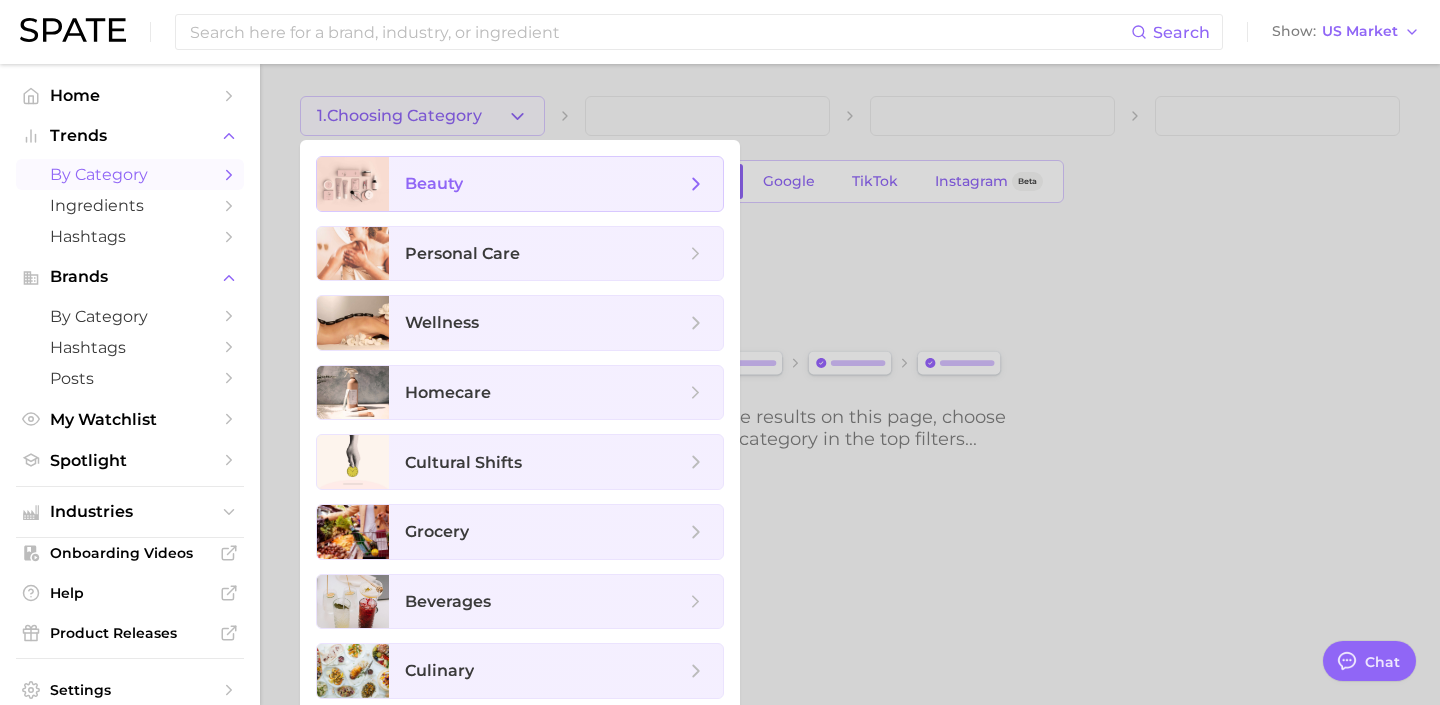 click on "beauty" at bounding box center (556, 184) 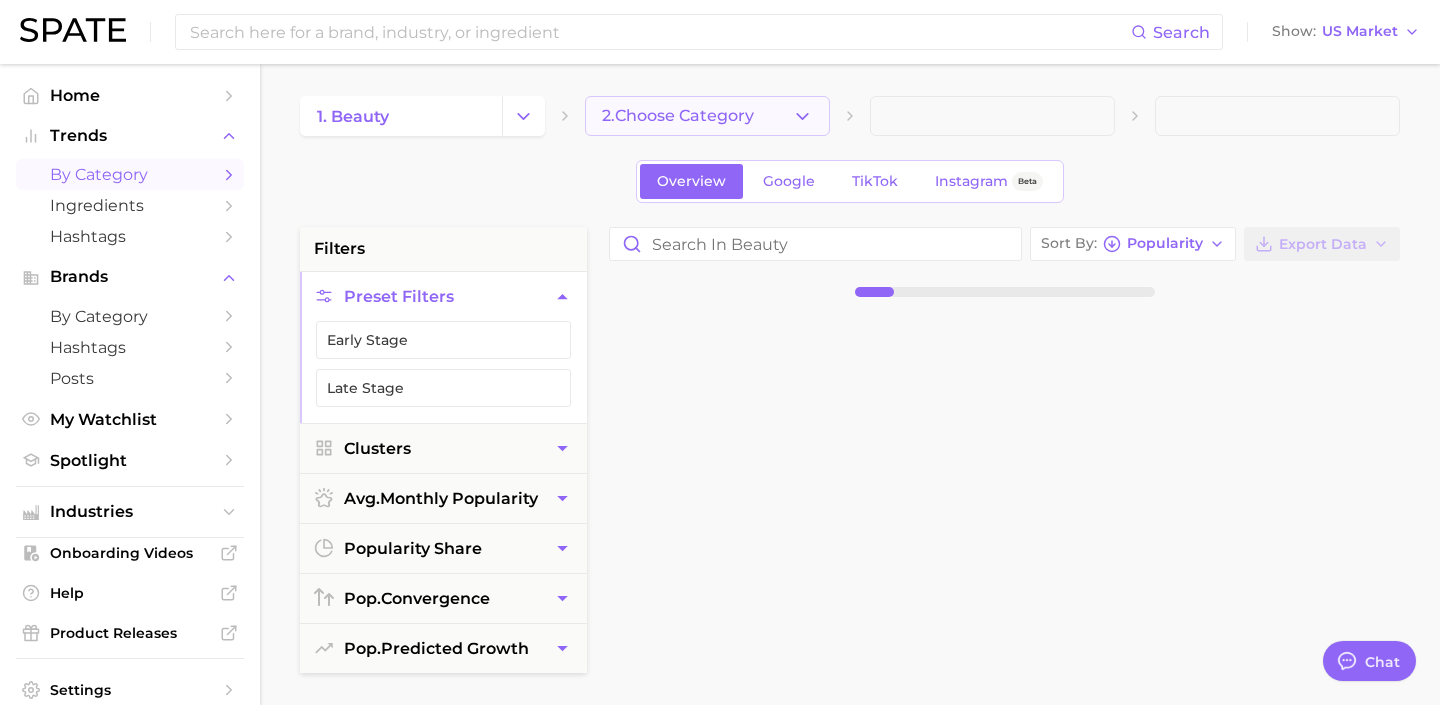 click 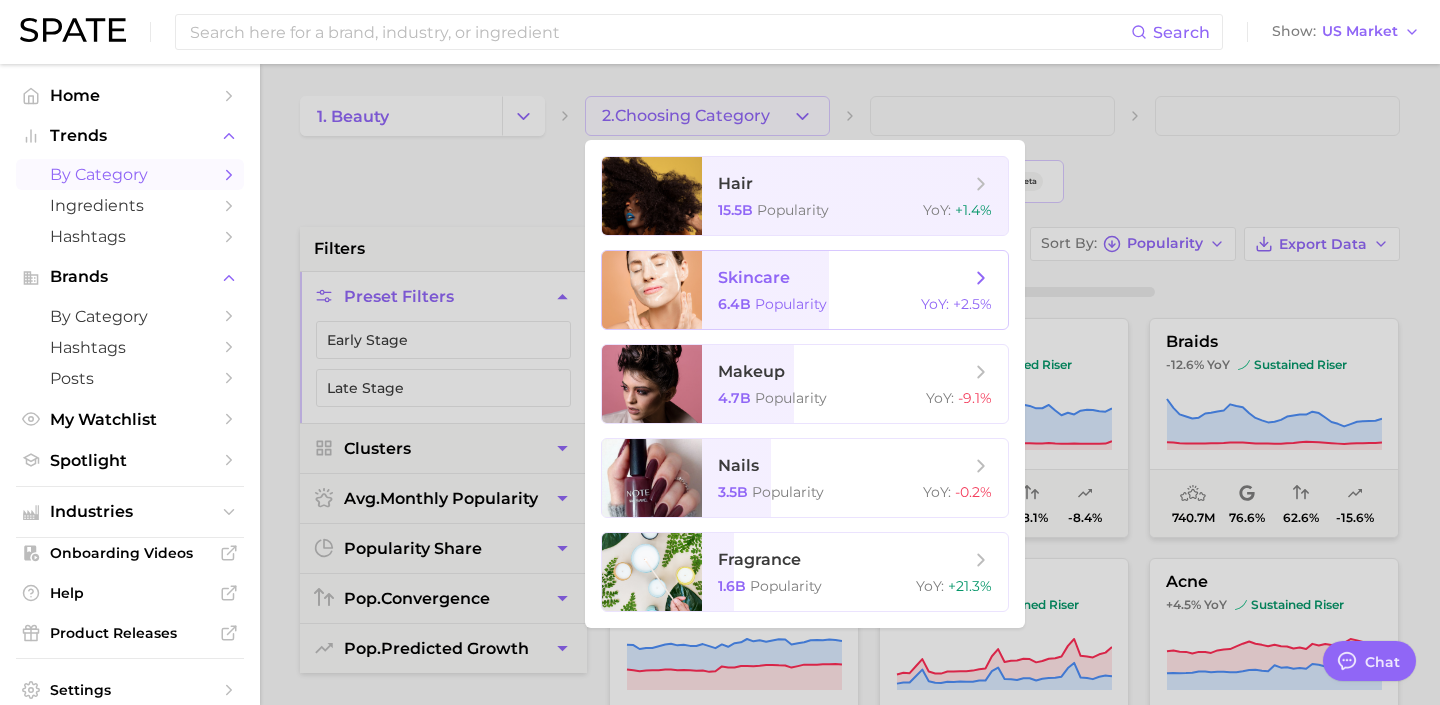 click on "6.4b   Popularity YoY :   +2.5%" at bounding box center (855, 304) 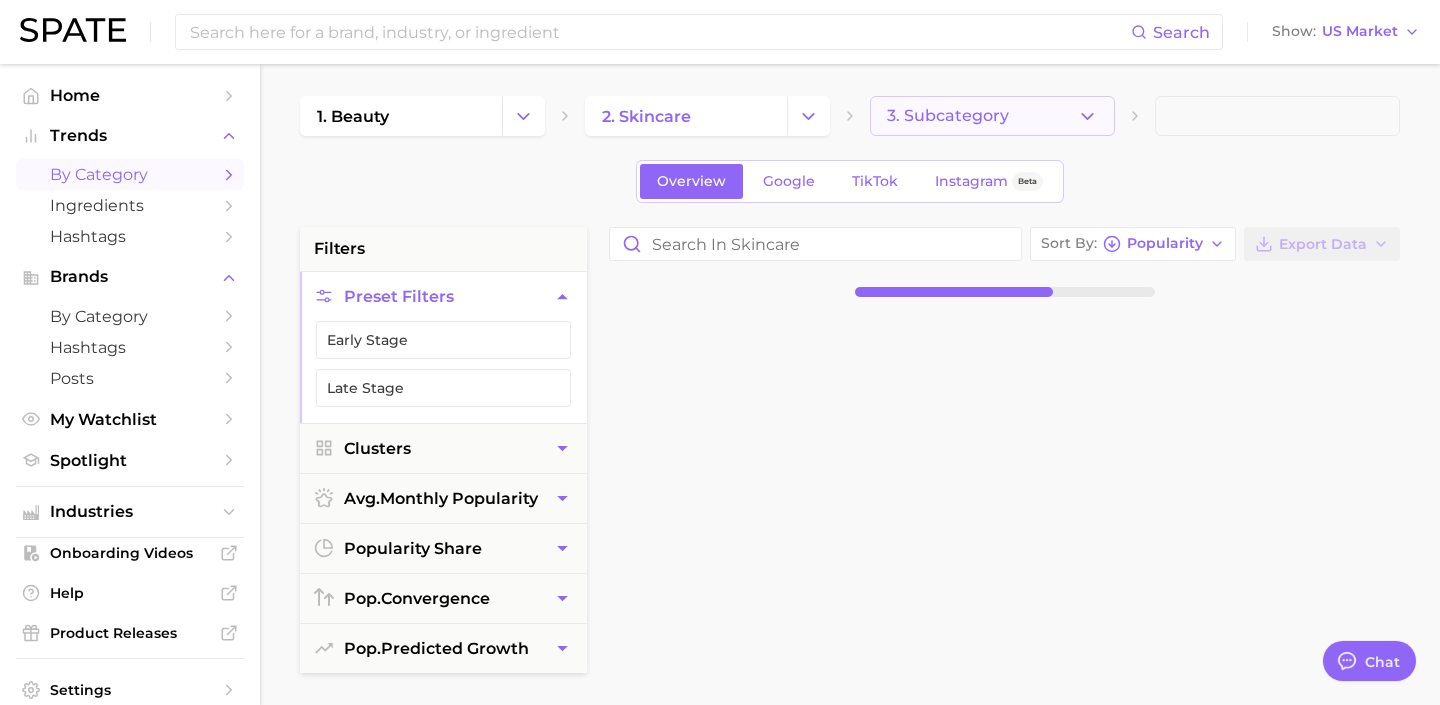 click on "3. Subcategory" at bounding box center (948, 116) 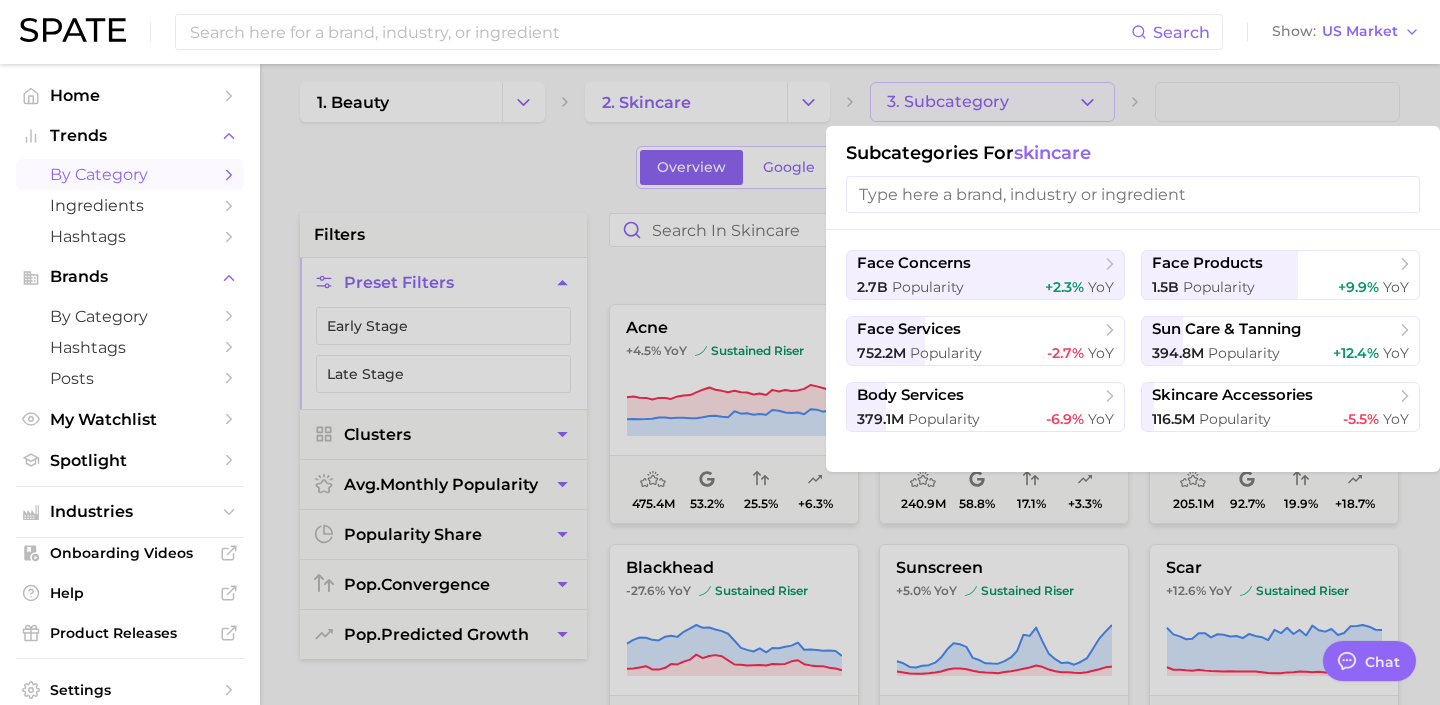 scroll, scrollTop: 18, scrollLeft: 0, axis: vertical 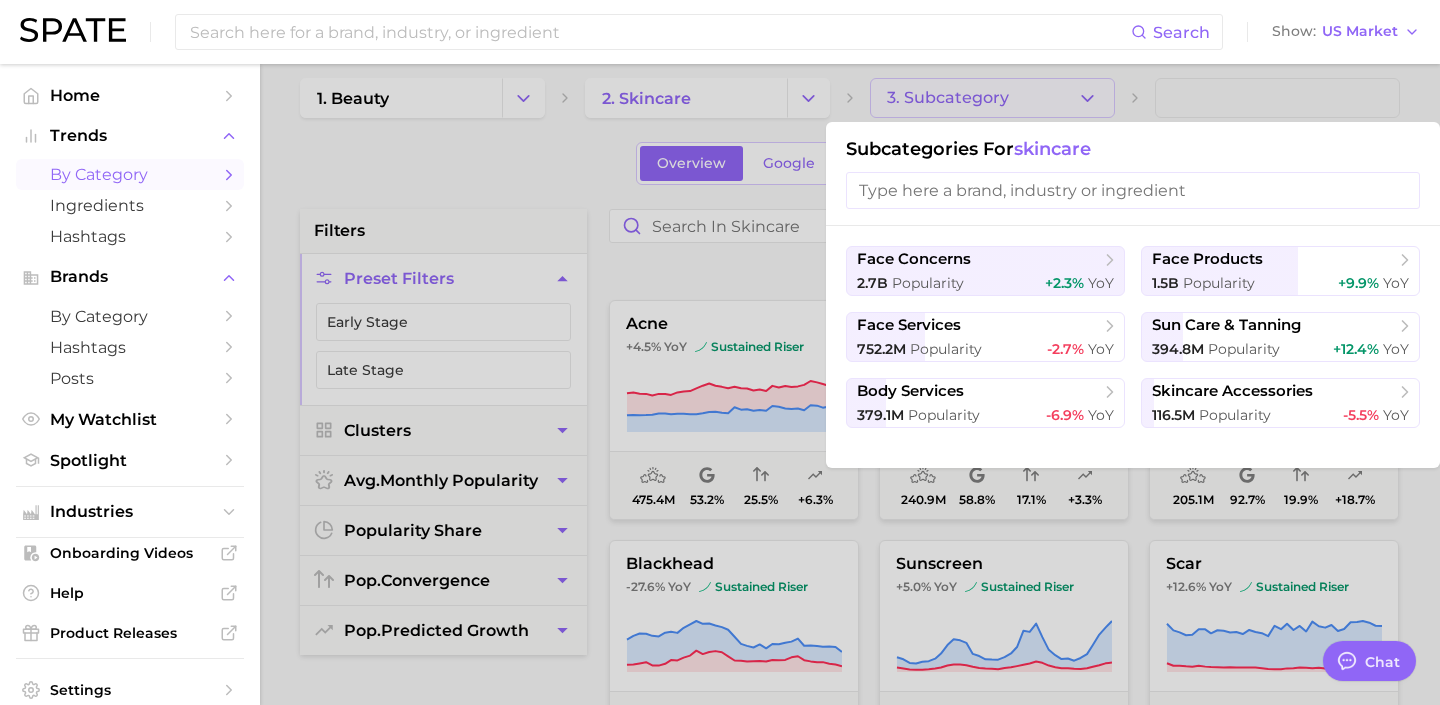 click at bounding box center [720, 352] 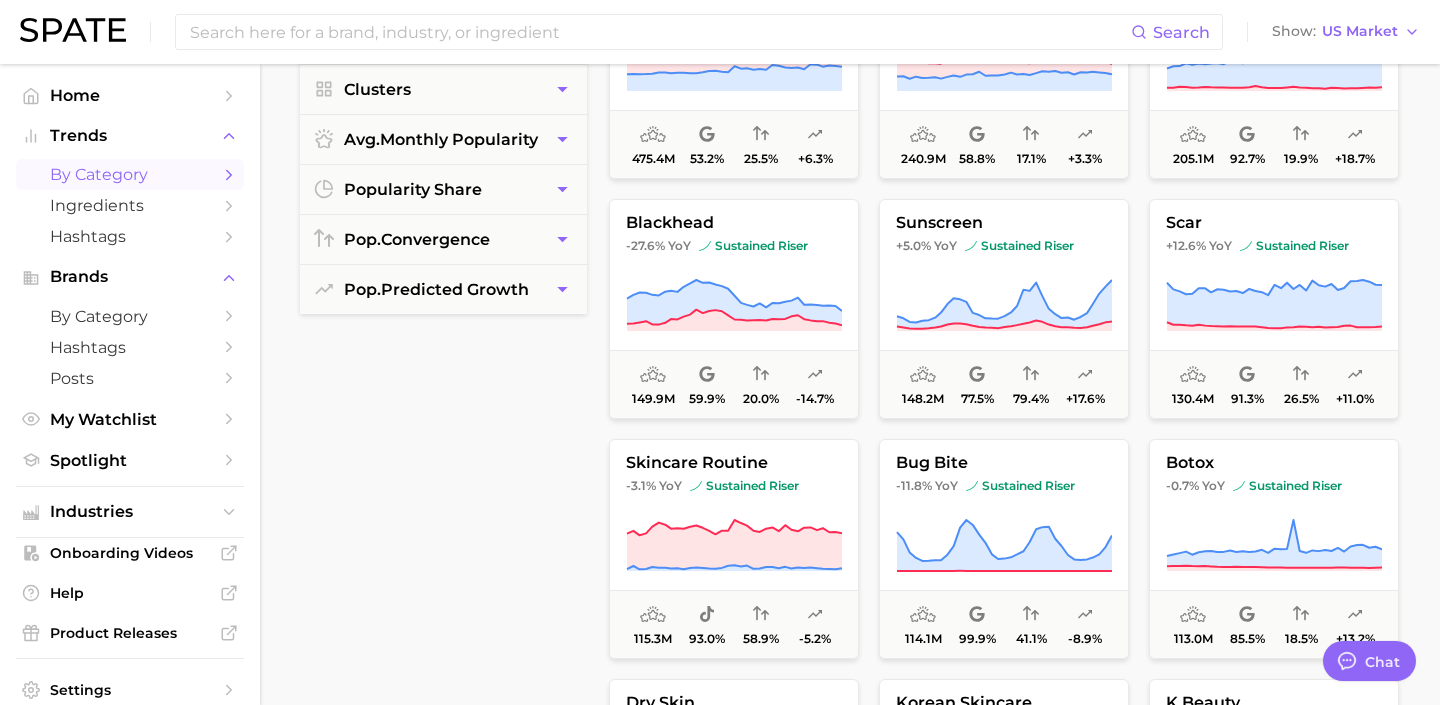 scroll, scrollTop: 470, scrollLeft: 0, axis: vertical 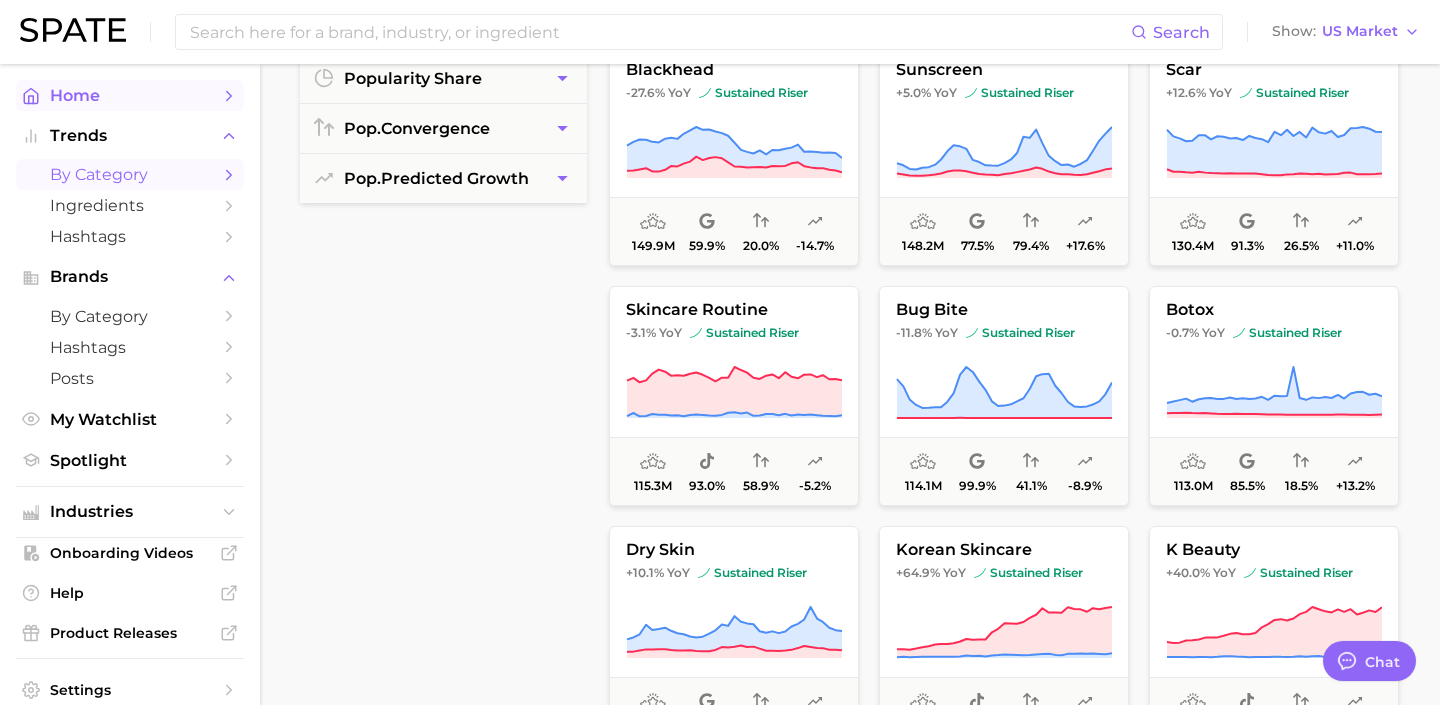click on "Home" at bounding box center (130, 95) 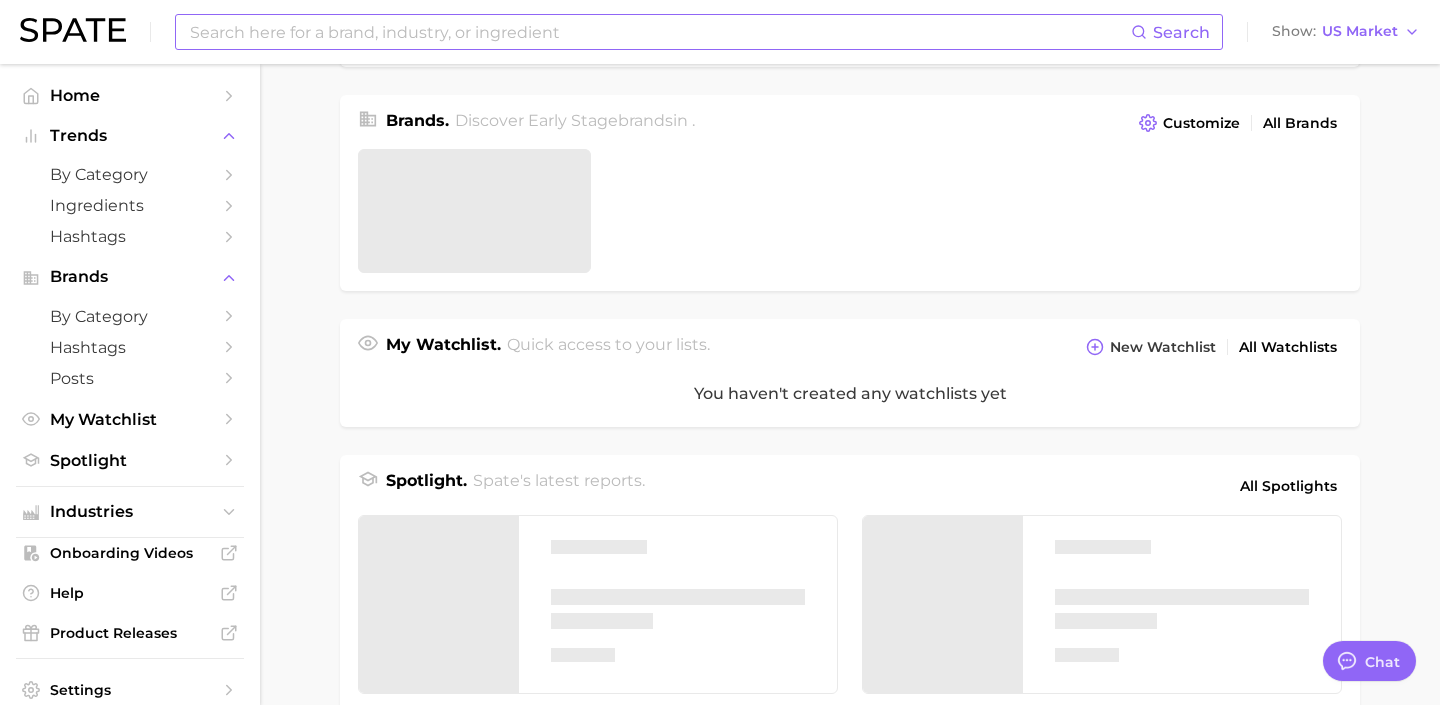 type on "x" 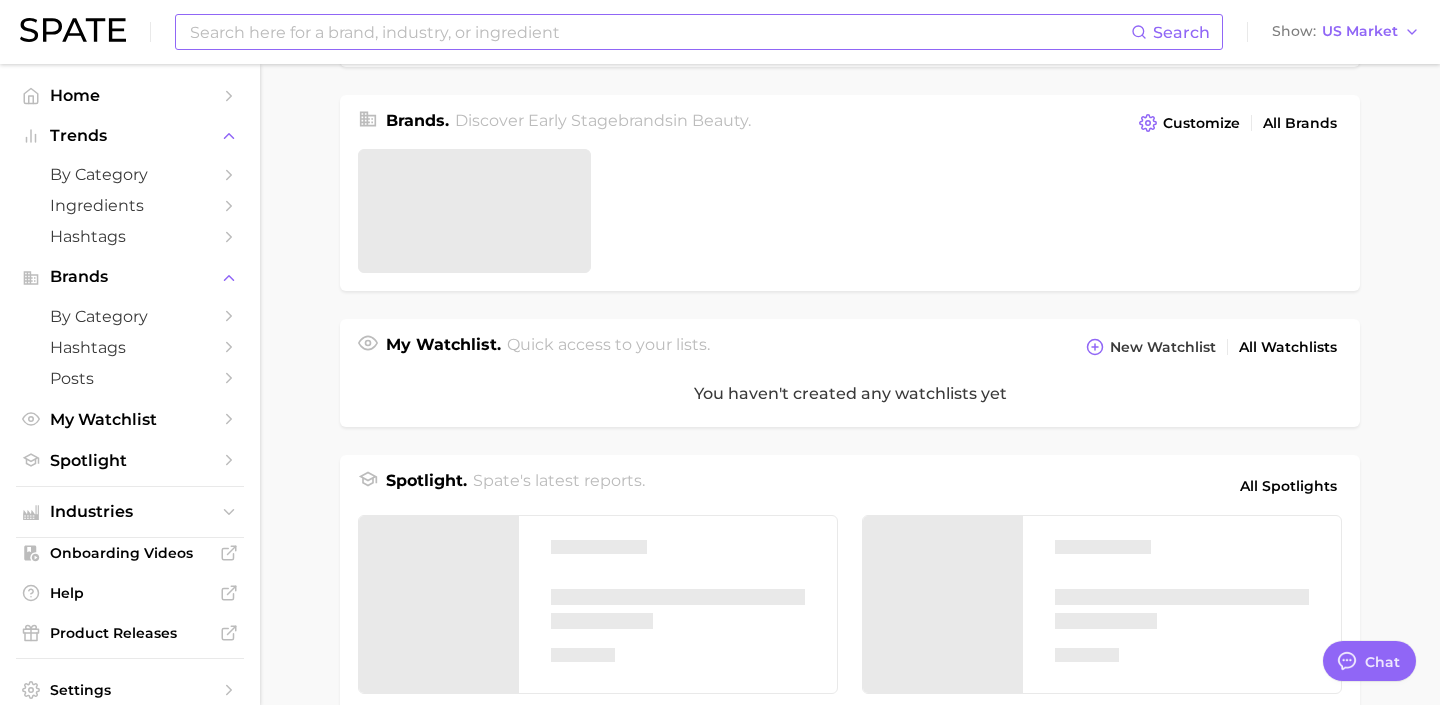 click at bounding box center (659, 32) 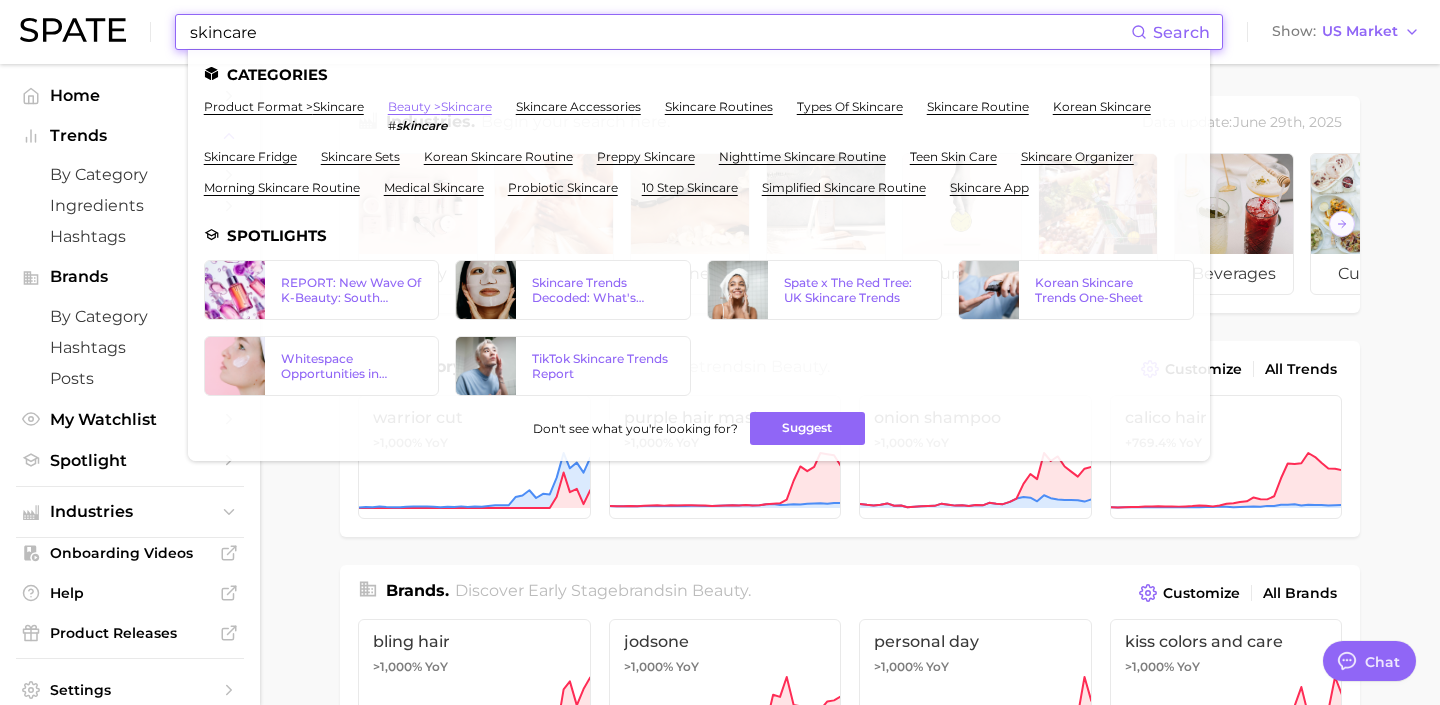 type on "skincare" 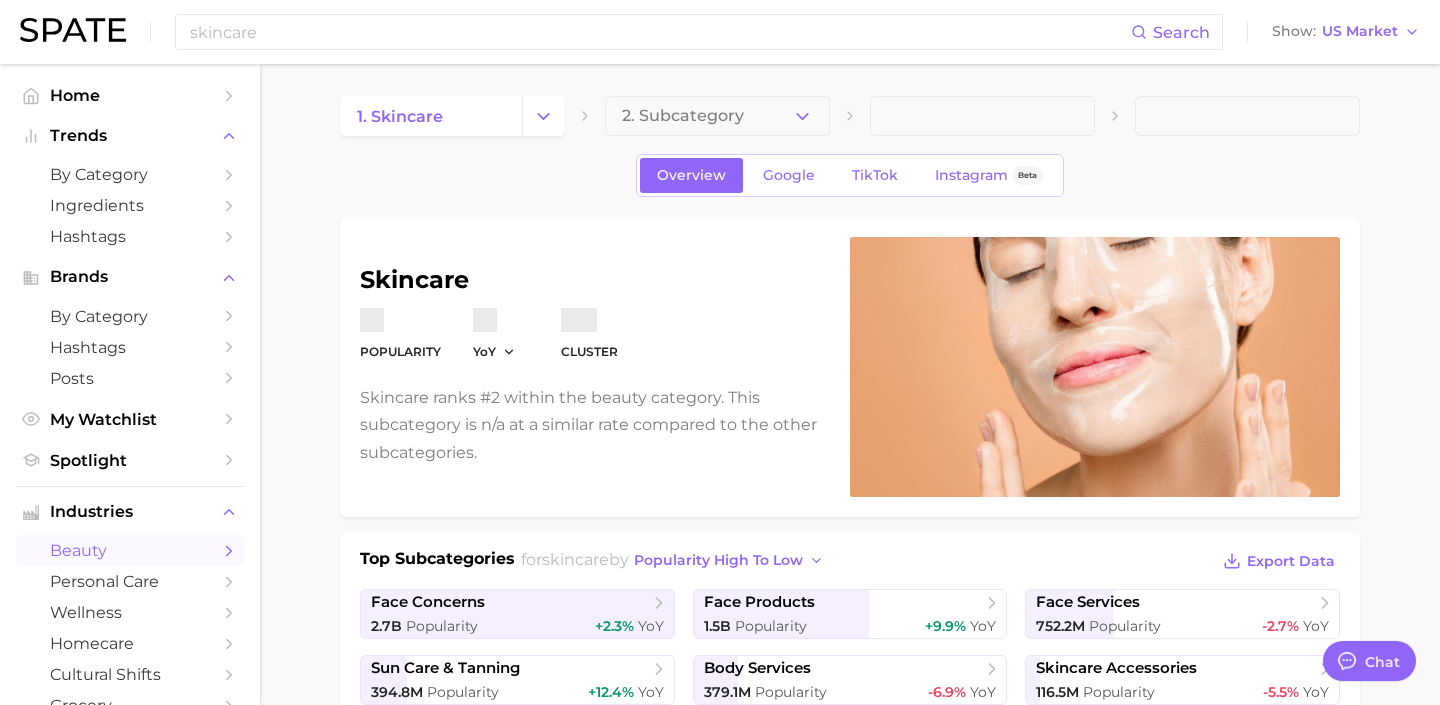 type on "x" 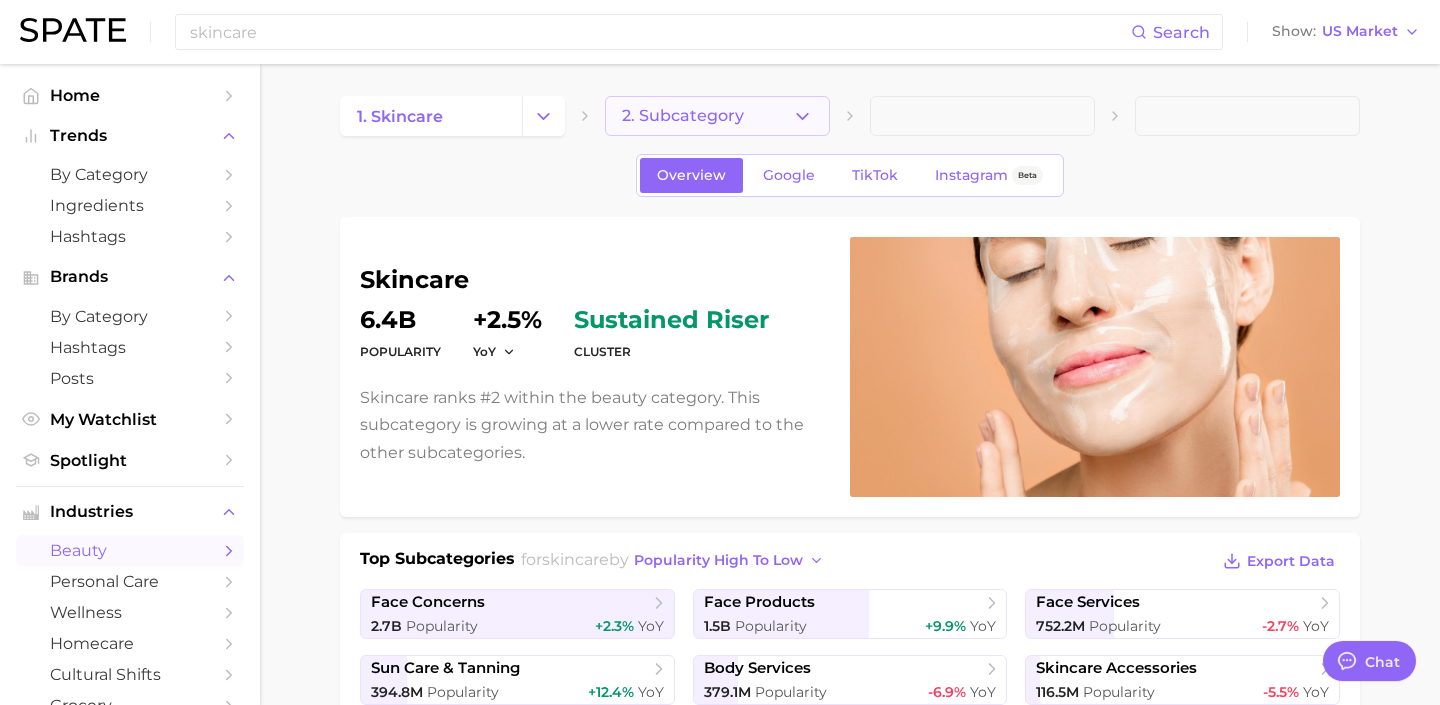 click on "2. Subcategory" at bounding box center (683, 116) 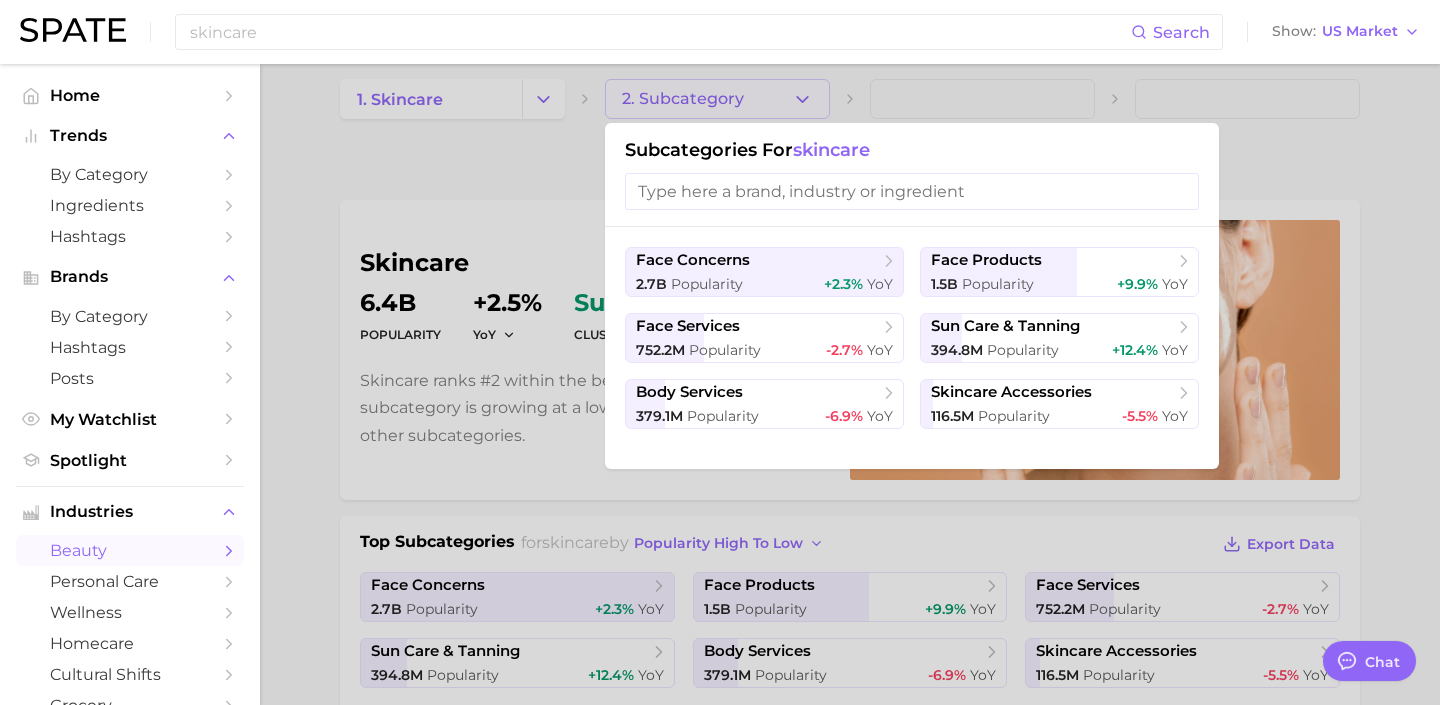 click at bounding box center [720, 352] 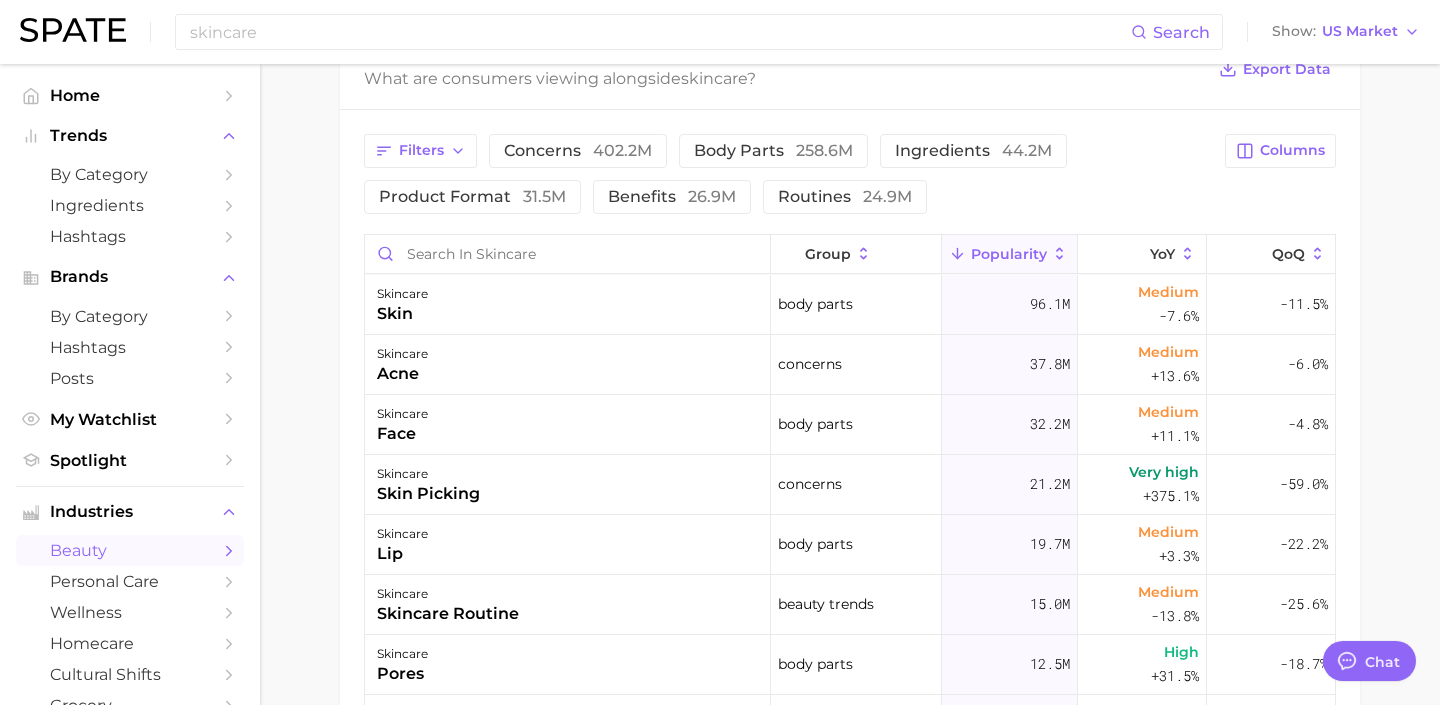 scroll, scrollTop: 779, scrollLeft: 0, axis: vertical 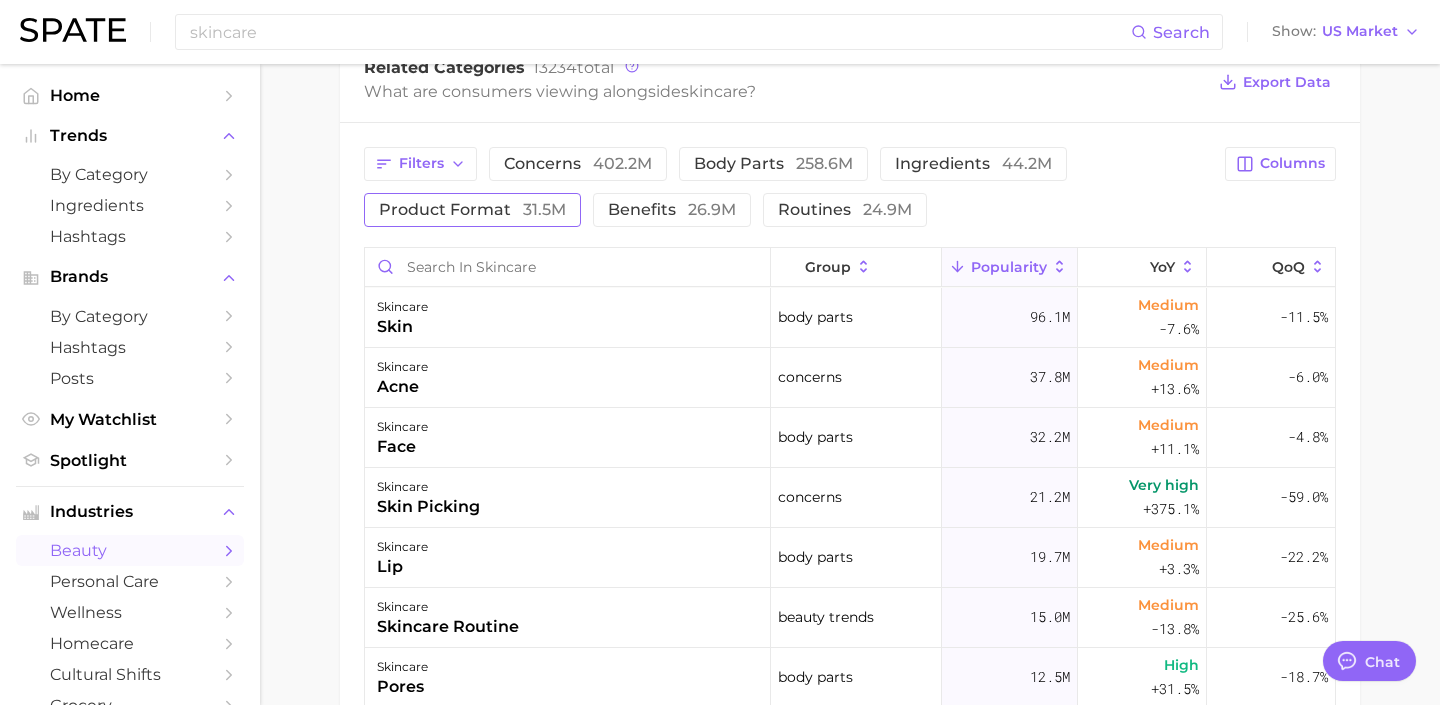 click on "product format   31.5m" at bounding box center [472, 210] 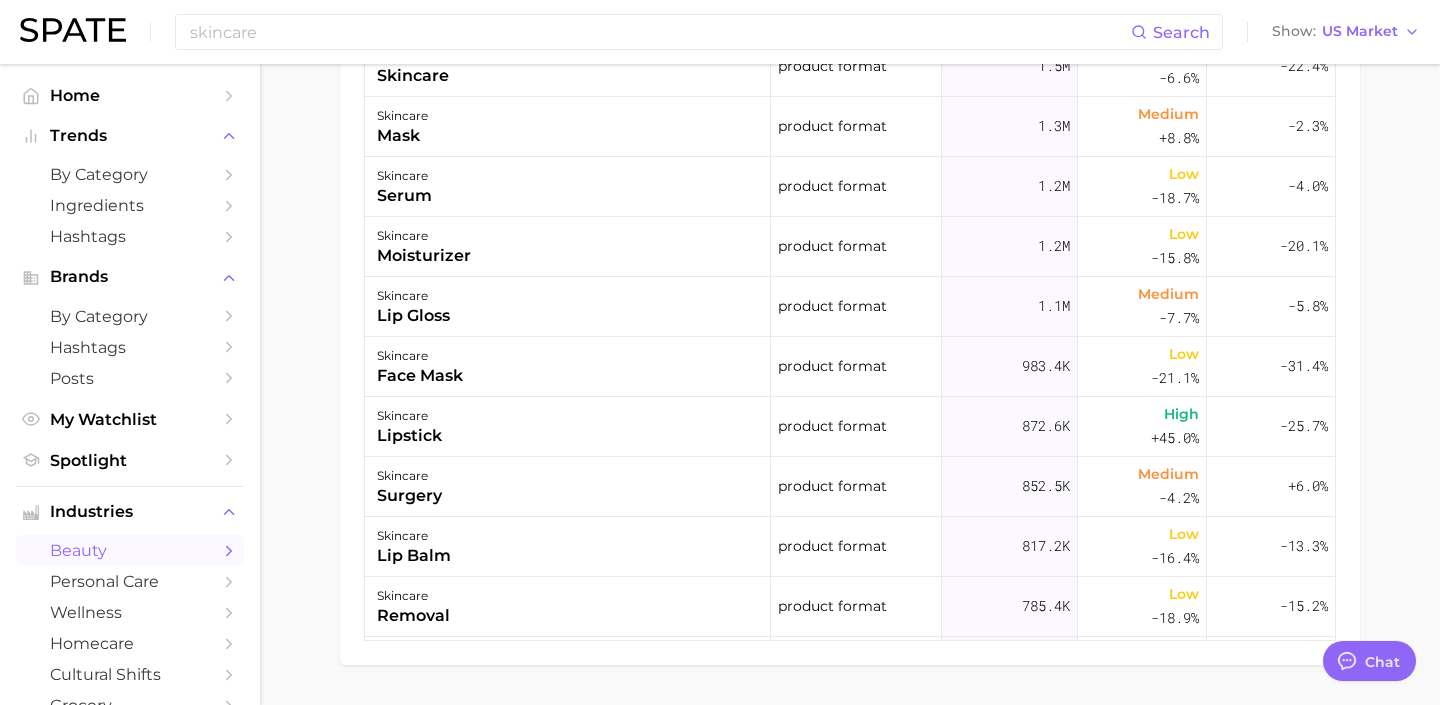 scroll, scrollTop: 1149, scrollLeft: 0, axis: vertical 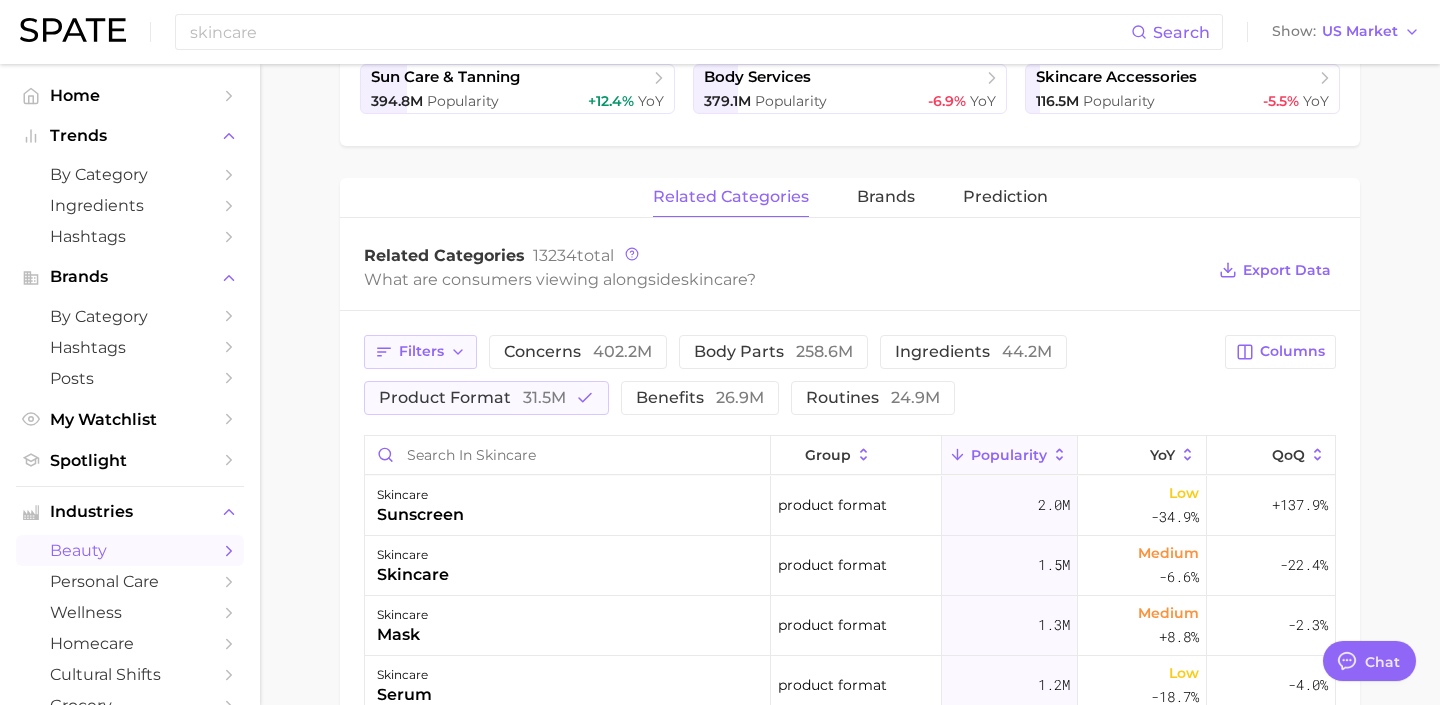 click on "Filters" at bounding box center [421, 351] 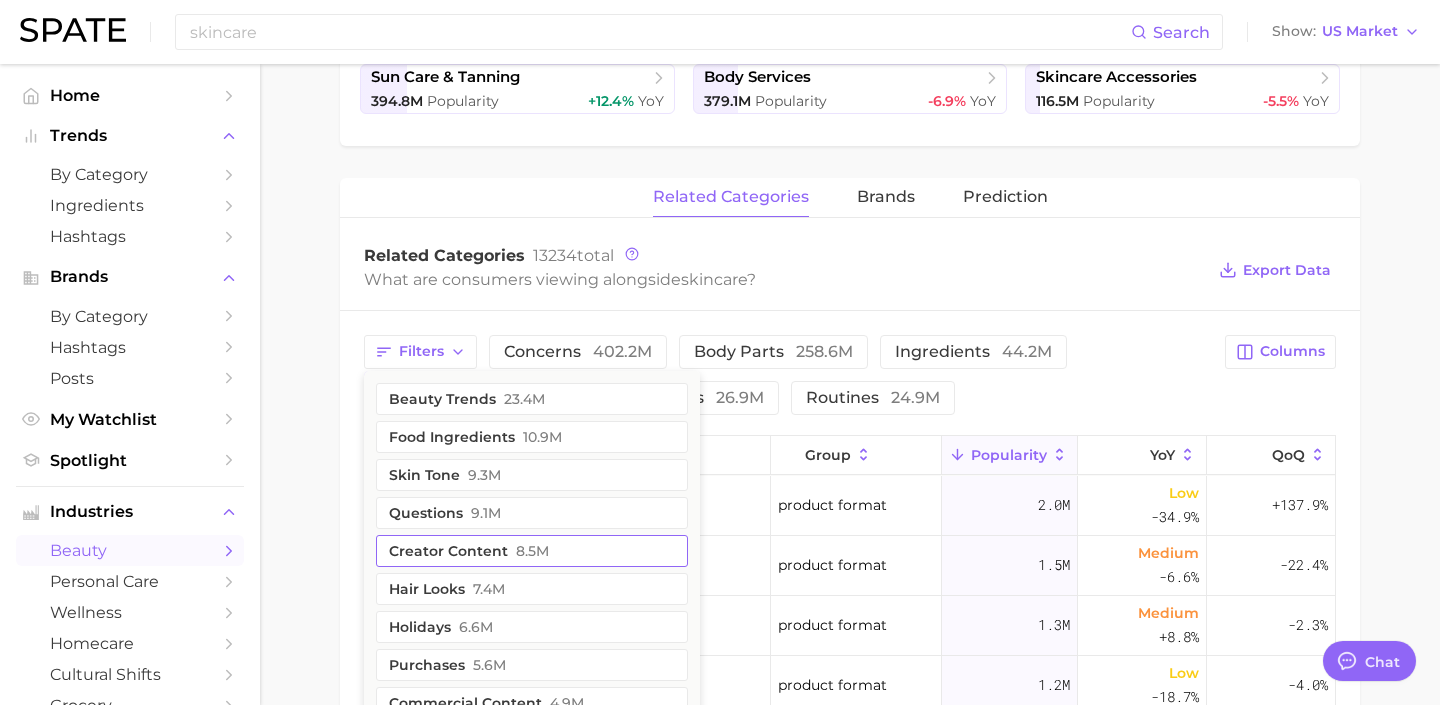 scroll, scrollTop: 47, scrollLeft: 0, axis: vertical 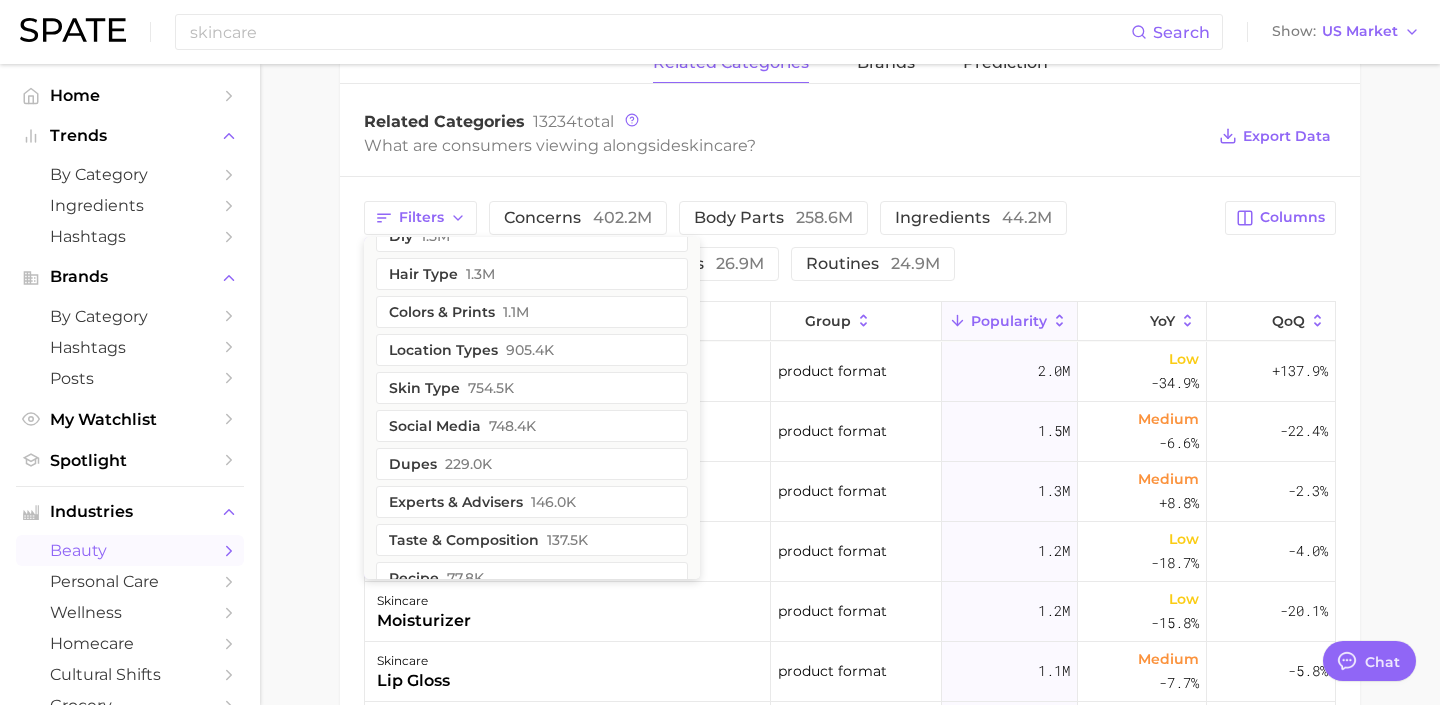 click on "Filters beauty trends   23.4m food ingredients   10.9m skin tone   9.3m questions   9.1m creator content   8.5m hair looks   7.4m holidays   6.6m purchases   5.6m commercial content   4.9m sentiment   3.5m demographics   2.4m eye shape & color   2.1m influencers   2.1m geographic location   2.0m retailers   1.9m clean beauty   1.8m theme   1.6m diy   1.5m hair type   1.3m colors & prints   1.1m location types   905.4k skin type   754.5k social media   748.4k dupes   229.0k experts & advisers   146.0k taste & composition   137.5k recipe   77.8k company   56.2k scents   52.2k packaging   29.9k economy   11.3k payment modes   955.3 concerns   402.2m body parts   258.6m ingredients   44.2m product format   31.5m benefits   26.9m routines   24.9m" at bounding box center [788, 241] 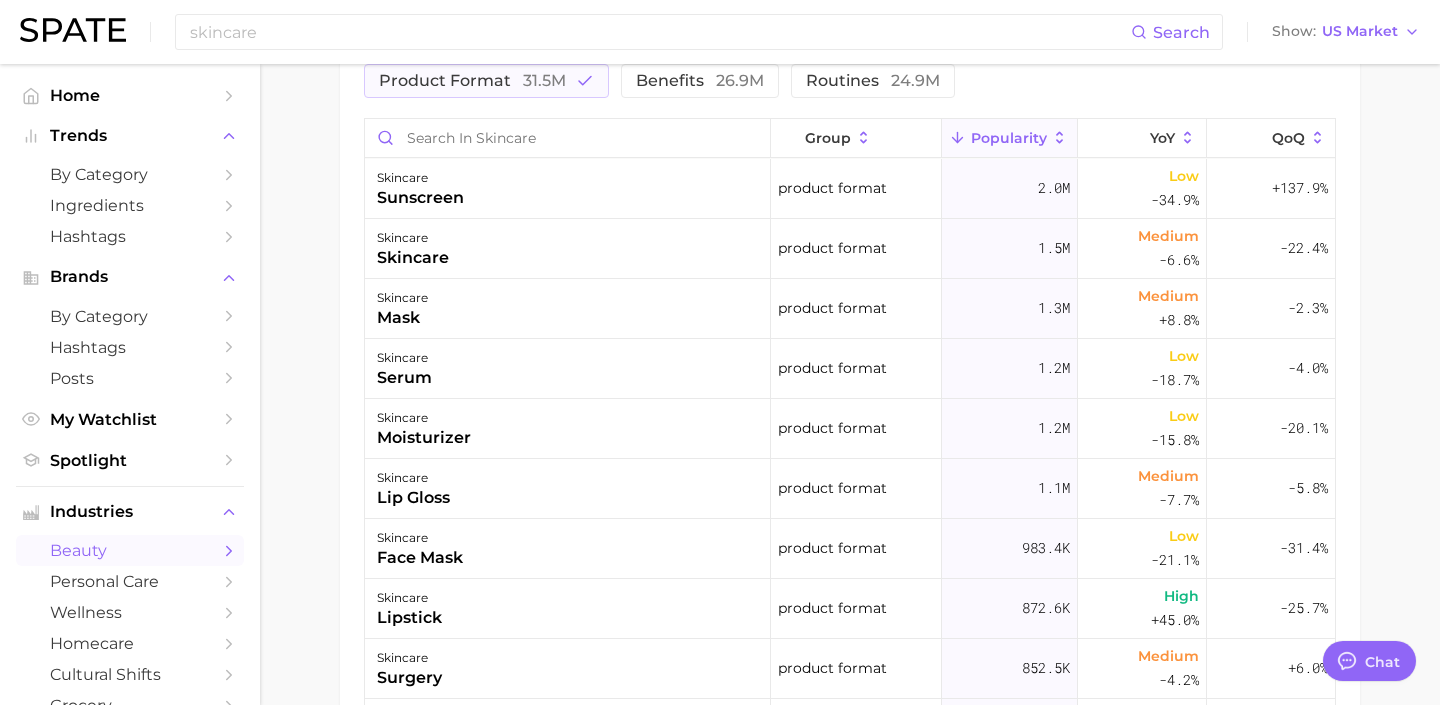 scroll, scrollTop: 907, scrollLeft: 0, axis: vertical 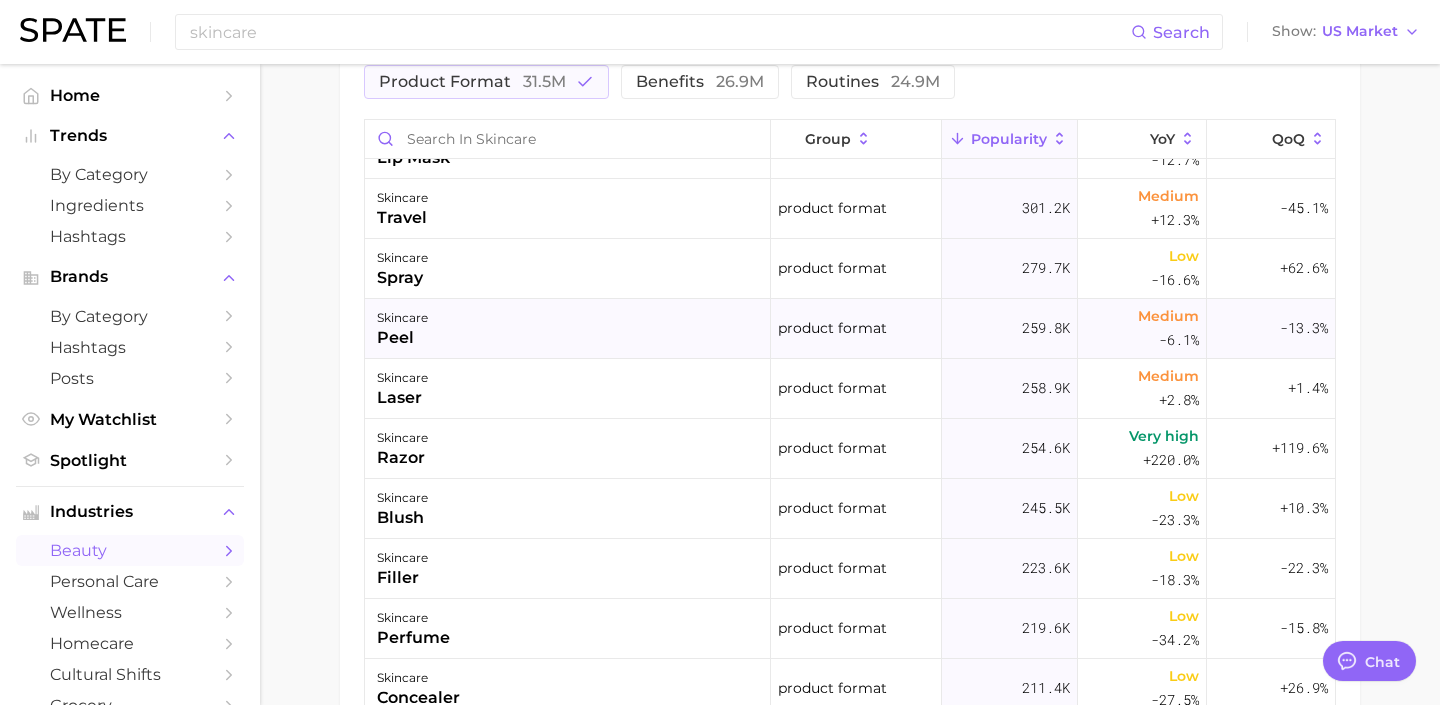 click on "skincare peel" at bounding box center [568, 329] 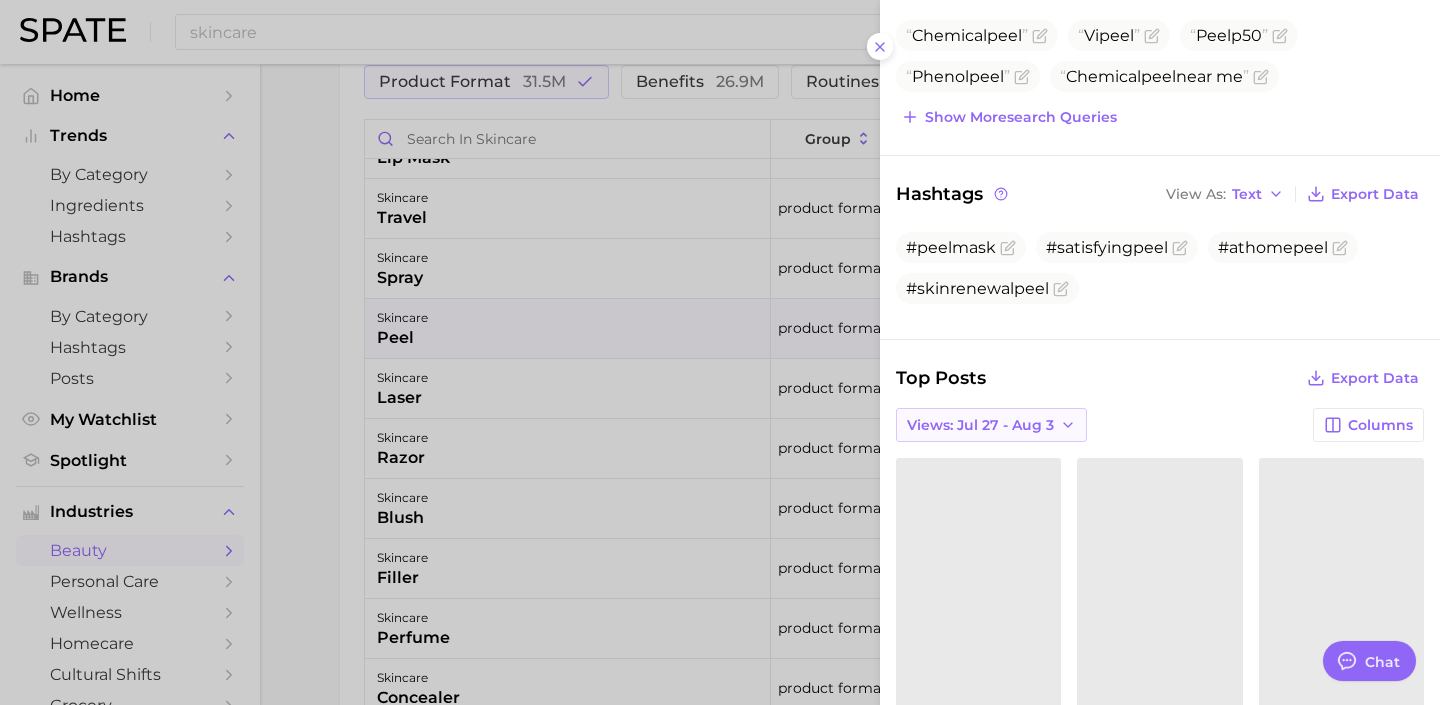scroll, scrollTop: 662, scrollLeft: 0, axis: vertical 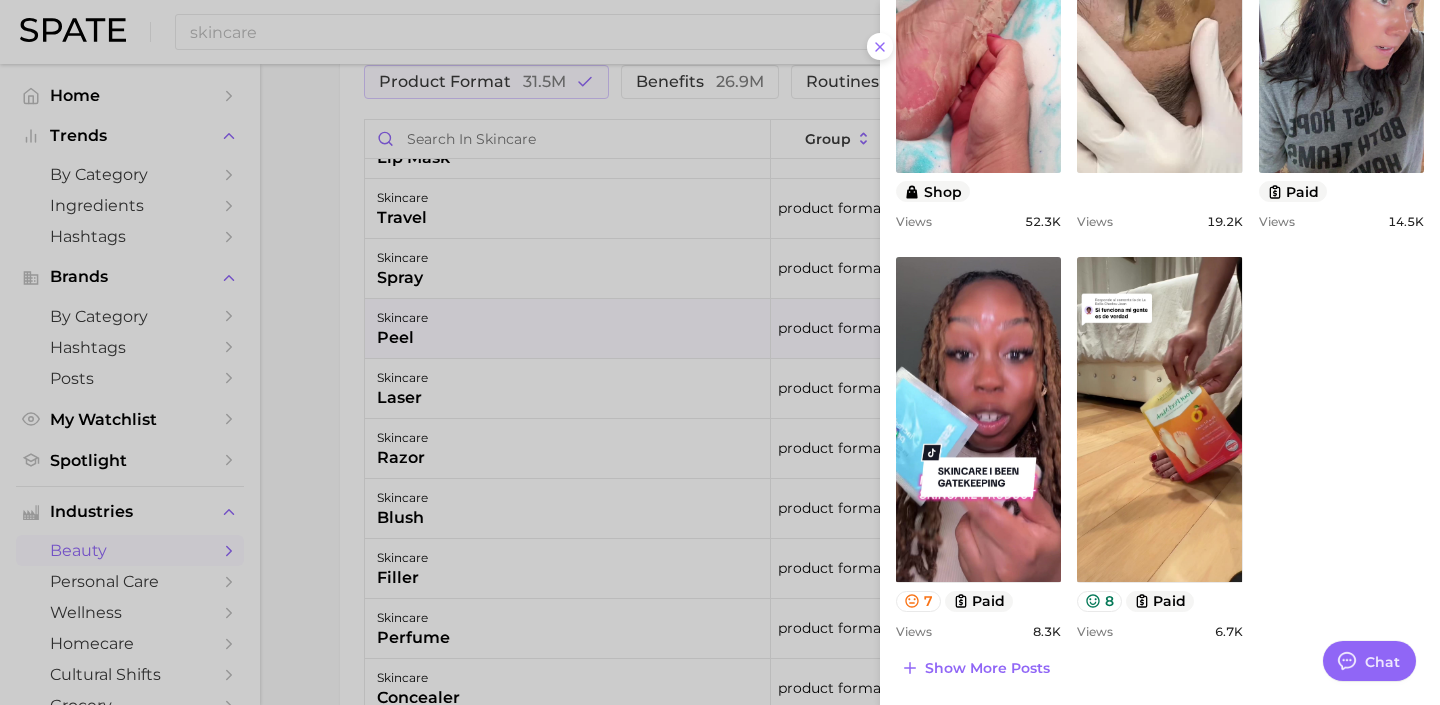 click at bounding box center [720, 352] 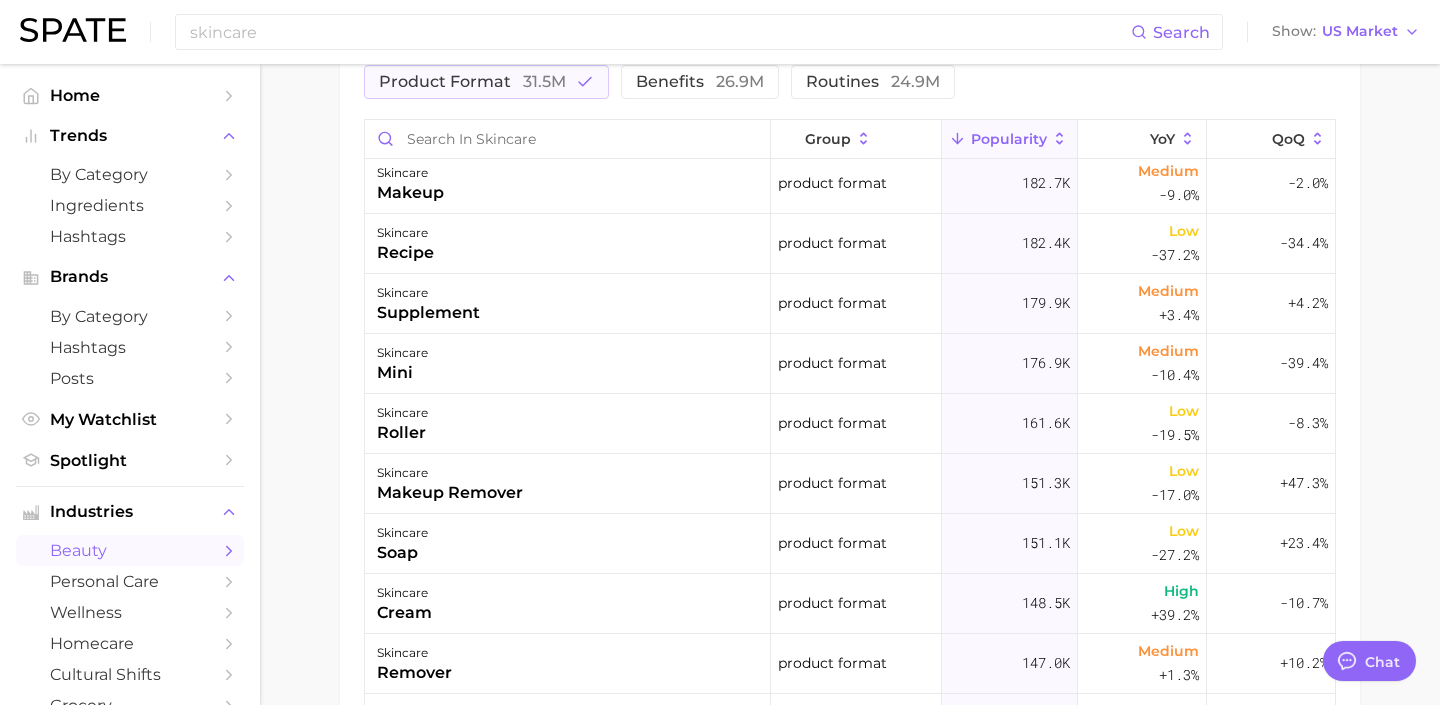 scroll, scrollTop: 2470, scrollLeft: 0, axis: vertical 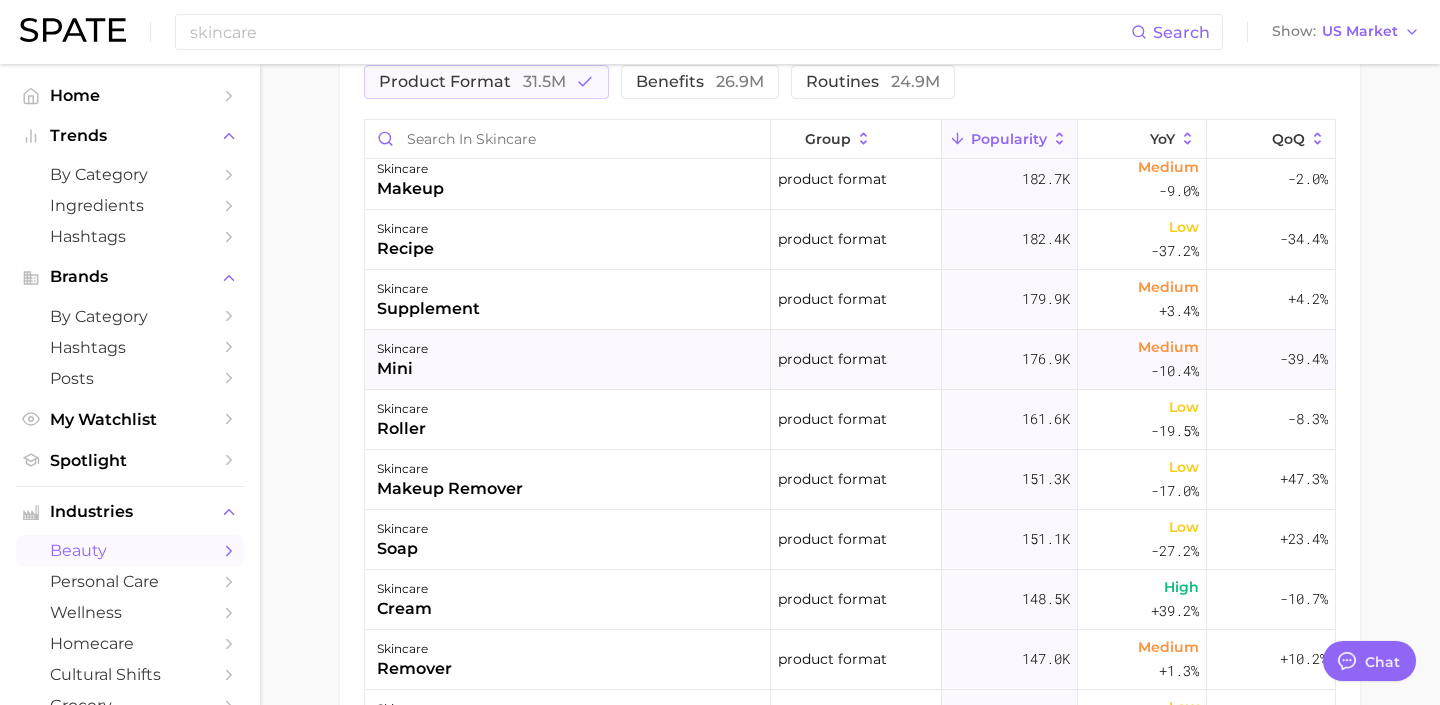 click on "skincare mini" at bounding box center (568, 360) 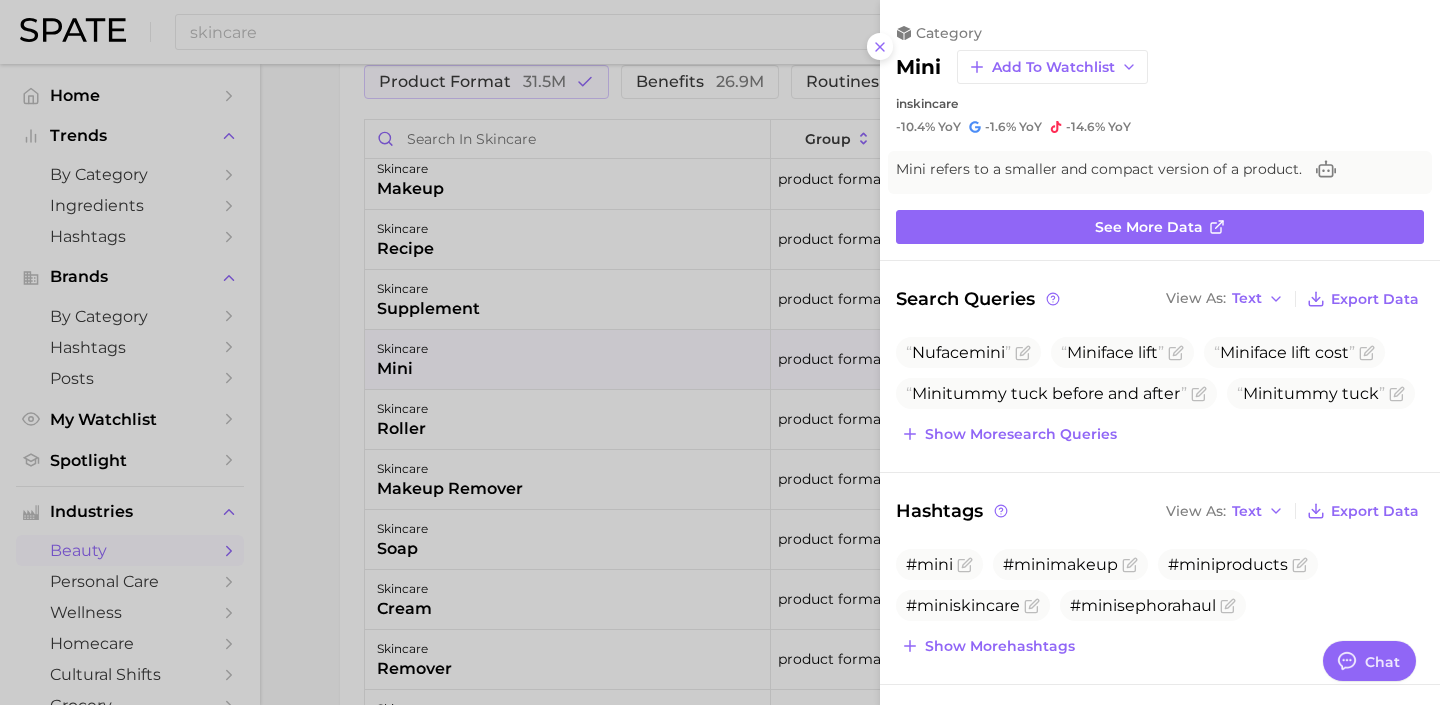 scroll, scrollTop: 485, scrollLeft: 0, axis: vertical 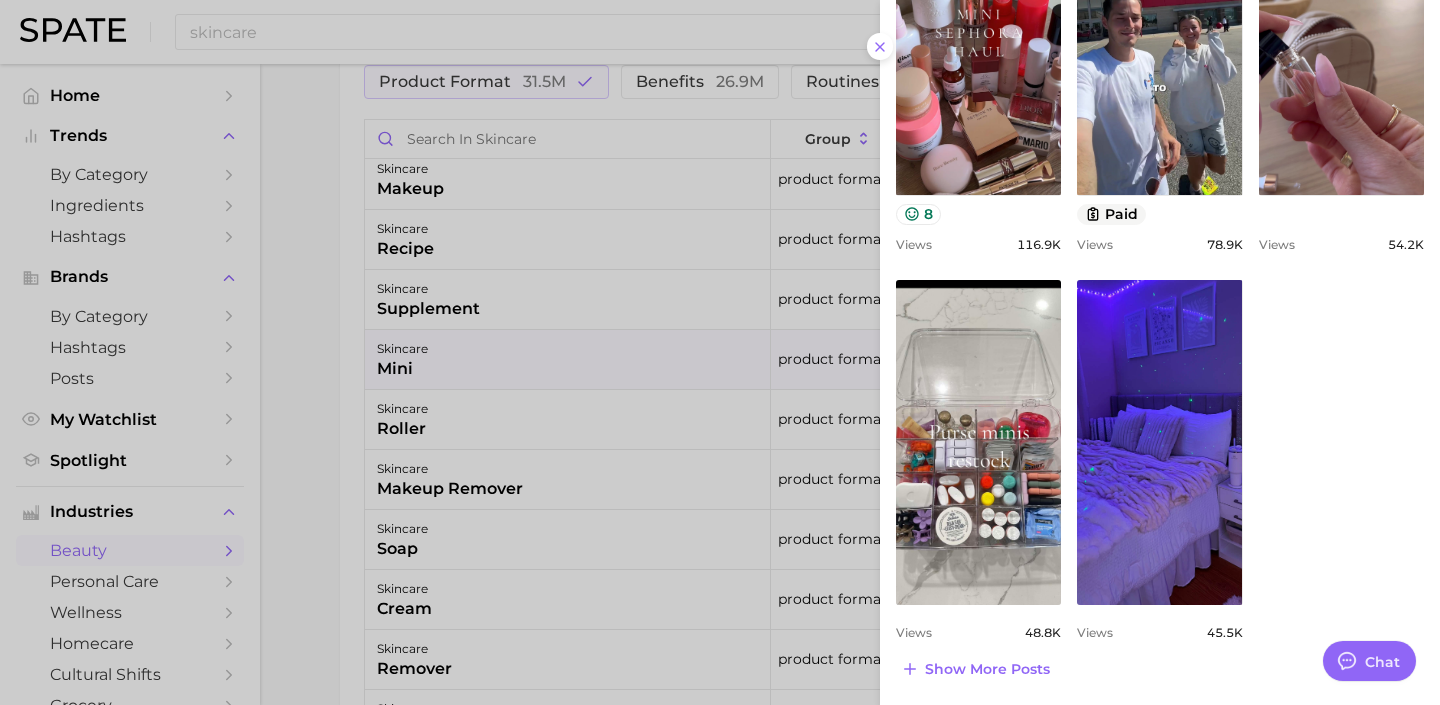 click at bounding box center (720, 352) 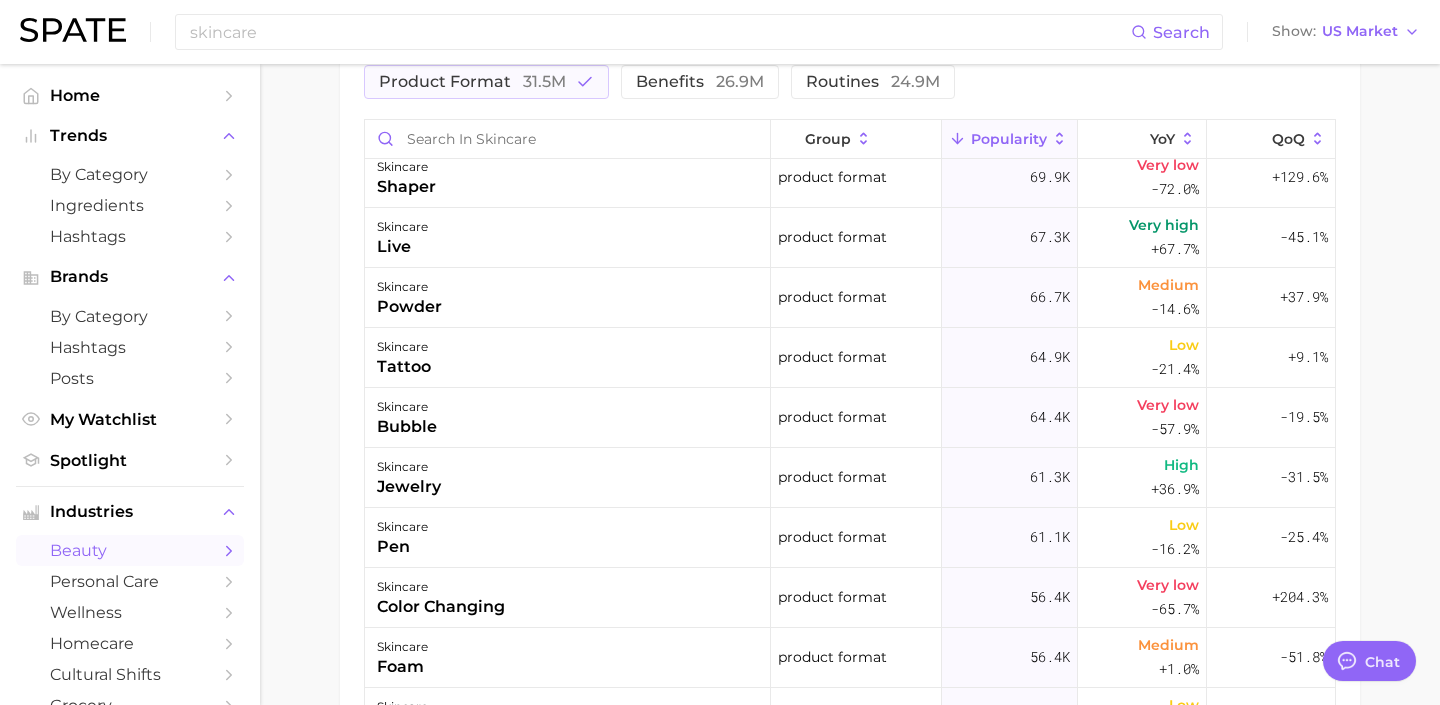 scroll, scrollTop: 4506, scrollLeft: 0, axis: vertical 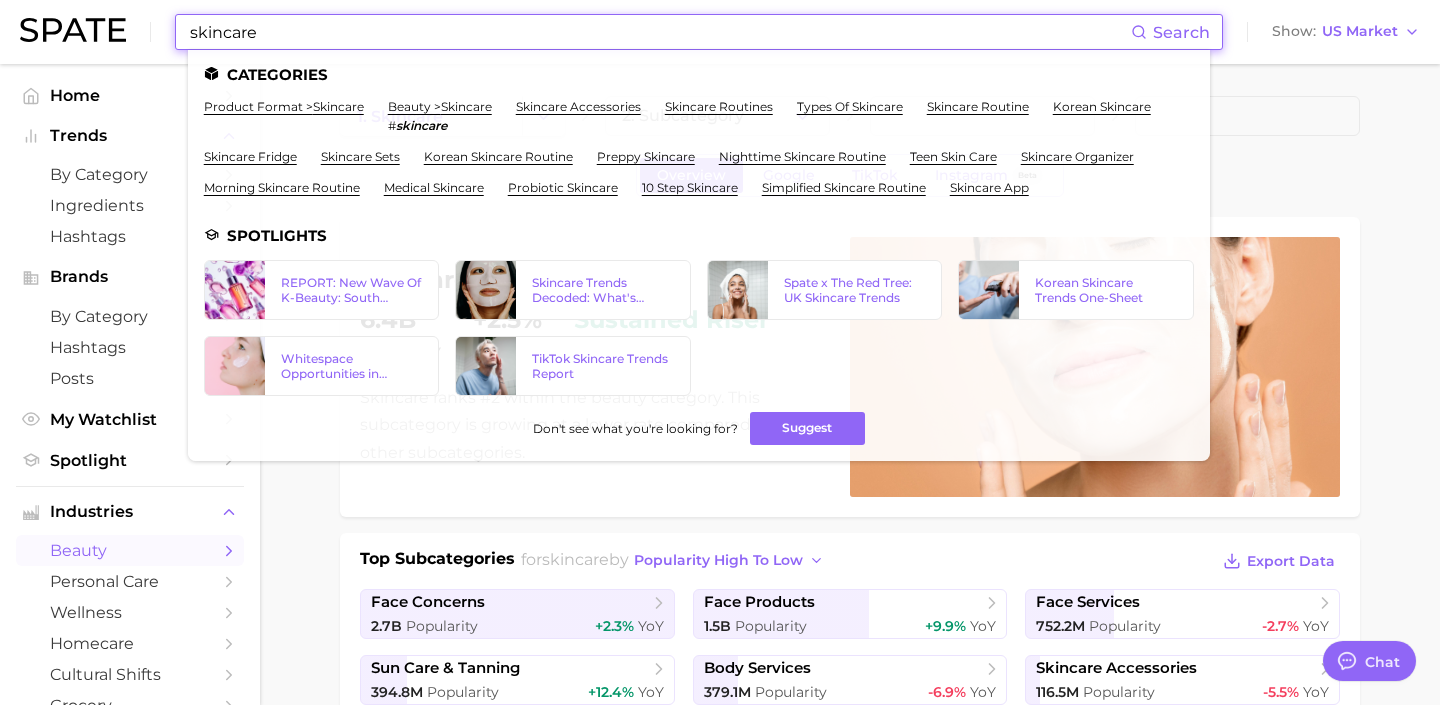click on "skincare" at bounding box center [659, 32] 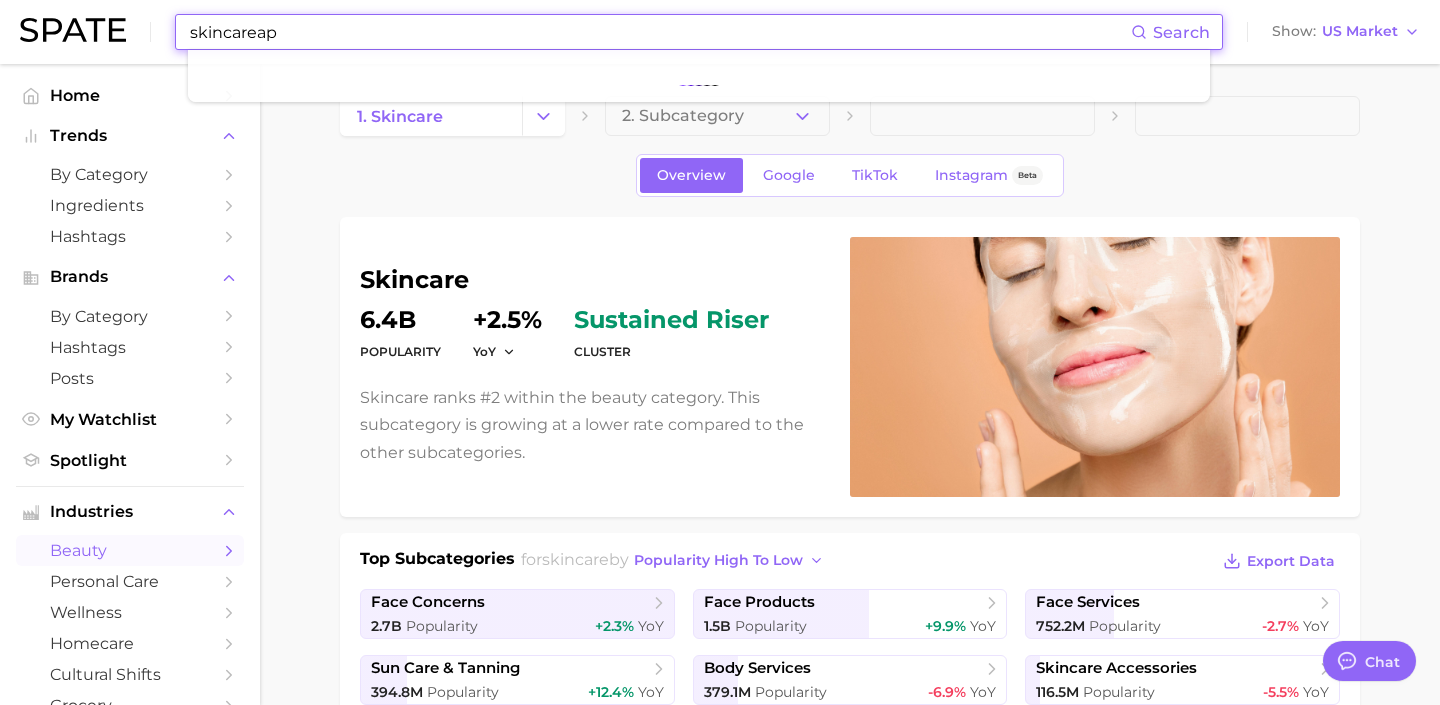 click on "skincareap" at bounding box center (659, 32) 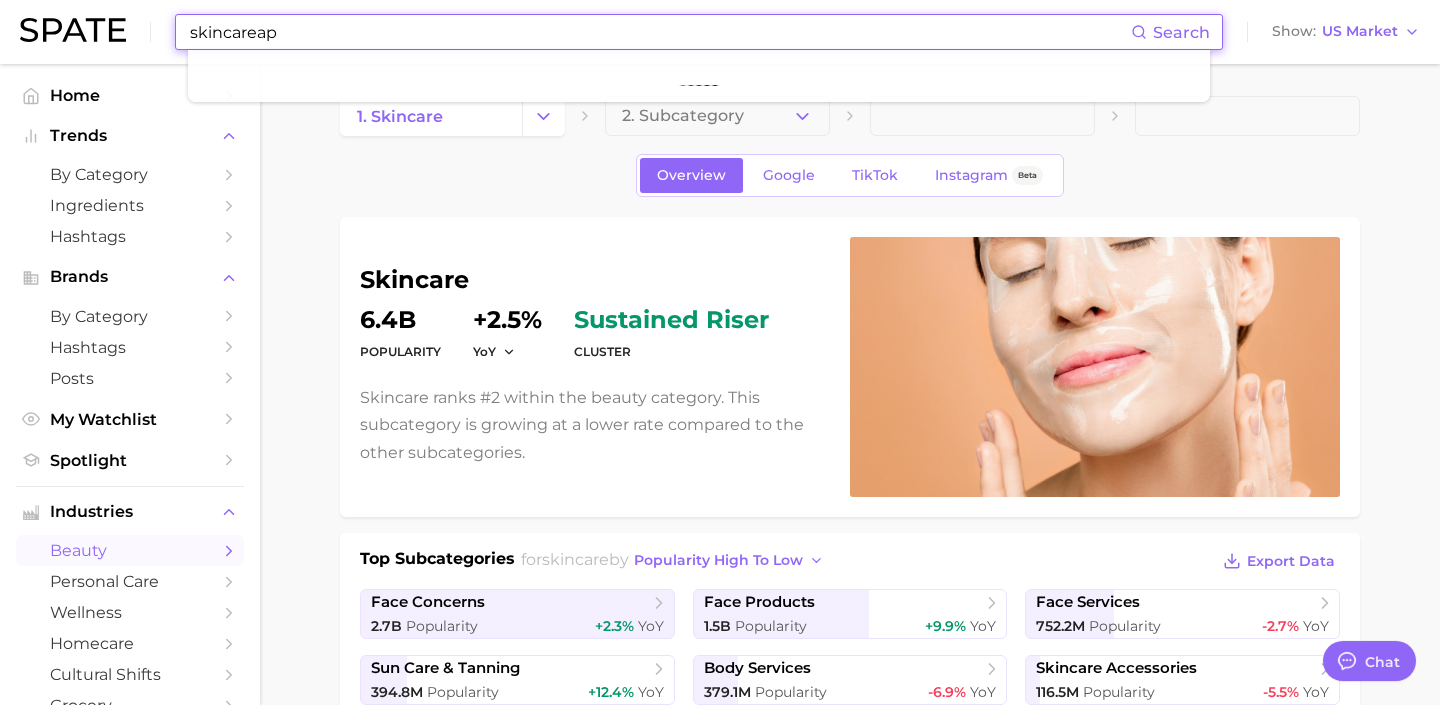 click on "skincareap" at bounding box center (659, 32) 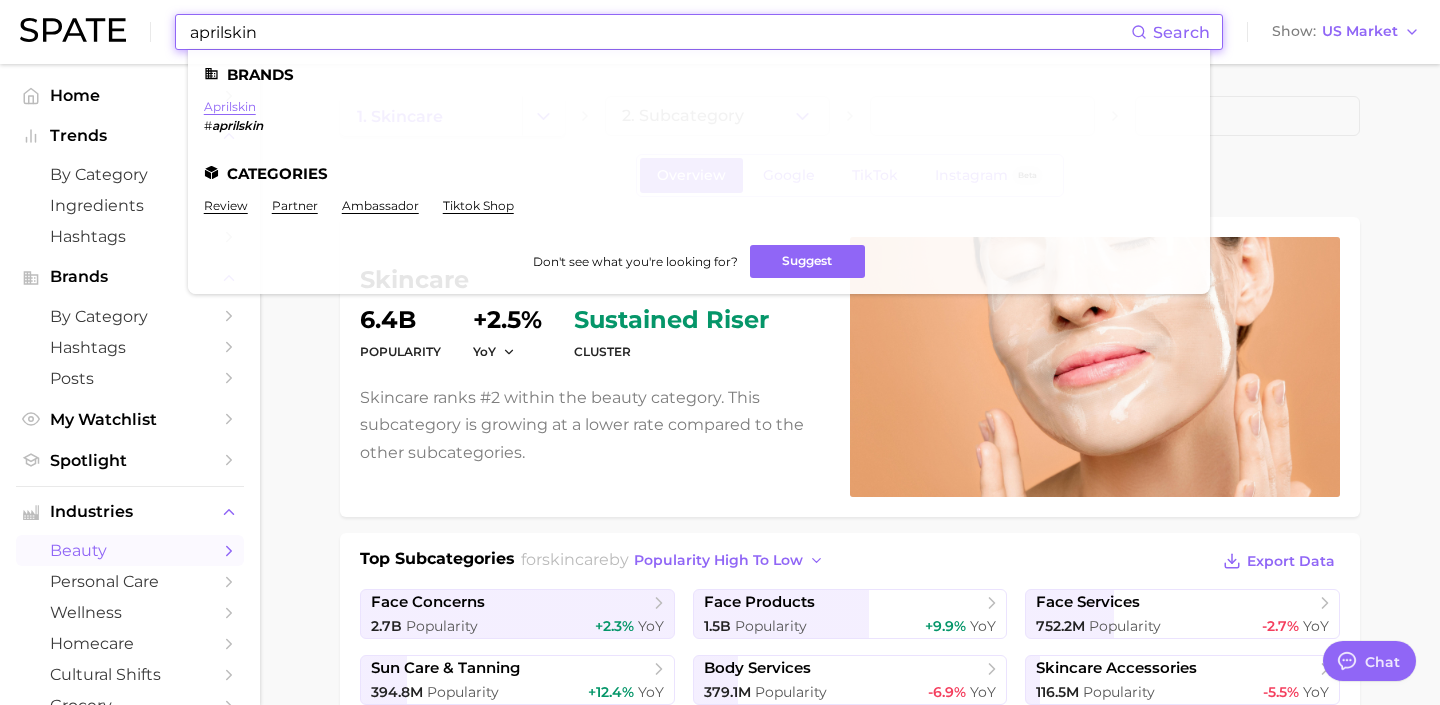 type on "aprilskin" 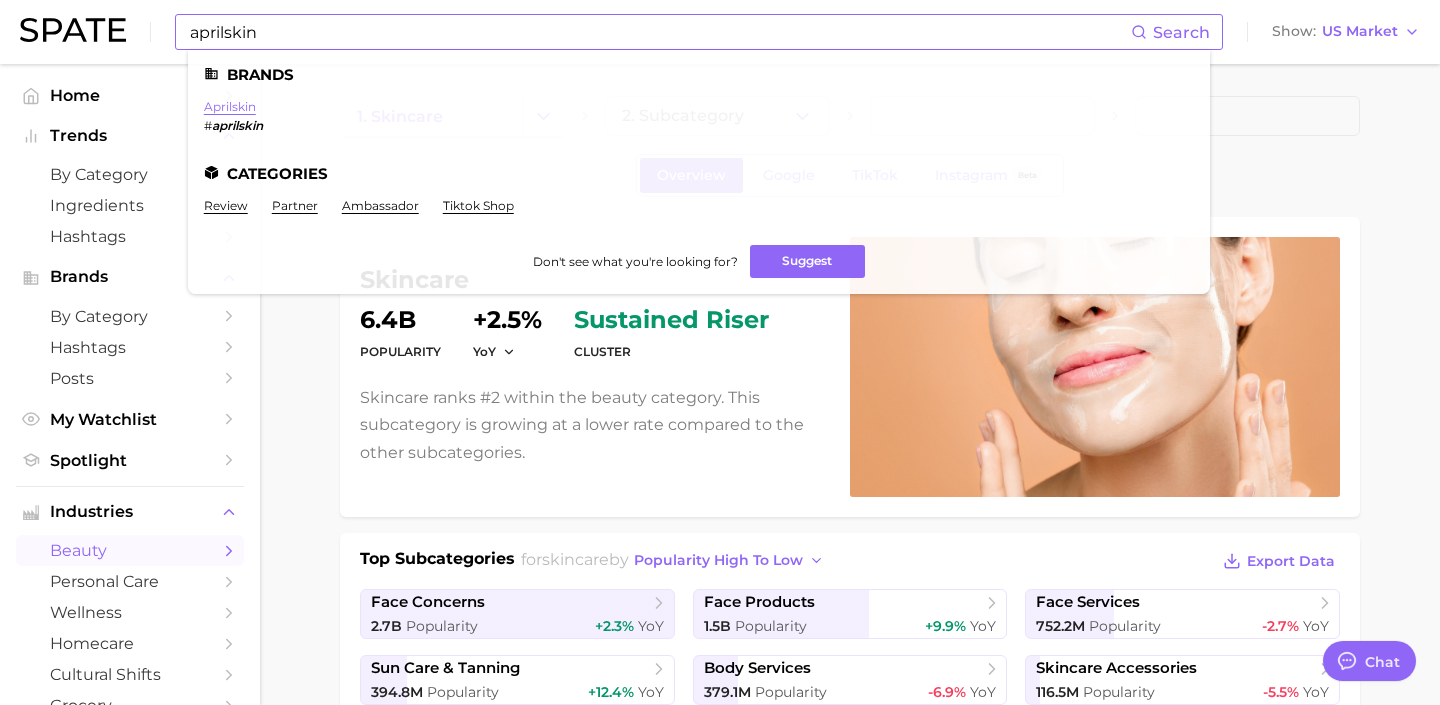 click on "aprilskin" at bounding box center [230, 106] 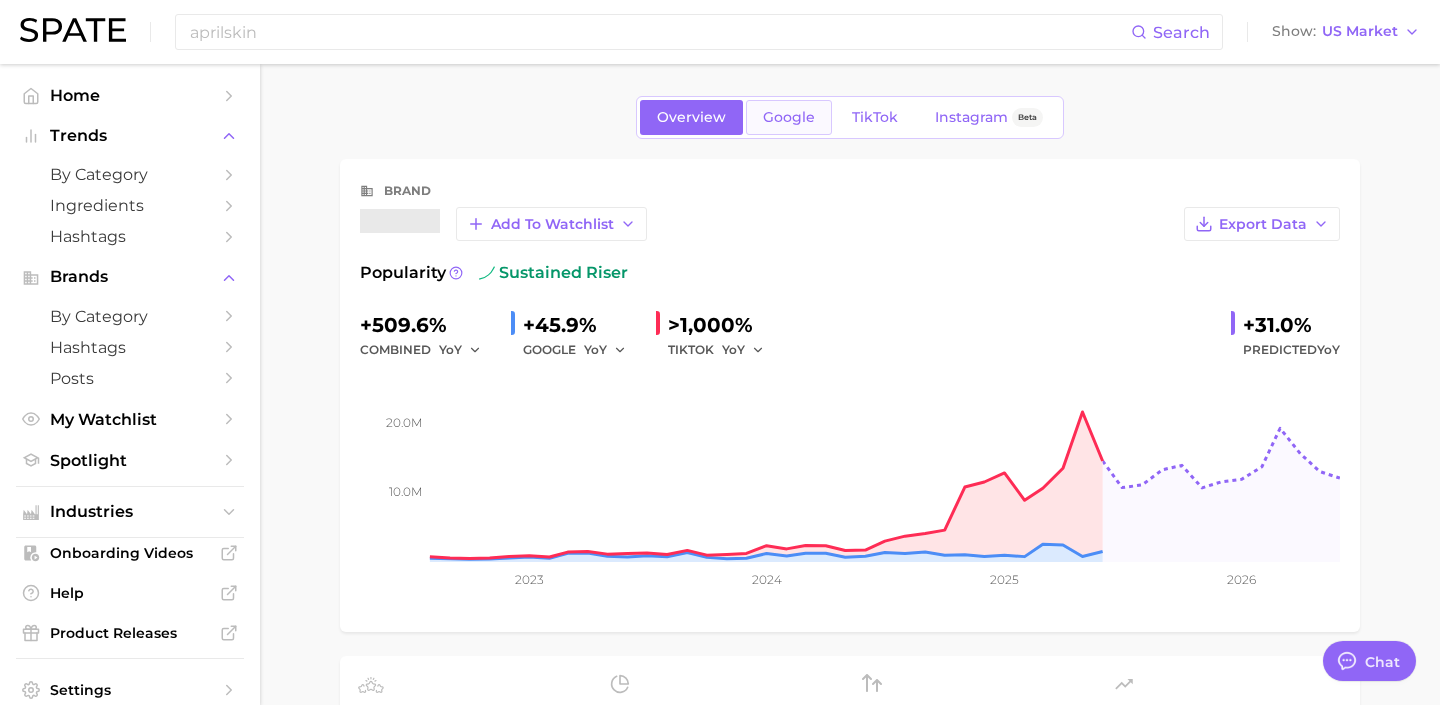 click on "Google" at bounding box center (789, 117) 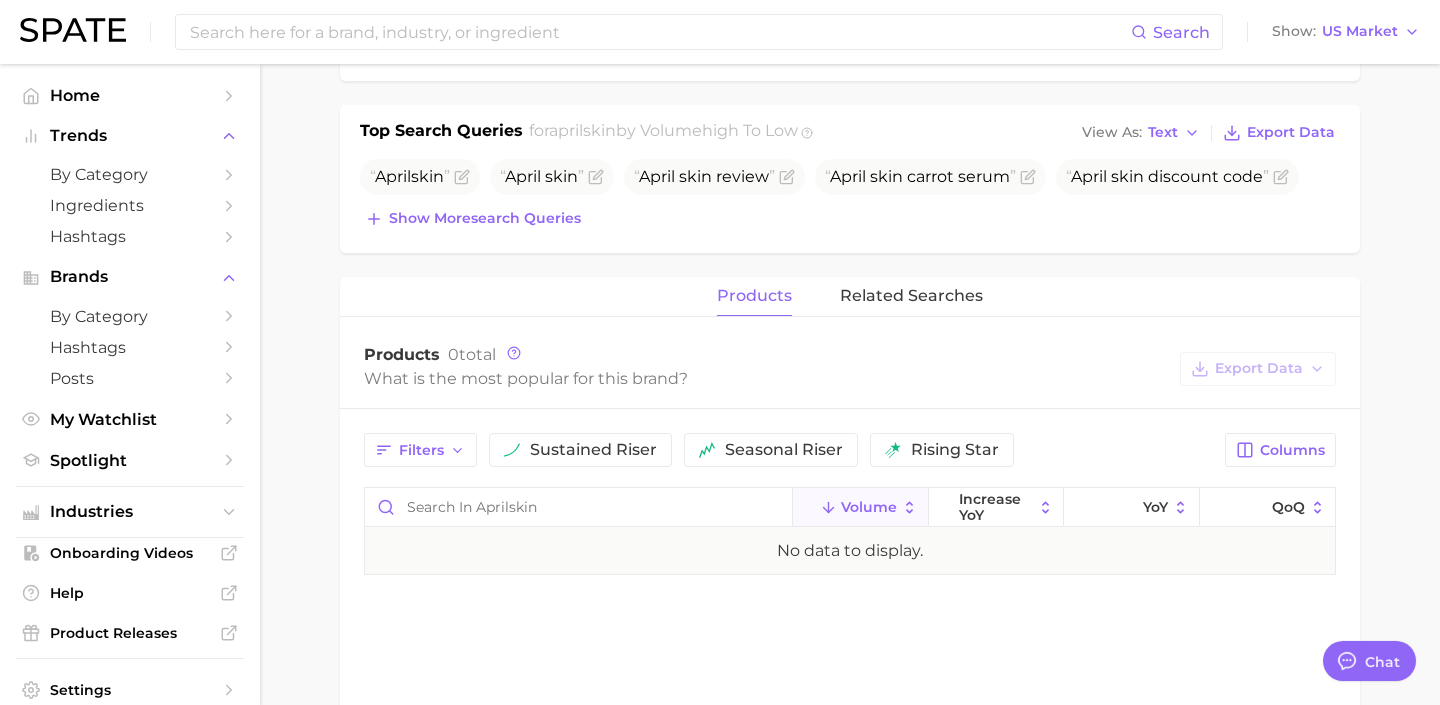 scroll, scrollTop: 0, scrollLeft: 0, axis: both 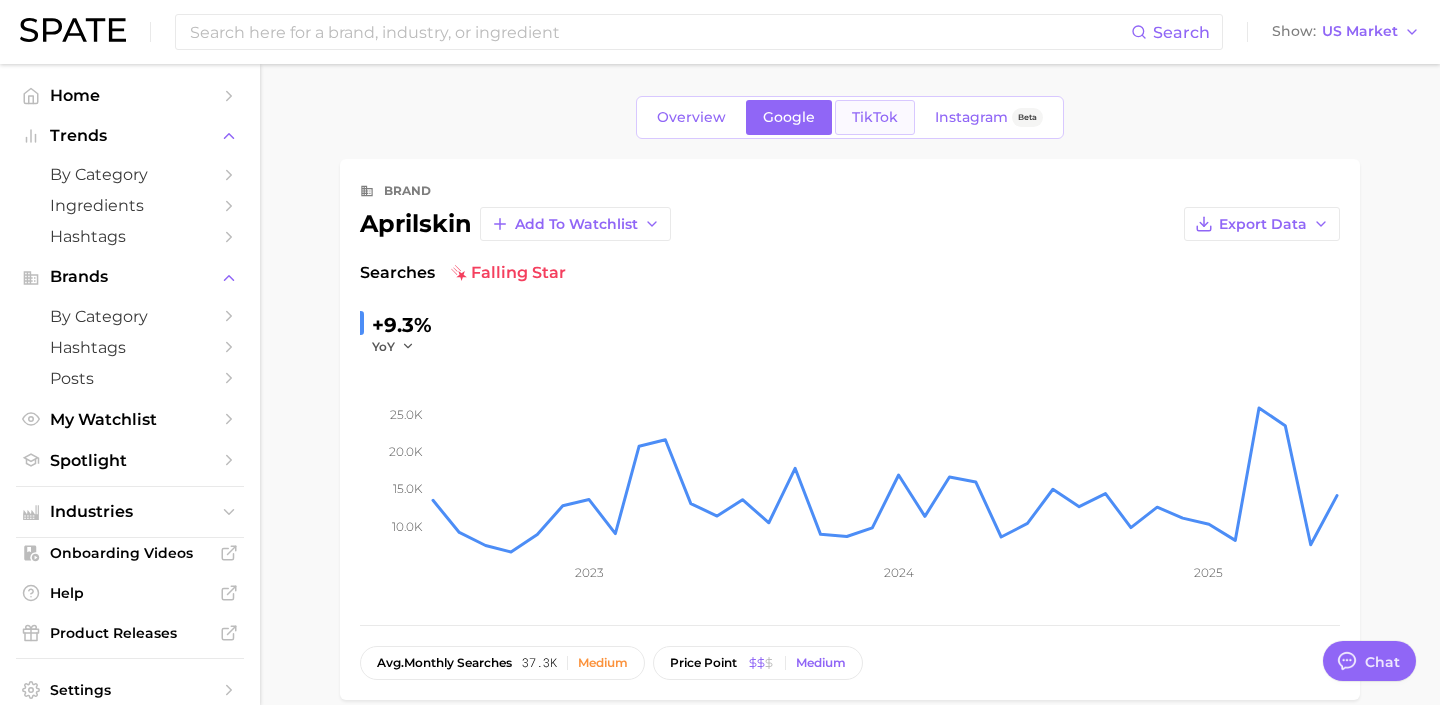 click on "TikTok" at bounding box center (875, 117) 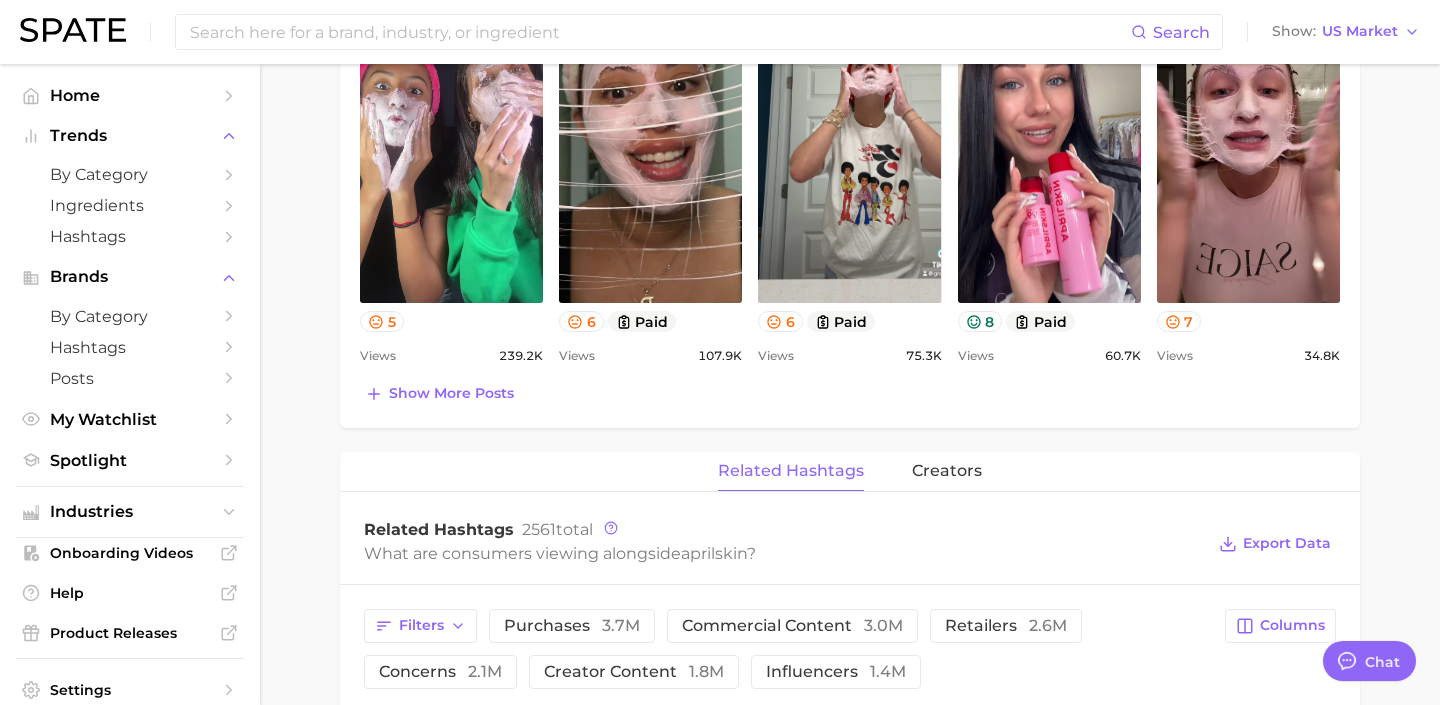 scroll, scrollTop: 914, scrollLeft: 0, axis: vertical 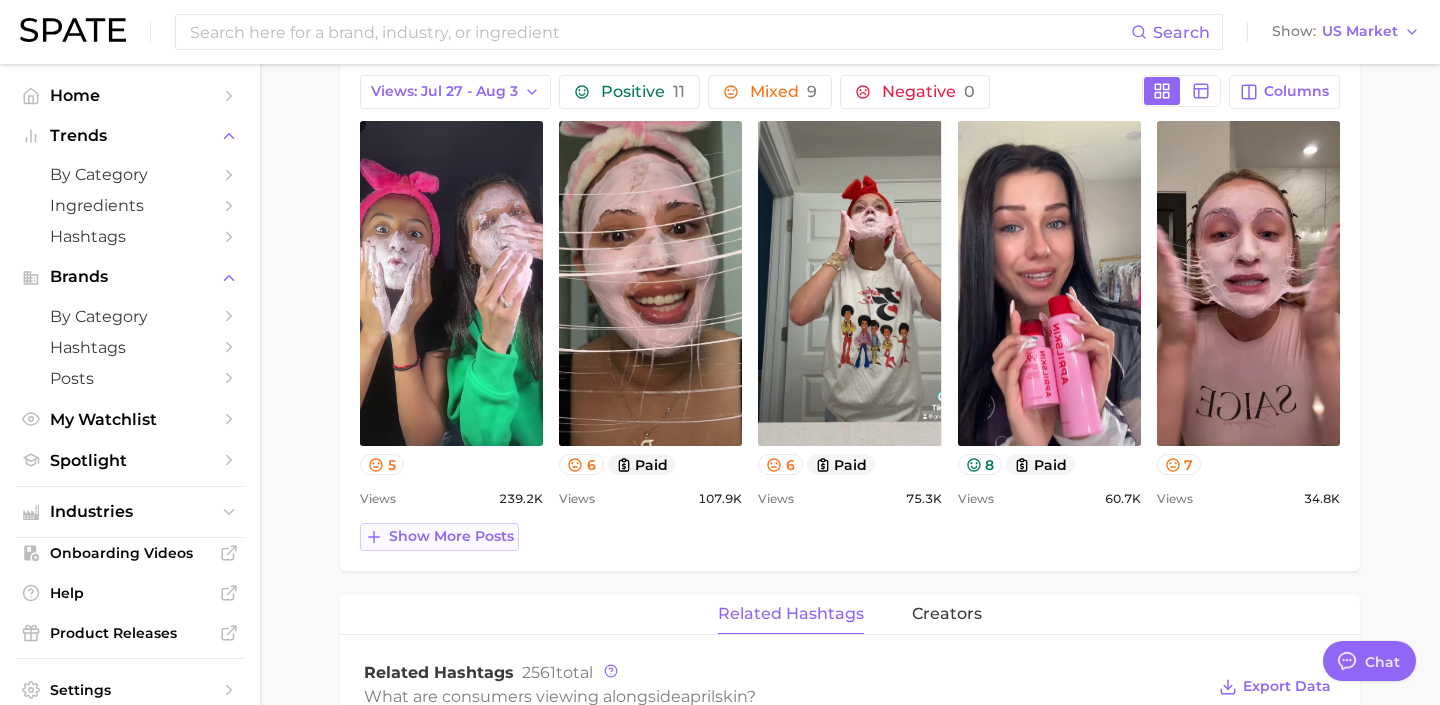 click on "Show more posts" at bounding box center [451, 536] 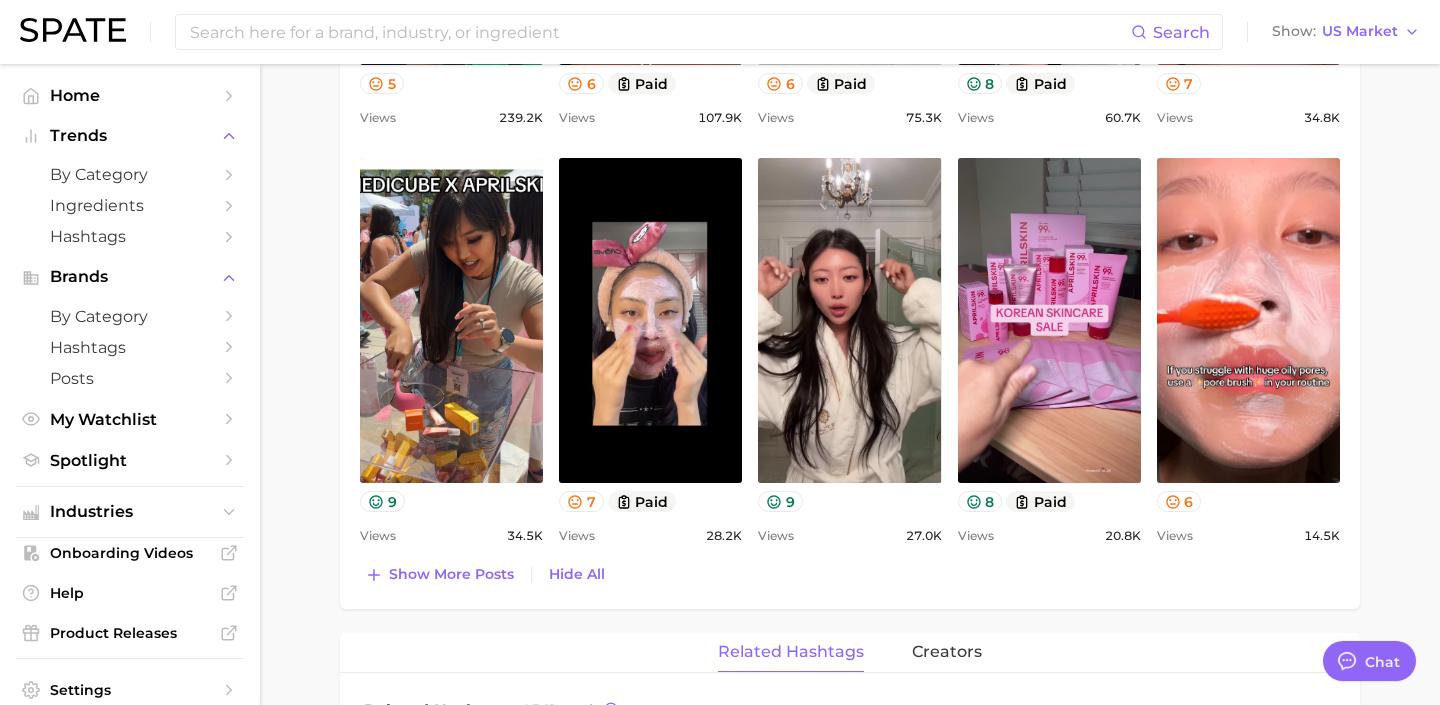 scroll, scrollTop: 1307, scrollLeft: 0, axis: vertical 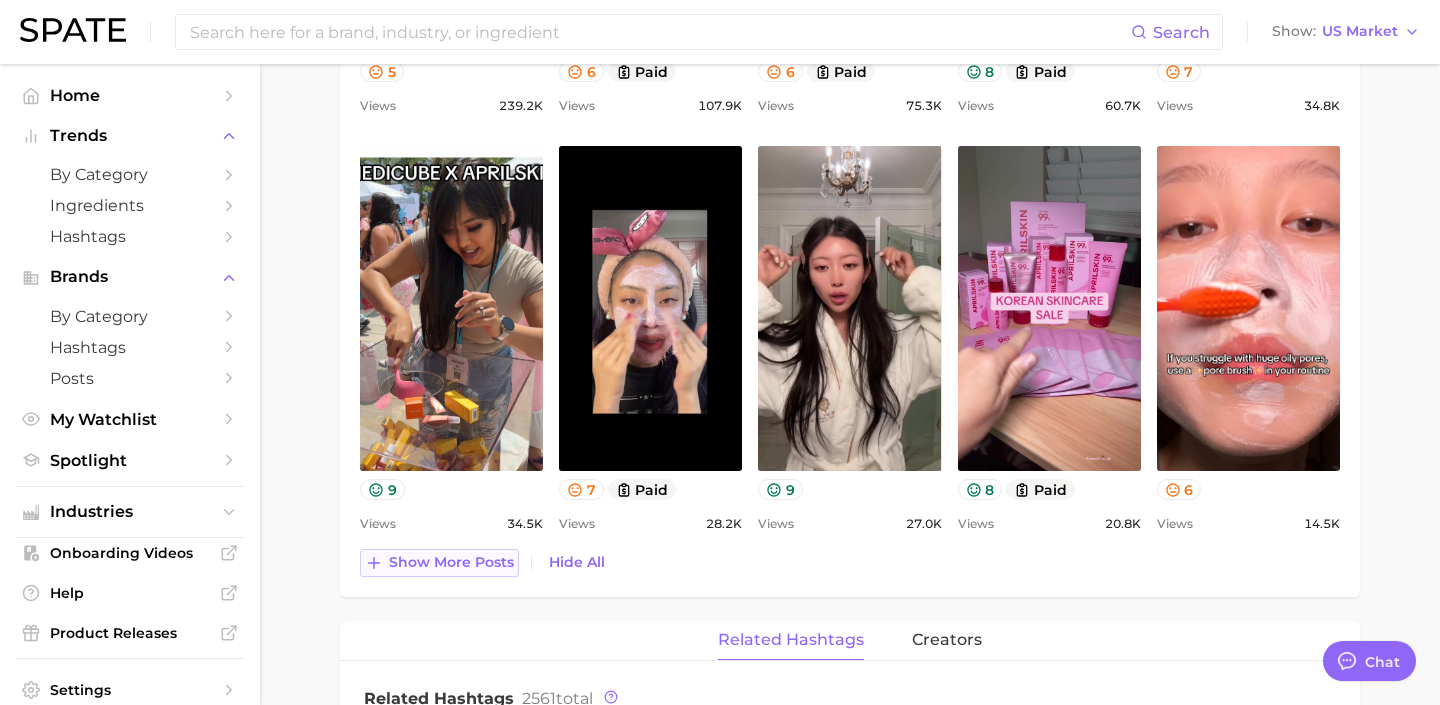 click on "Show more posts" at bounding box center [439, 563] 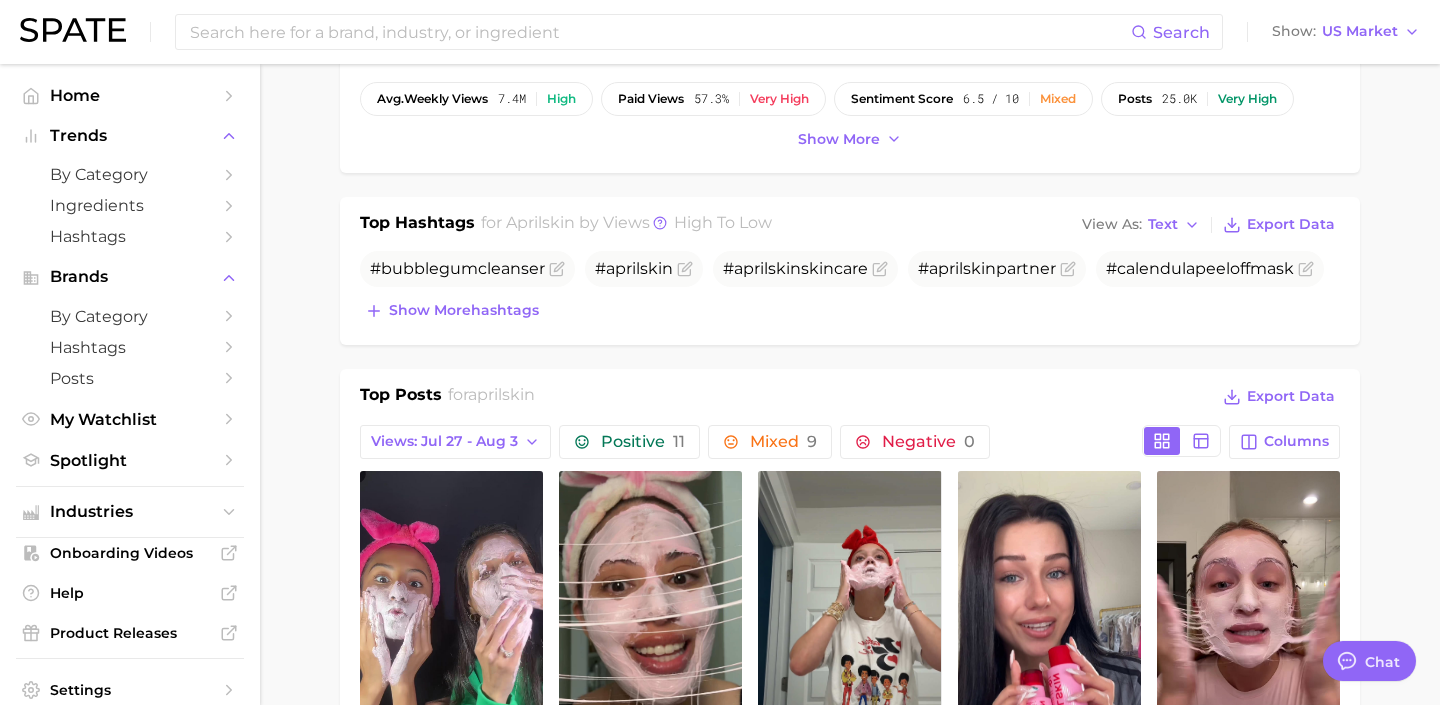 scroll, scrollTop: 583, scrollLeft: 0, axis: vertical 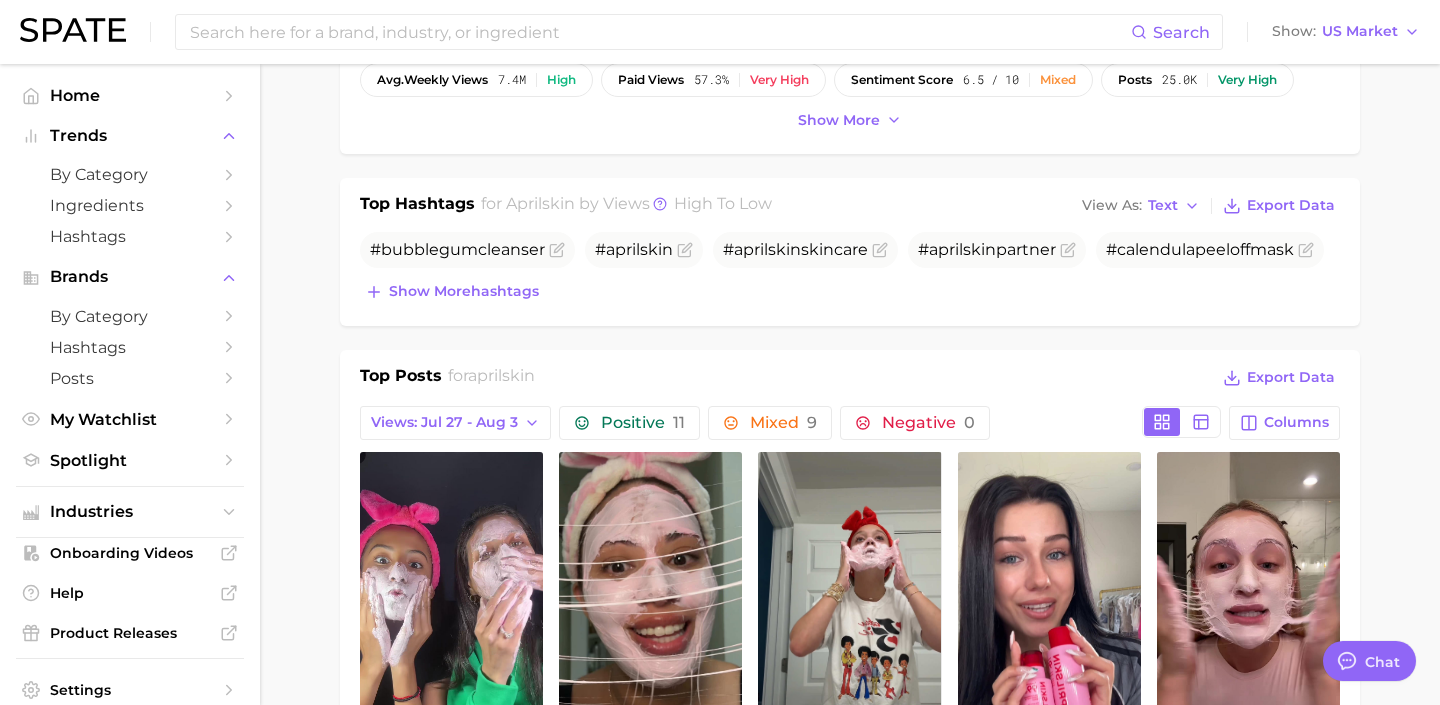 click on "Top Hashtags for   aprilskin   by Views   high to low View As Text Export Data #bubblegumcleanser # aprilskin # aprilskin skincare # aprilskin partner #calendulapeeloffmask Show more  hashtags" at bounding box center [850, 252] 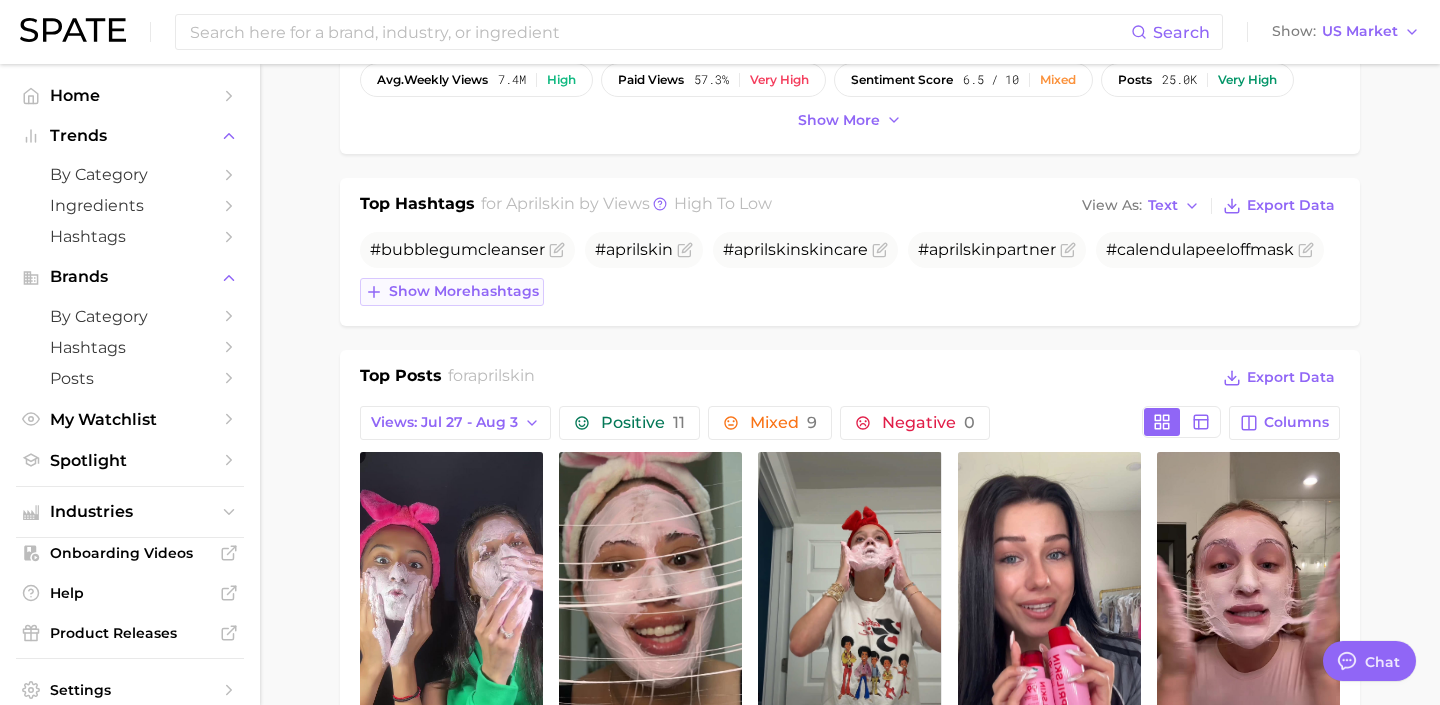 click on "Show more  hashtags" at bounding box center [452, 292] 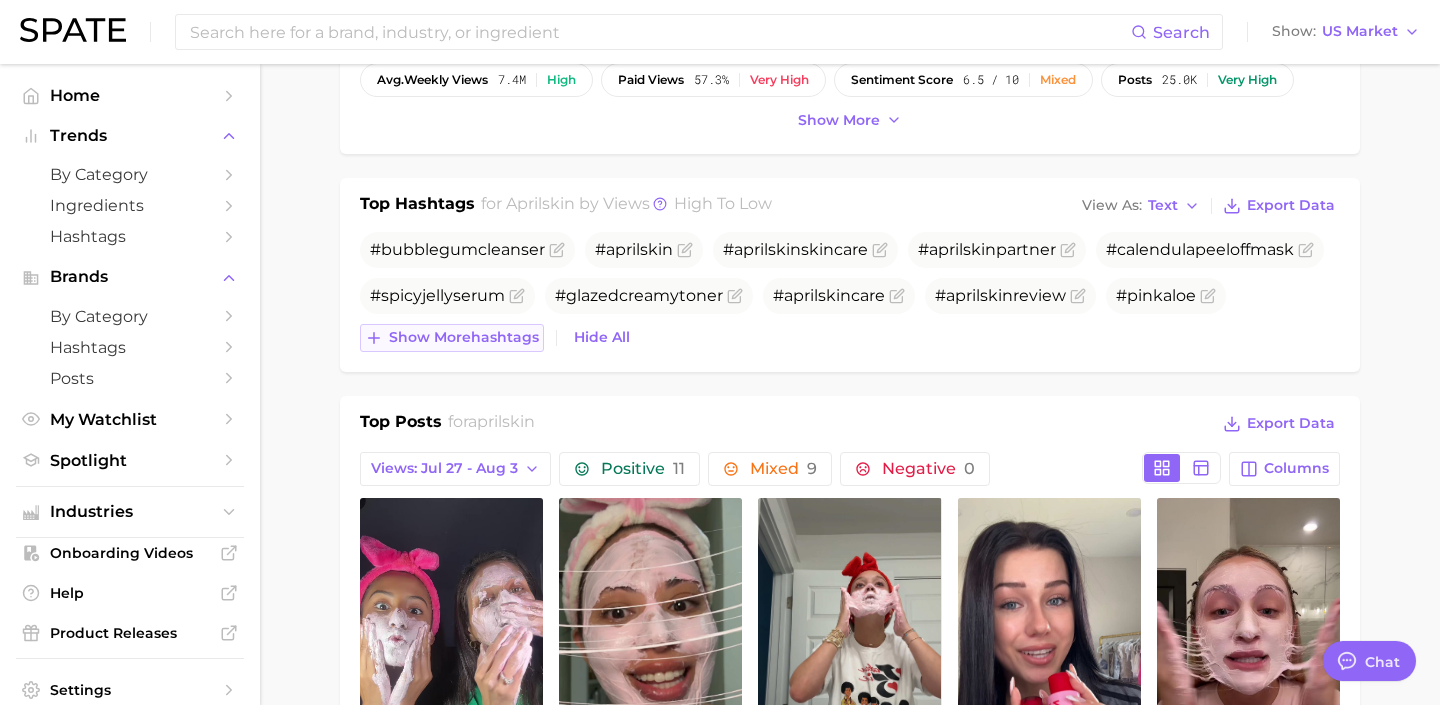 click on "Show more  hashtags" at bounding box center [464, 337] 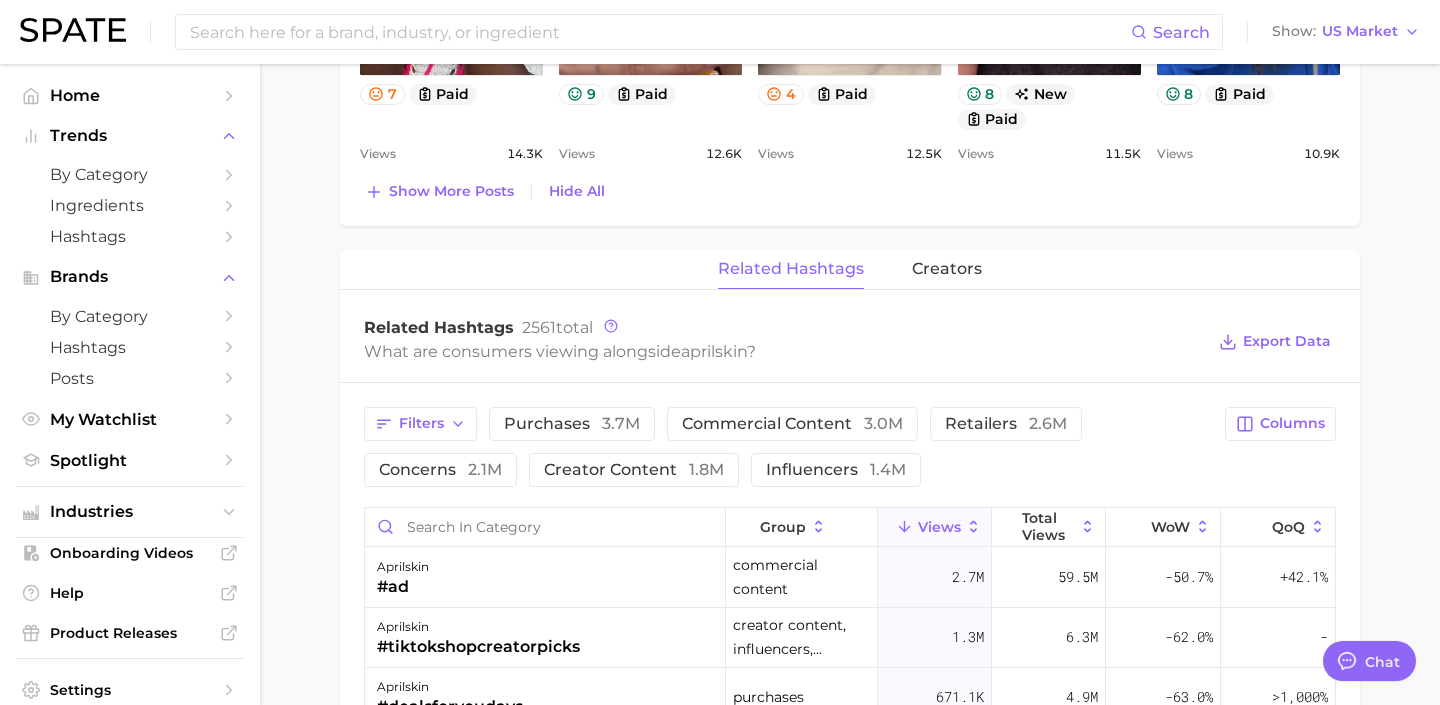 scroll, scrollTop: 1888, scrollLeft: 0, axis: vertical 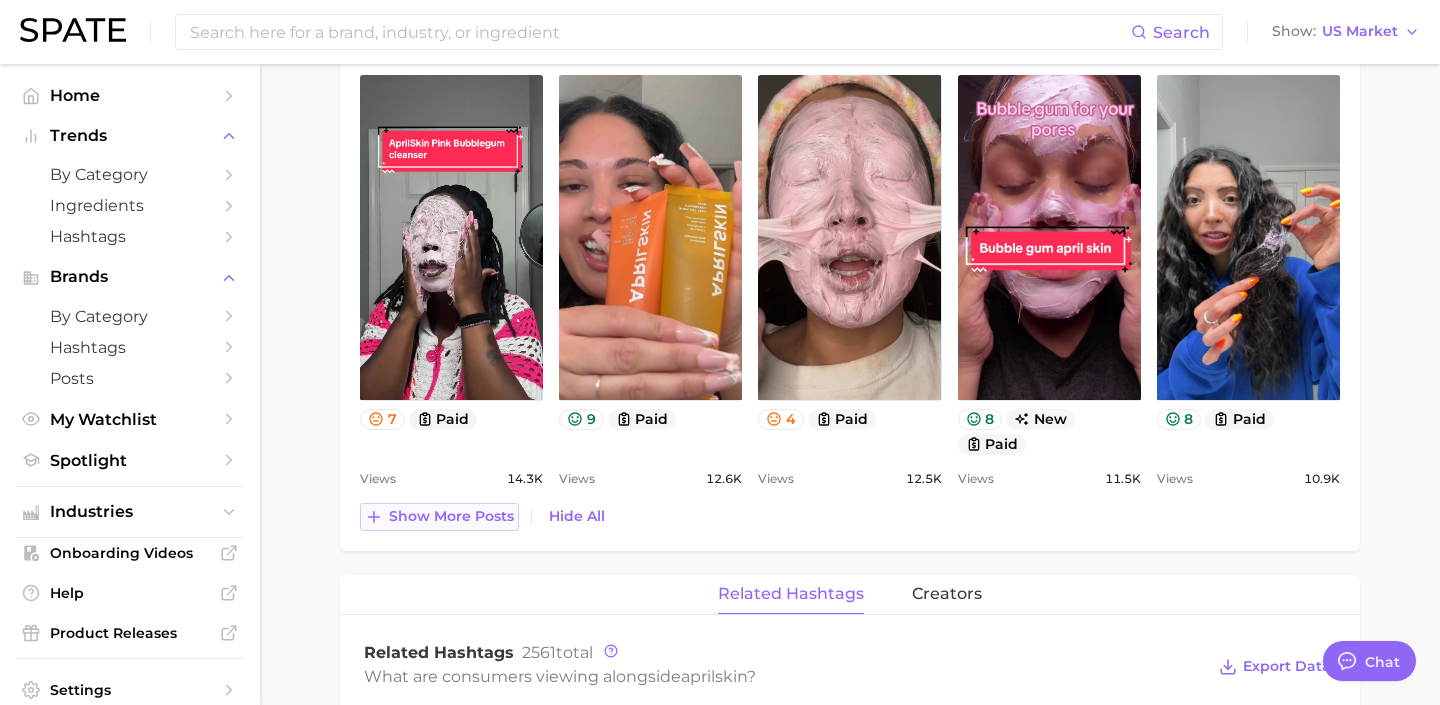 click on "Show more posts" at bounding box center [451, 516] 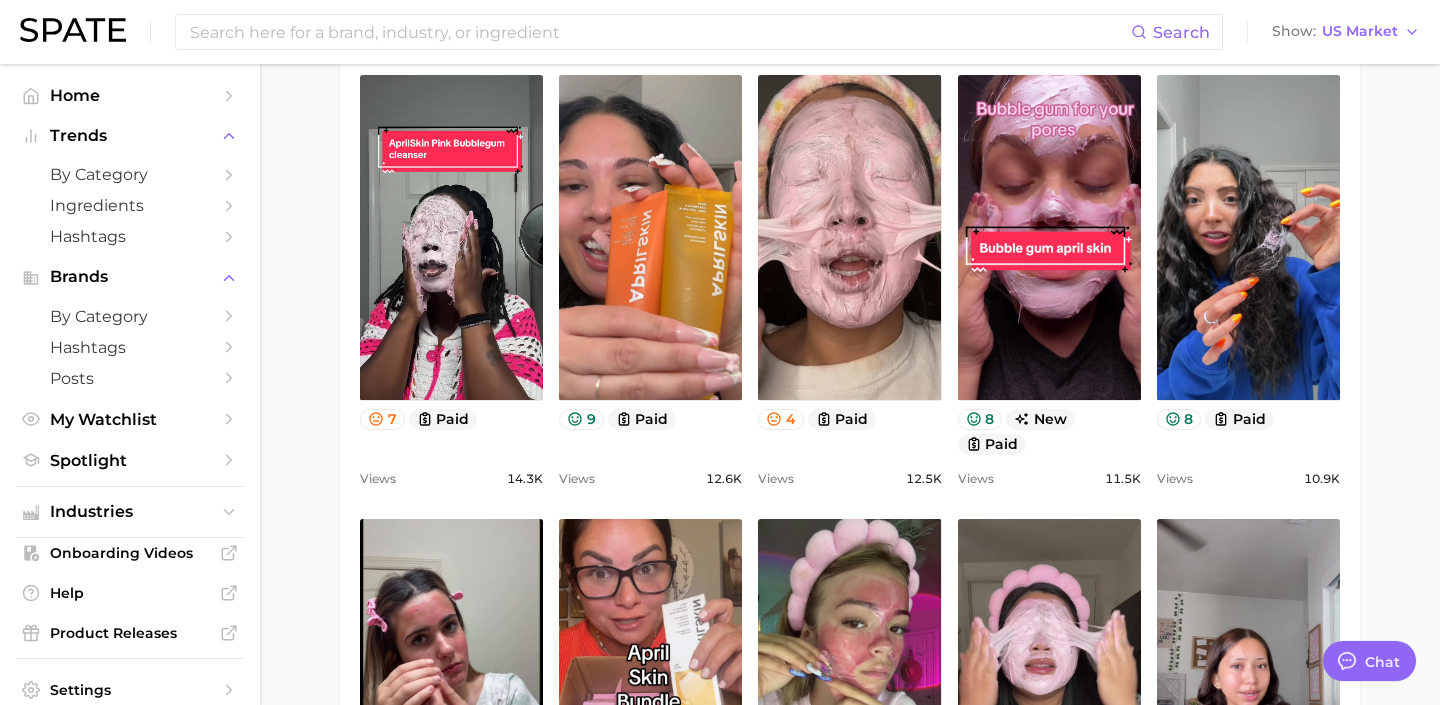 scroll, scrollTop: 0, scrollLeft: 0, axis: both 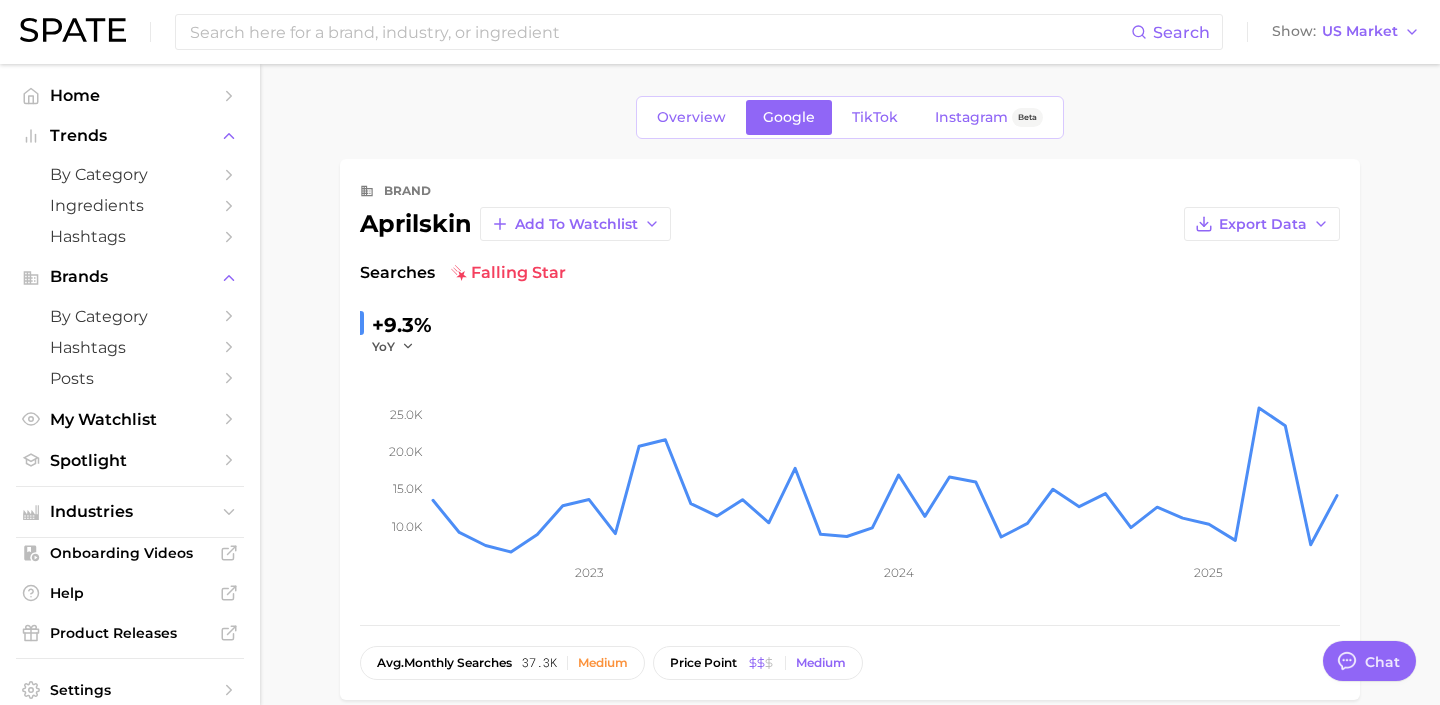 type on "aprilskin" 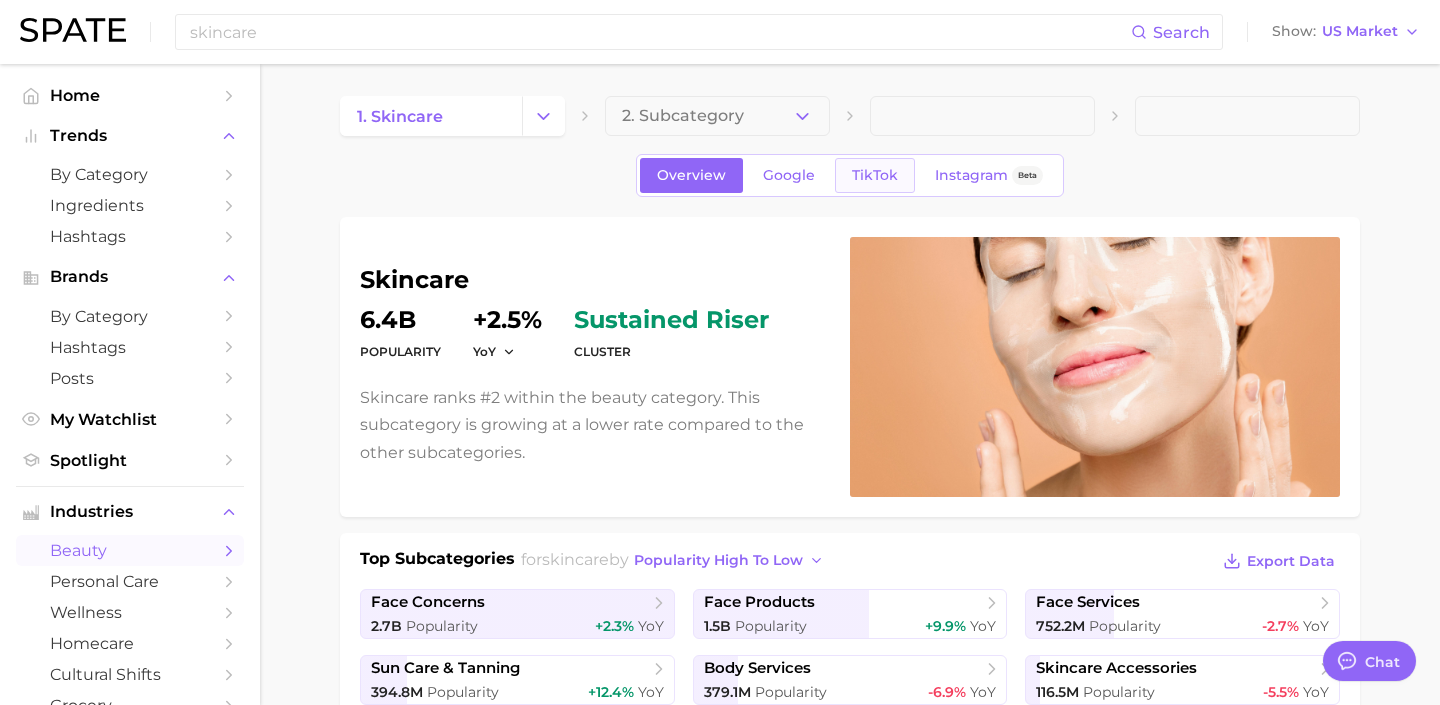 click on "TikTok" at bounding box center [875, 175] 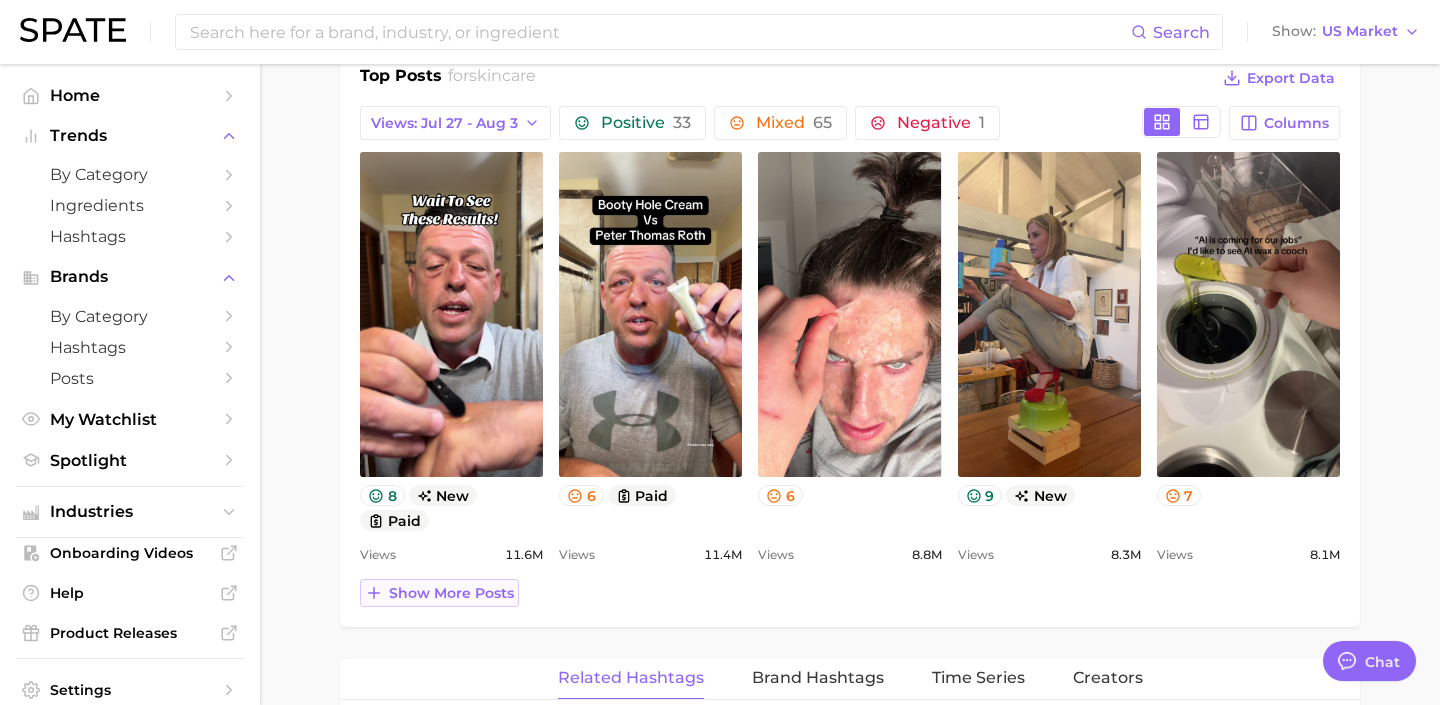 click on "Show more posts" at bounding box center [439, 593] 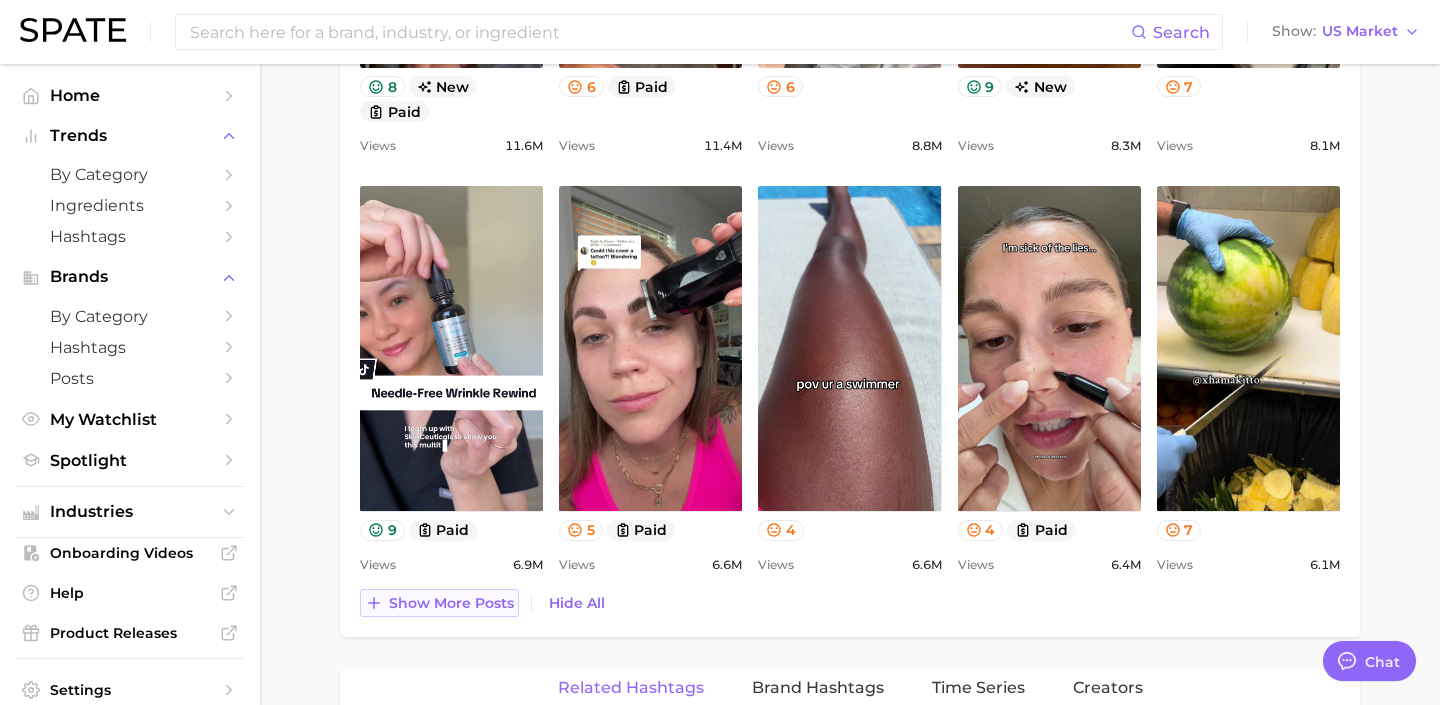 click on "Show more posts" at bounding box center [451, 603] 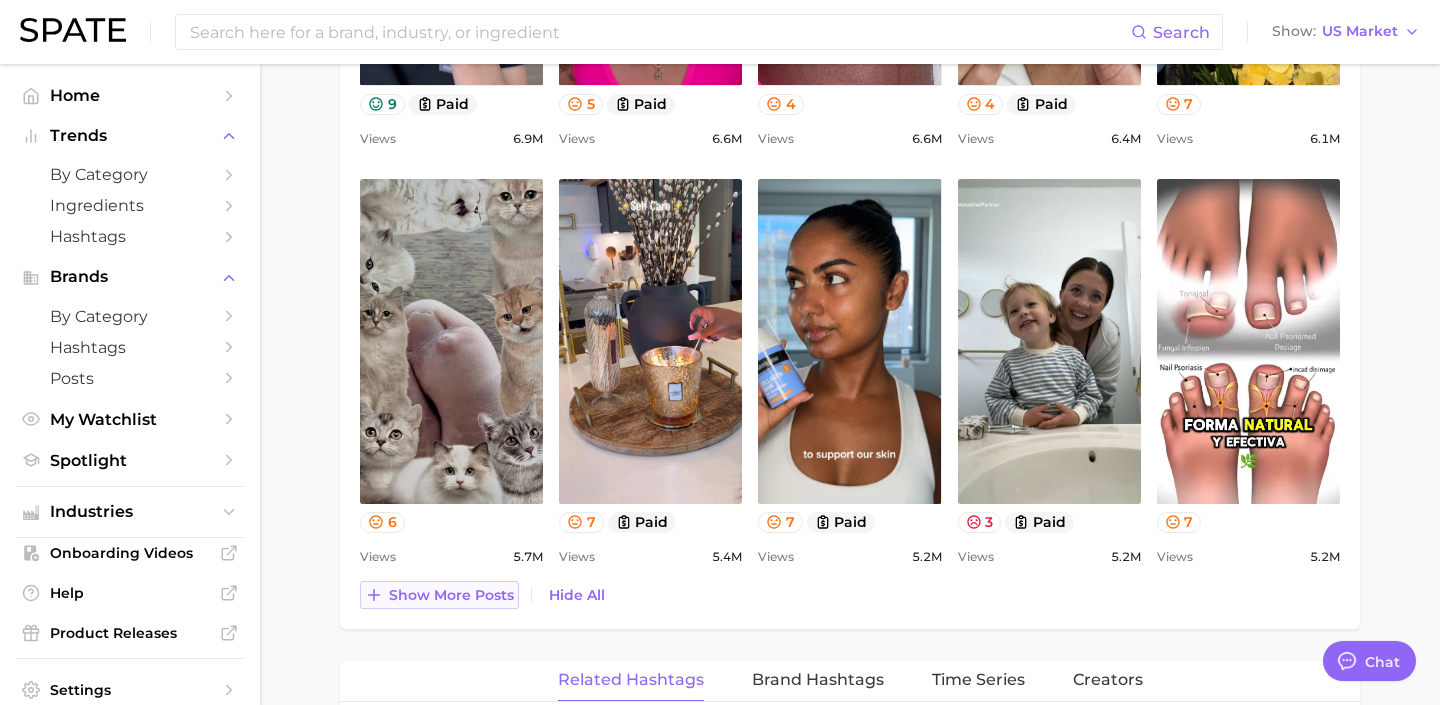 click on "Show more posts" at bounding box center [451, 595] 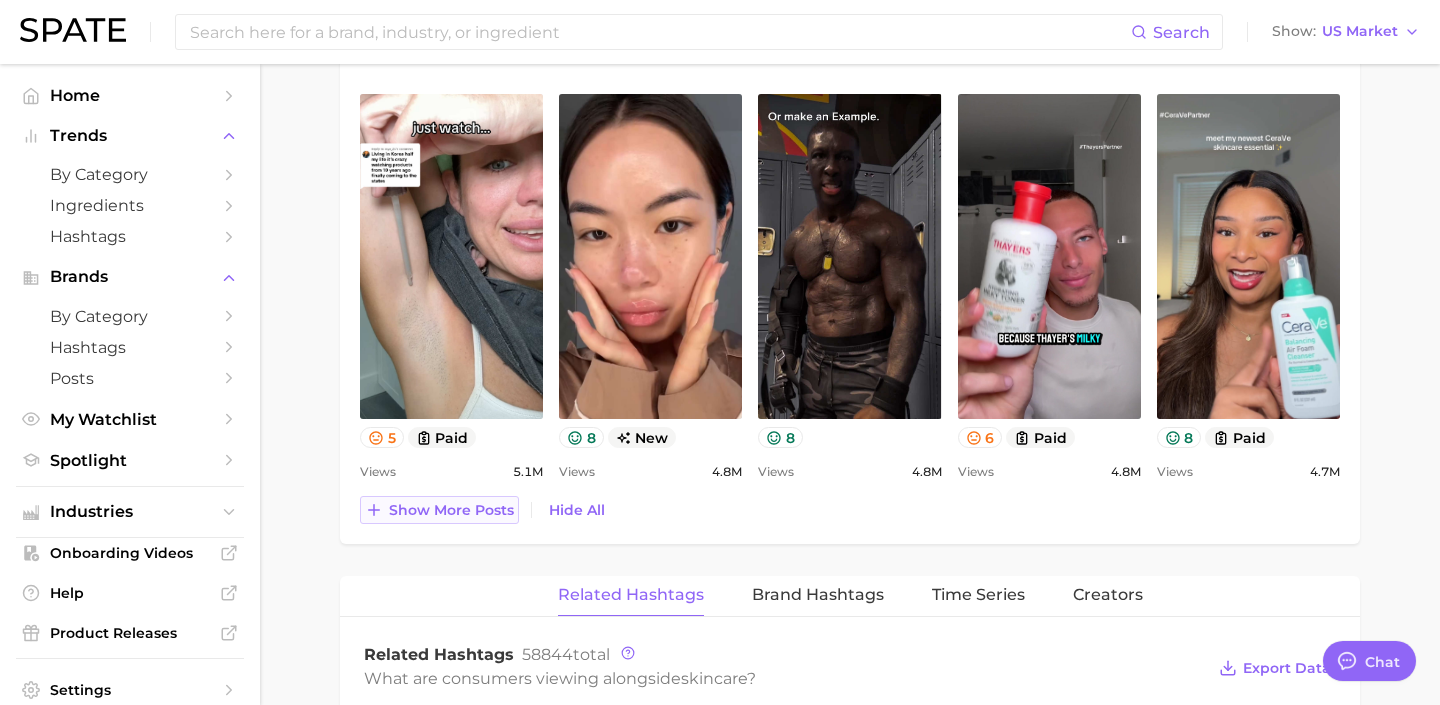 click on "Show more posts" at bounding box center [451, 510] 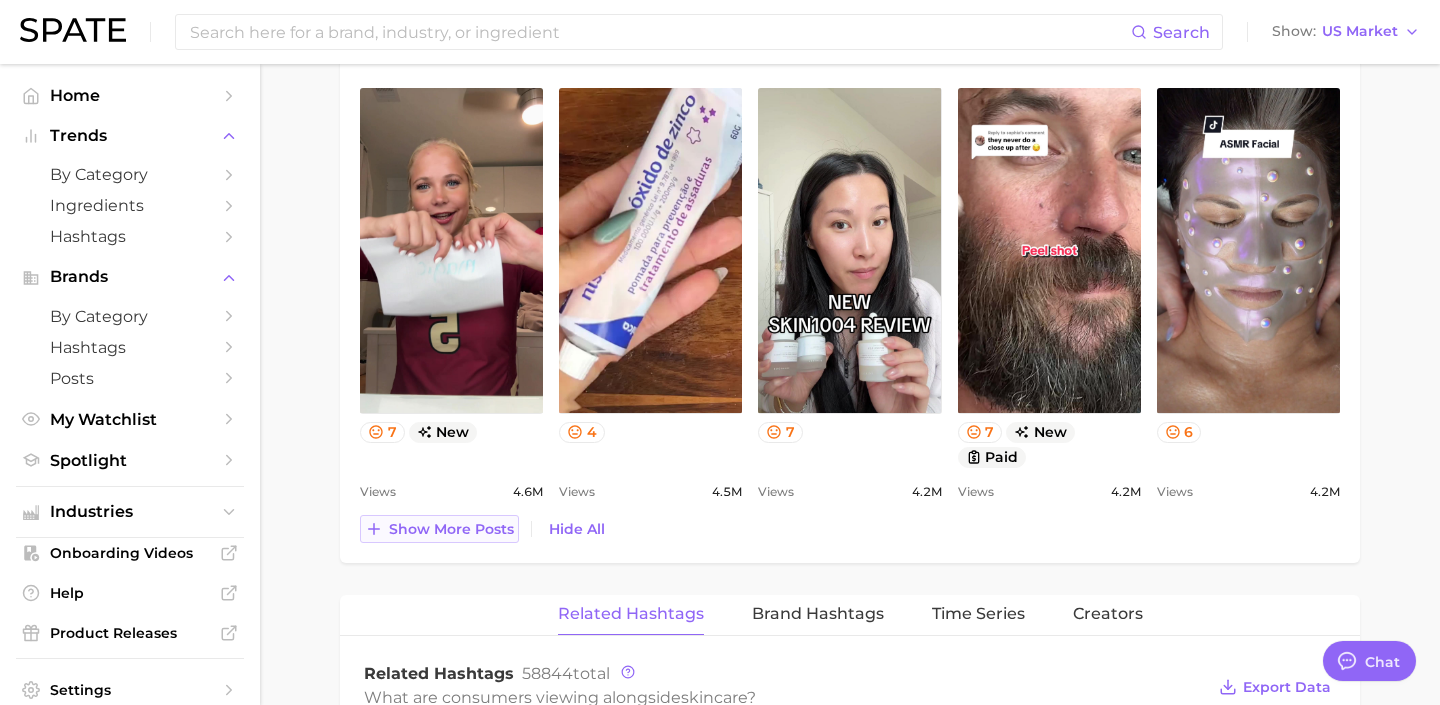 click on "Show more posts" at bounding box center [451, 529] 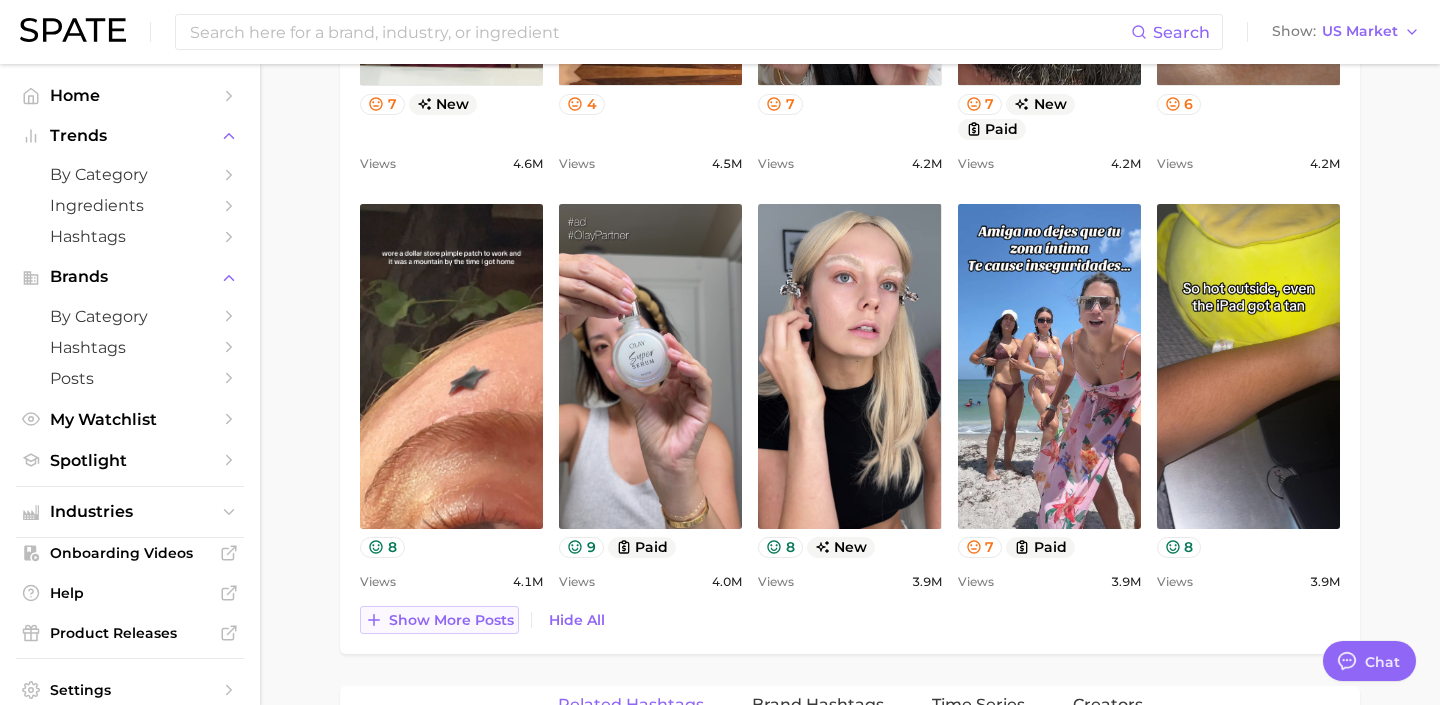 click on "Show more posts" at bounding box center (451, 620) 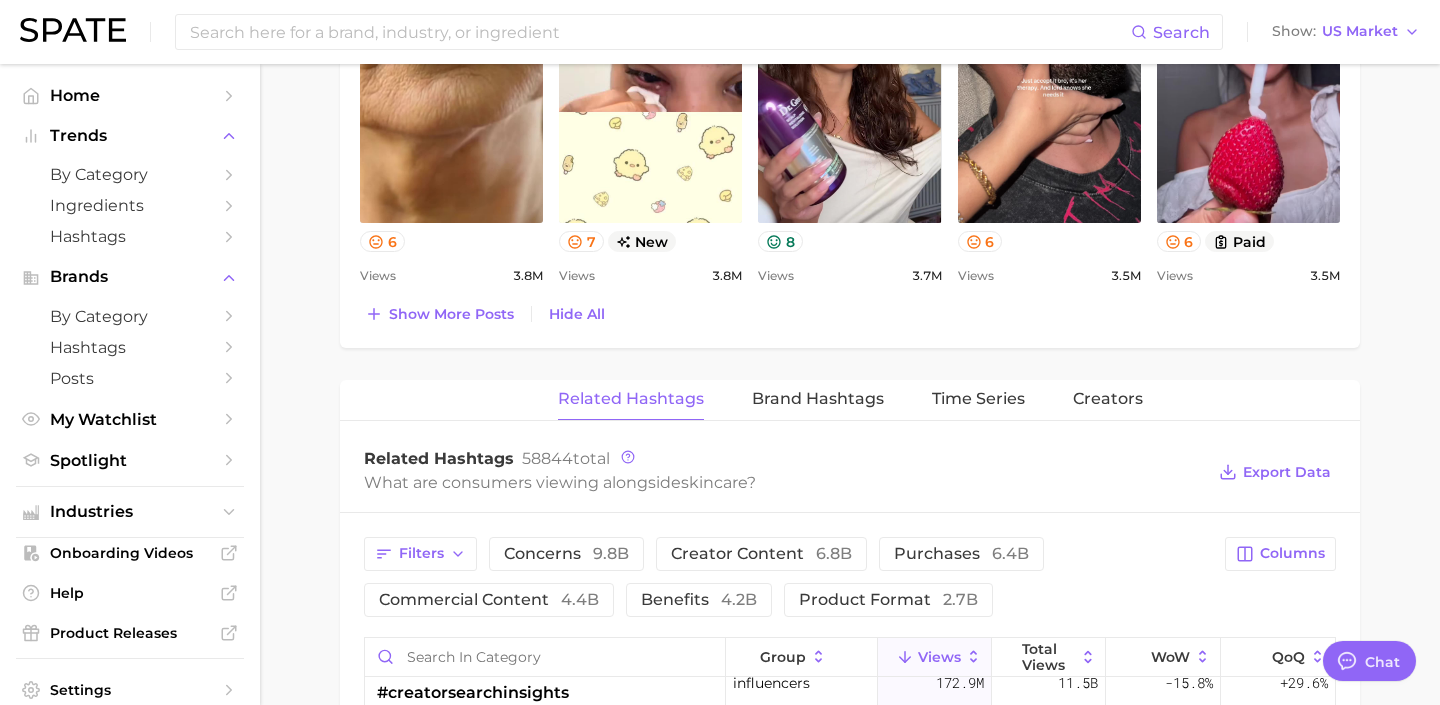 scroll, scrollTop: 4197, scrollLeft: 0, axis: vertical 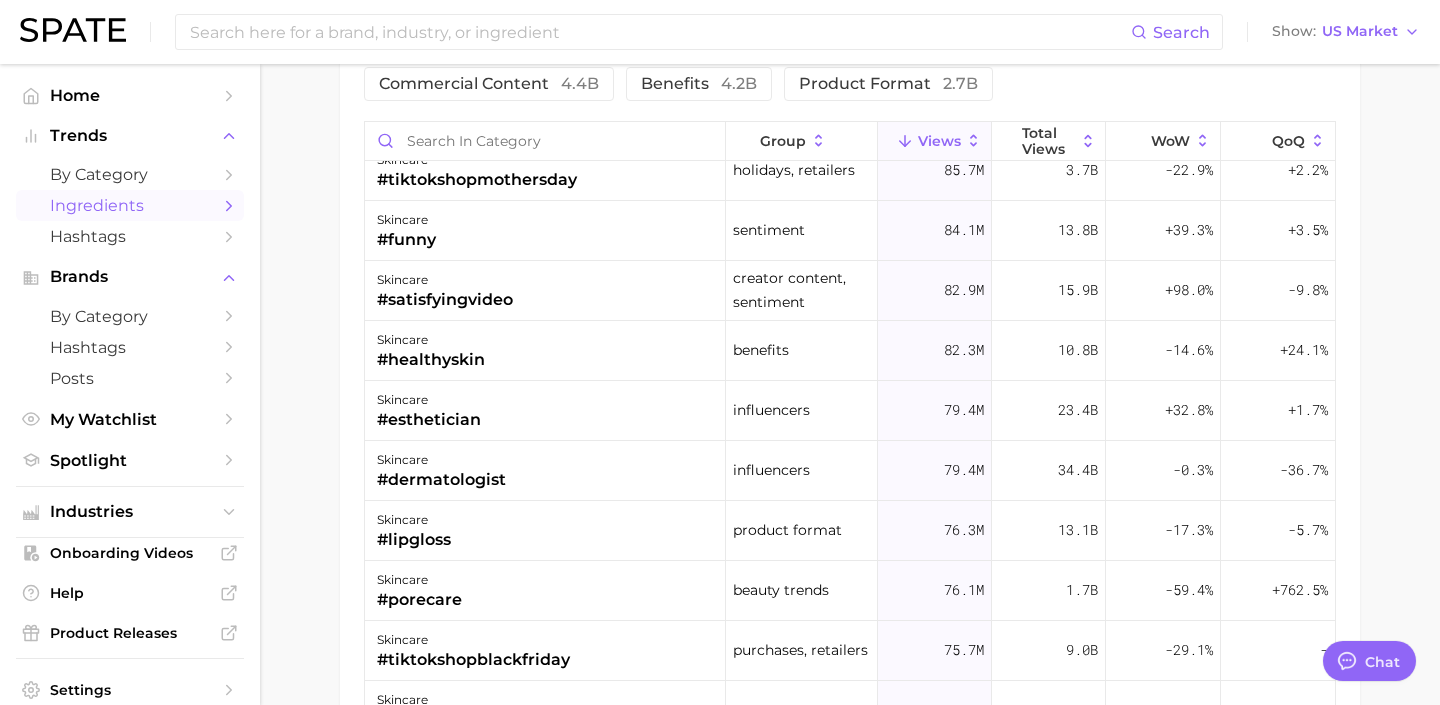 click on "Ingredients" at bounding box center [130, 205] 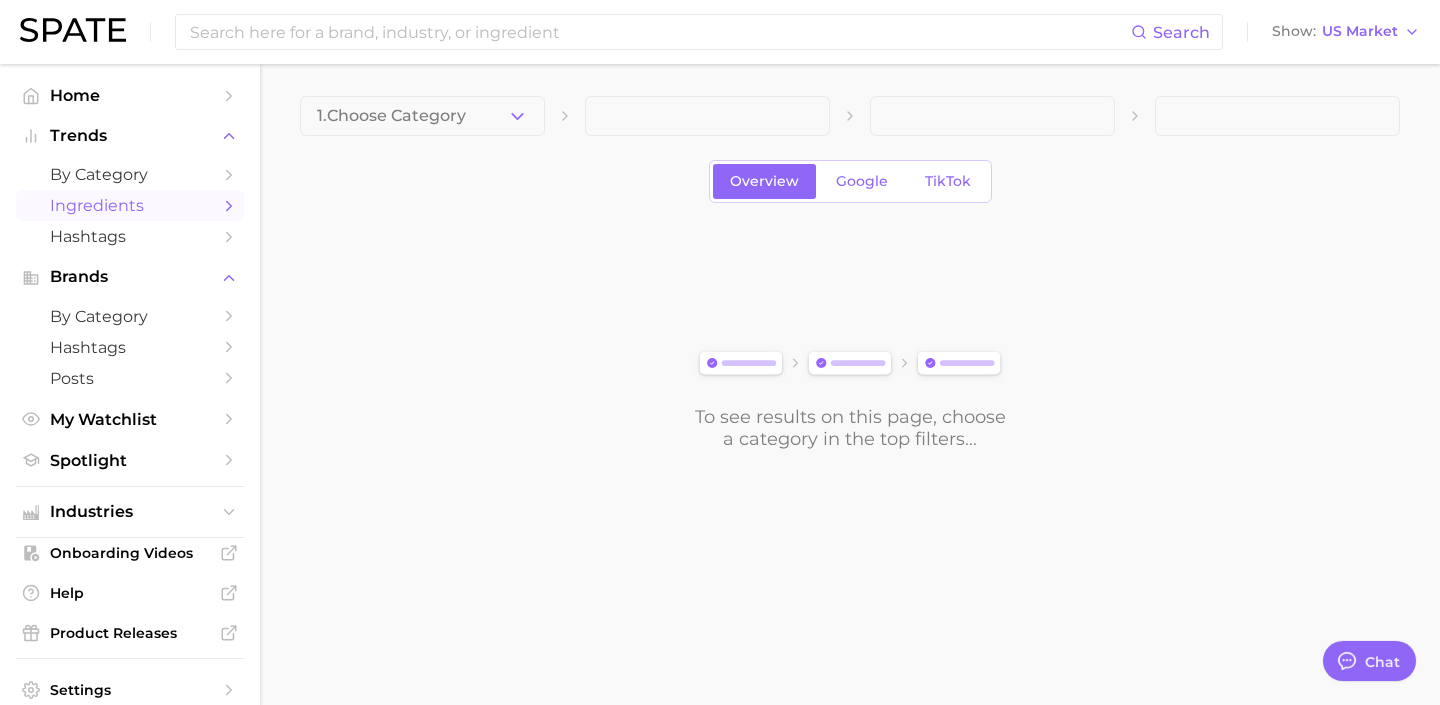 scroll, scrollTop: 0, scrollLeft: 0, axis: both 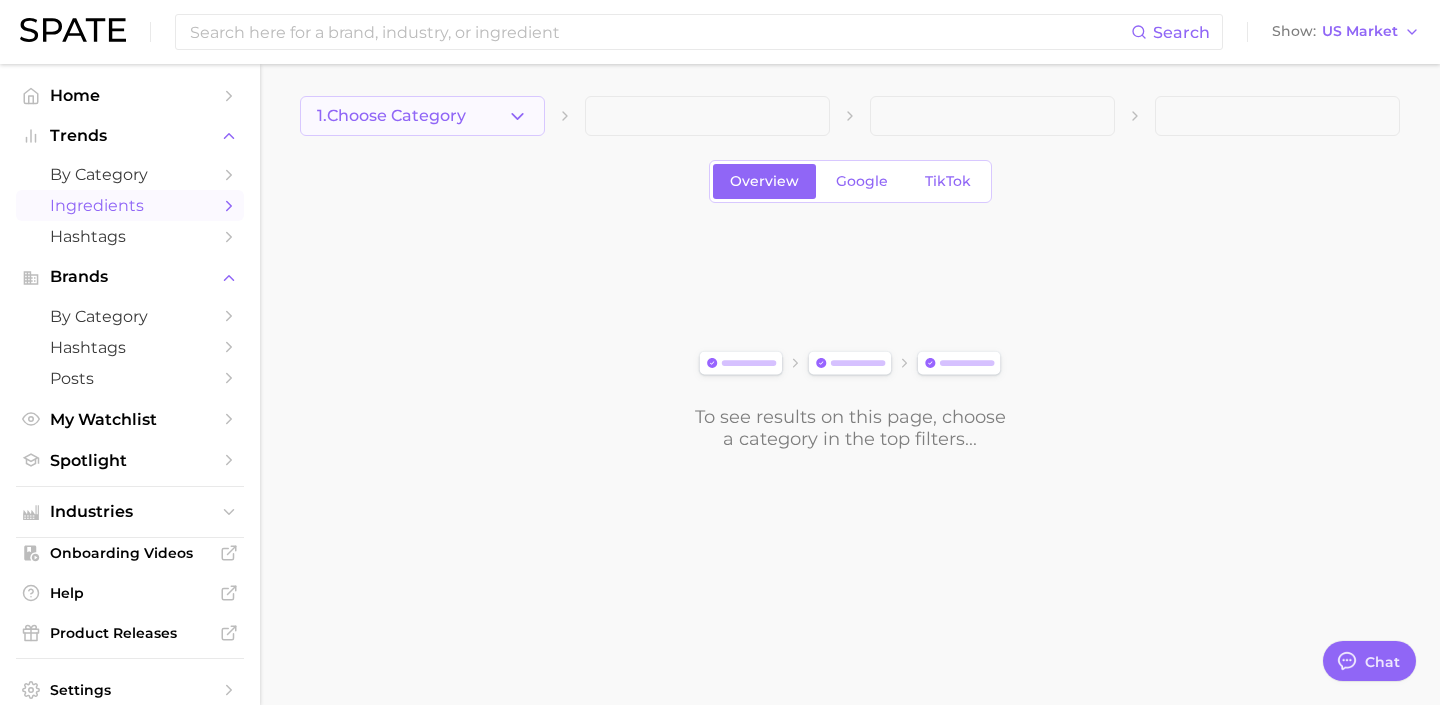 click on "1.  Choose Category" at bounding box center (422, 116) 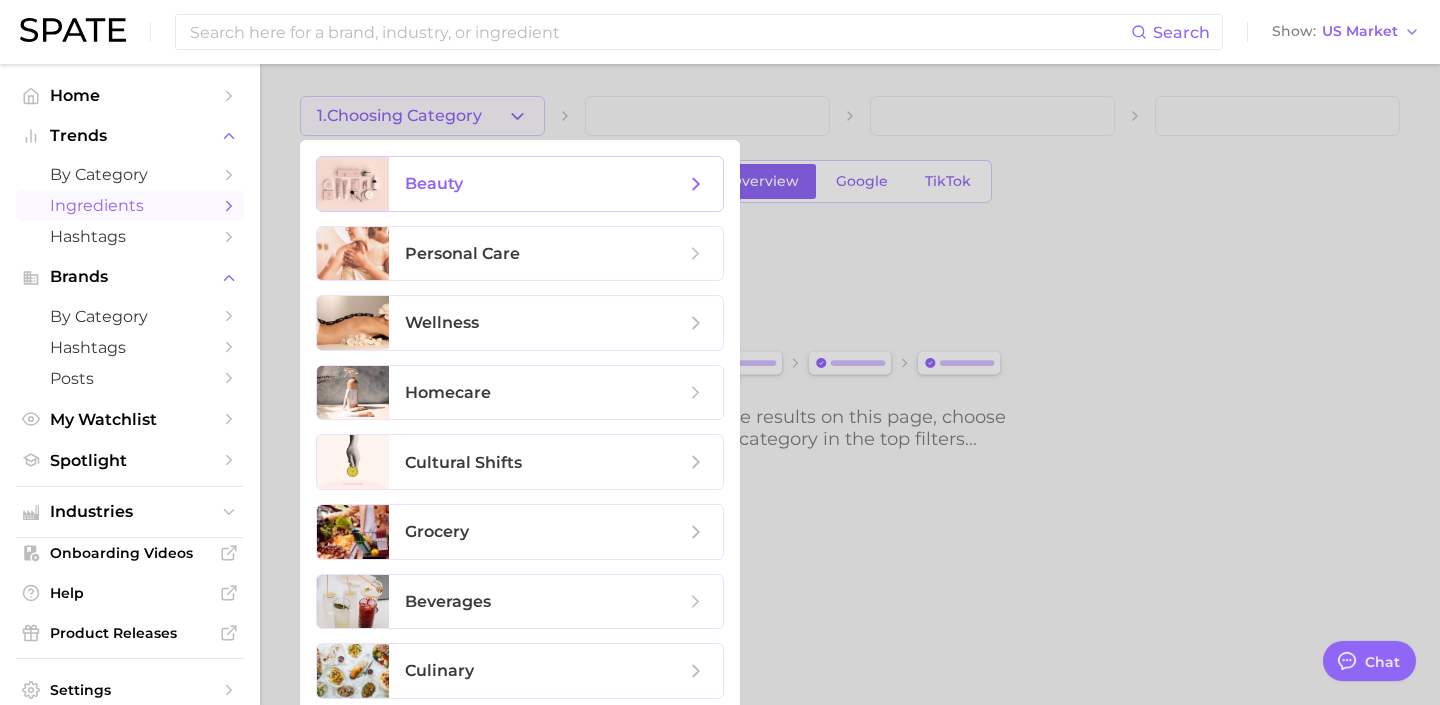 click on "beauty" at bounding box center (434, 183) 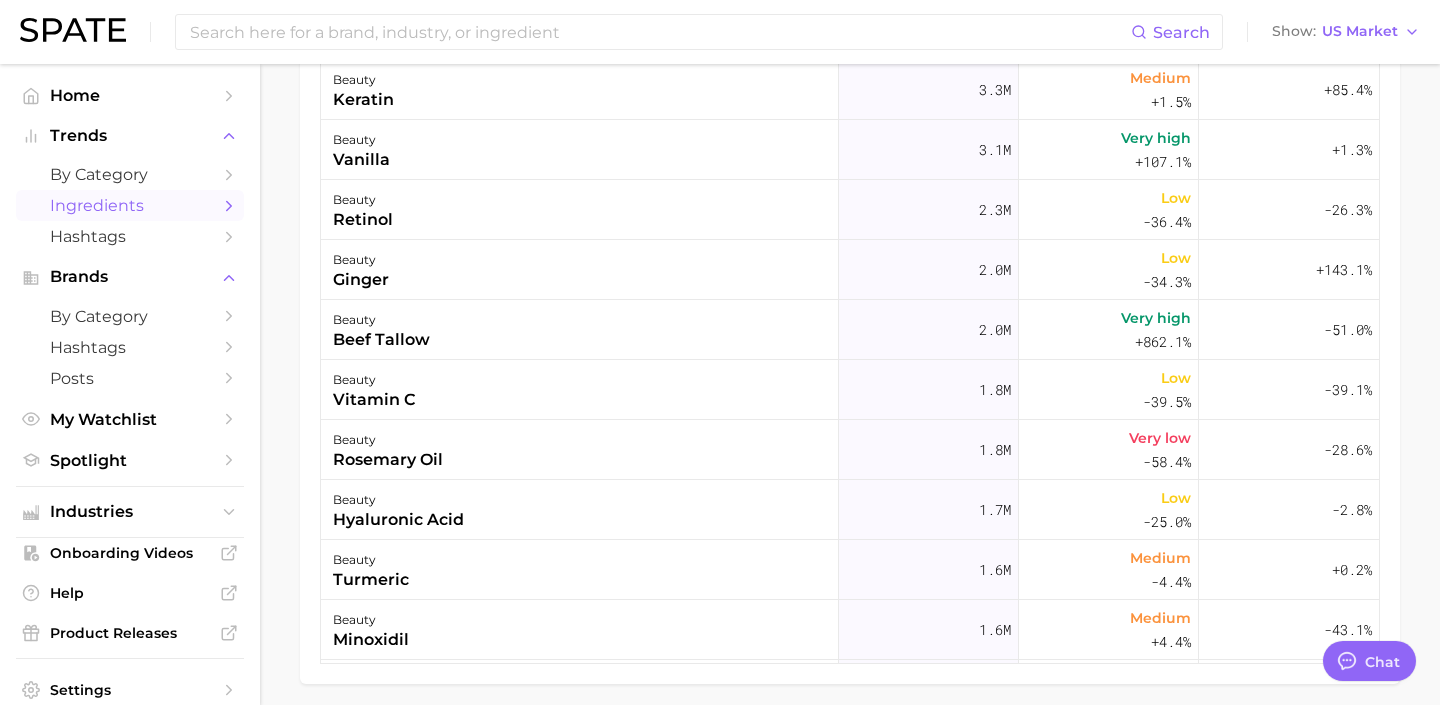 scroll, scrollTop: 375, scrollLeft: 0, axis: vertical 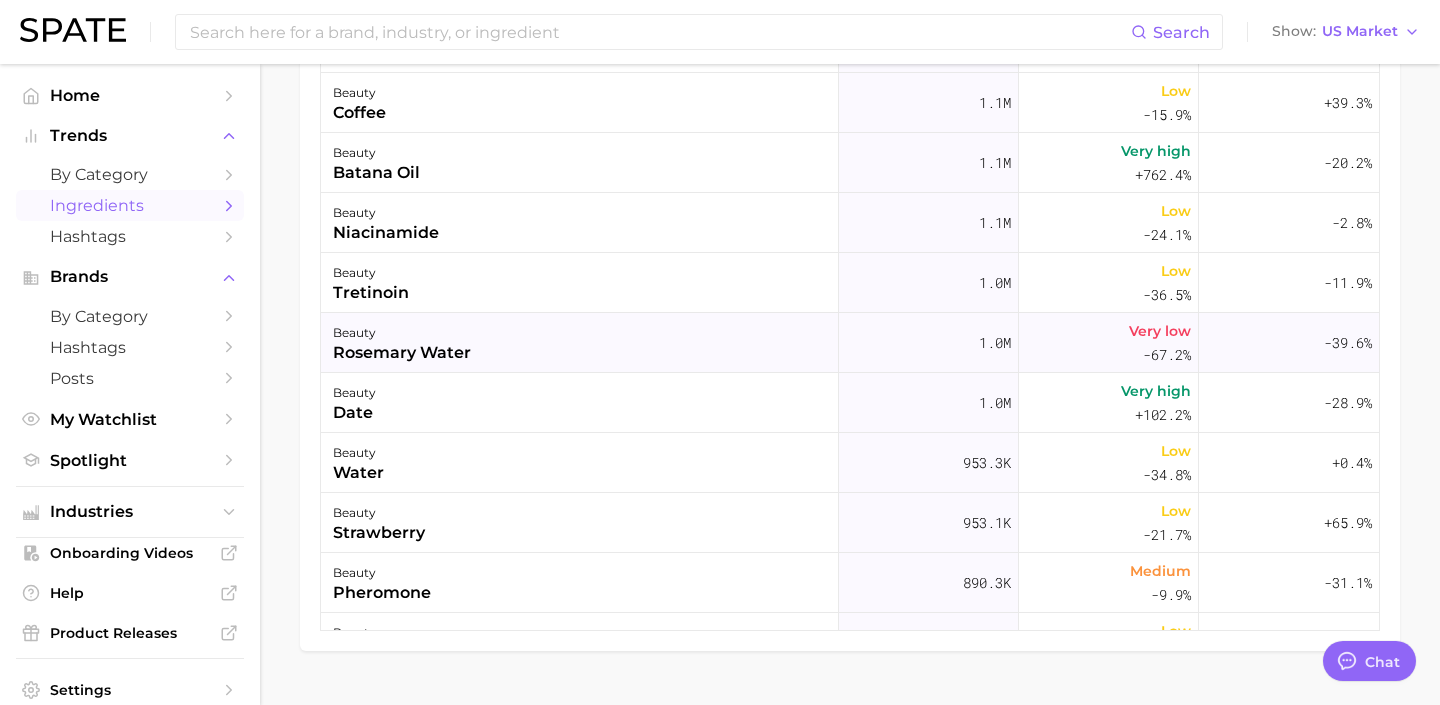 click on "rosemary water" at bounding box center (402, 353) 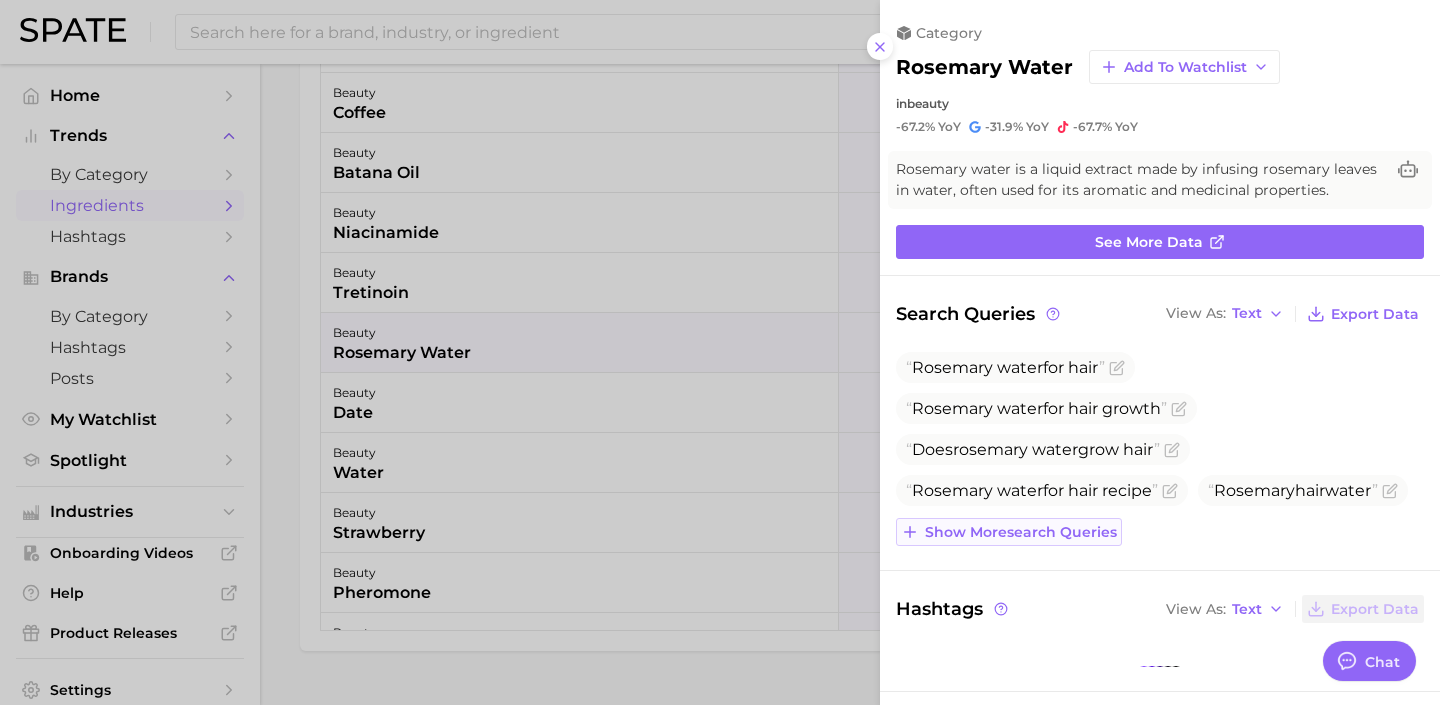 click on "Show more  search queries" at bounding box center (1021, 532) 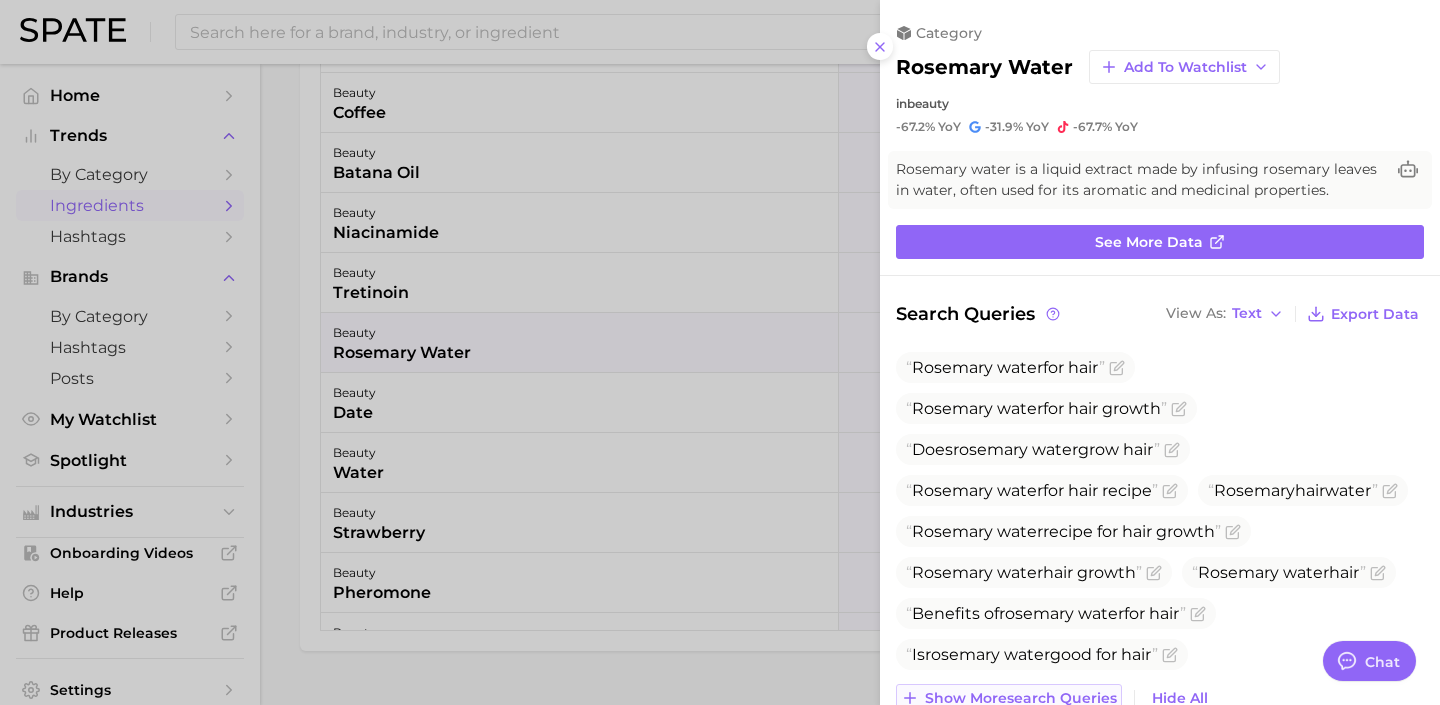 scroll, scrollTop: 443, scrollLeft: 0, axis: vertical 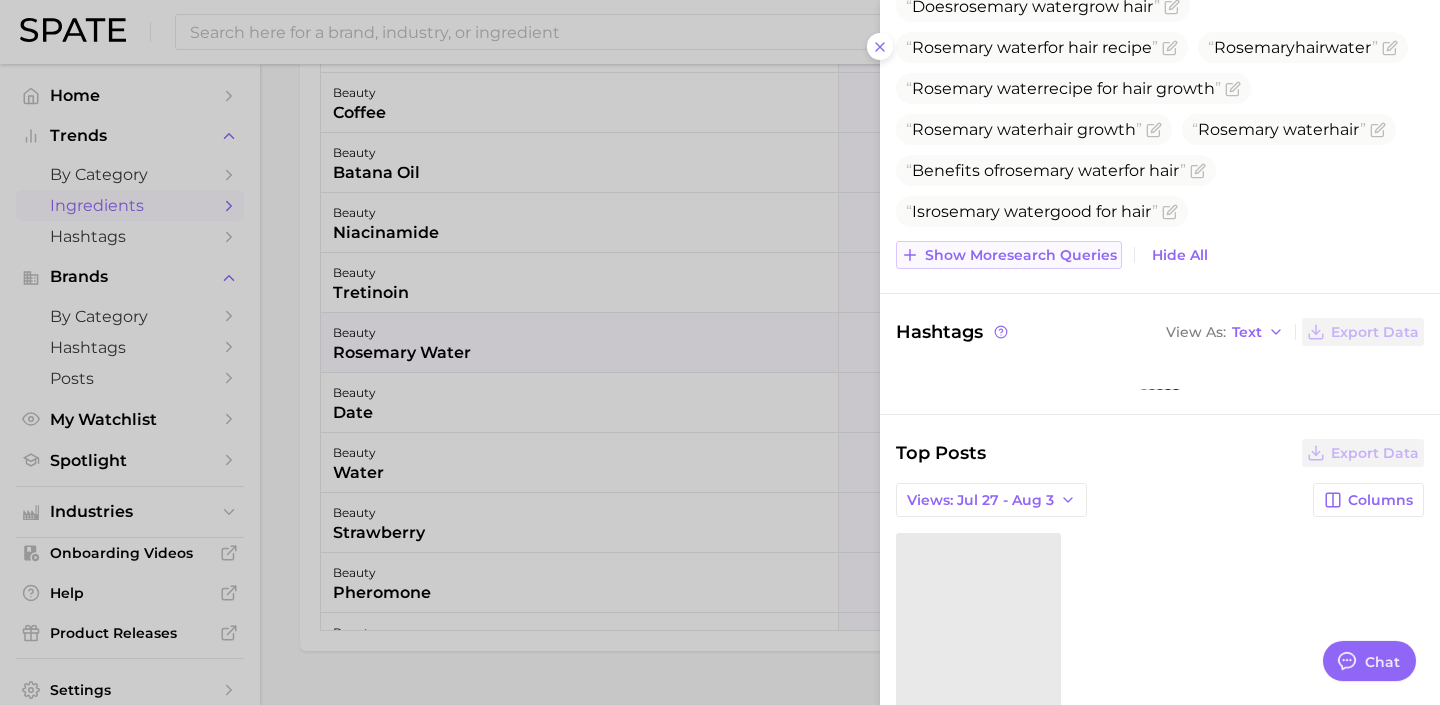 click on "Show more  search queries" at bounding box center [1021, 255] 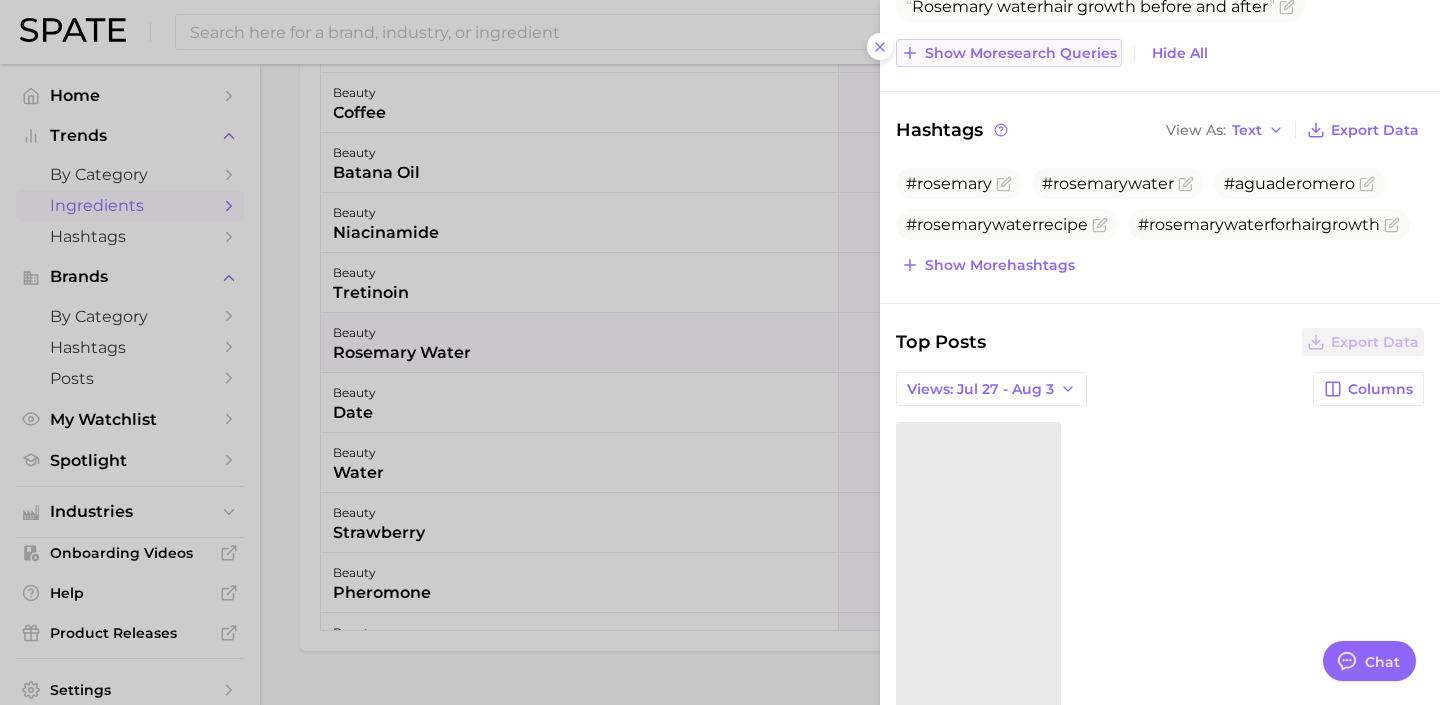 scroll, scrollTop: 856, scrollLeft: 0, axis: vertical 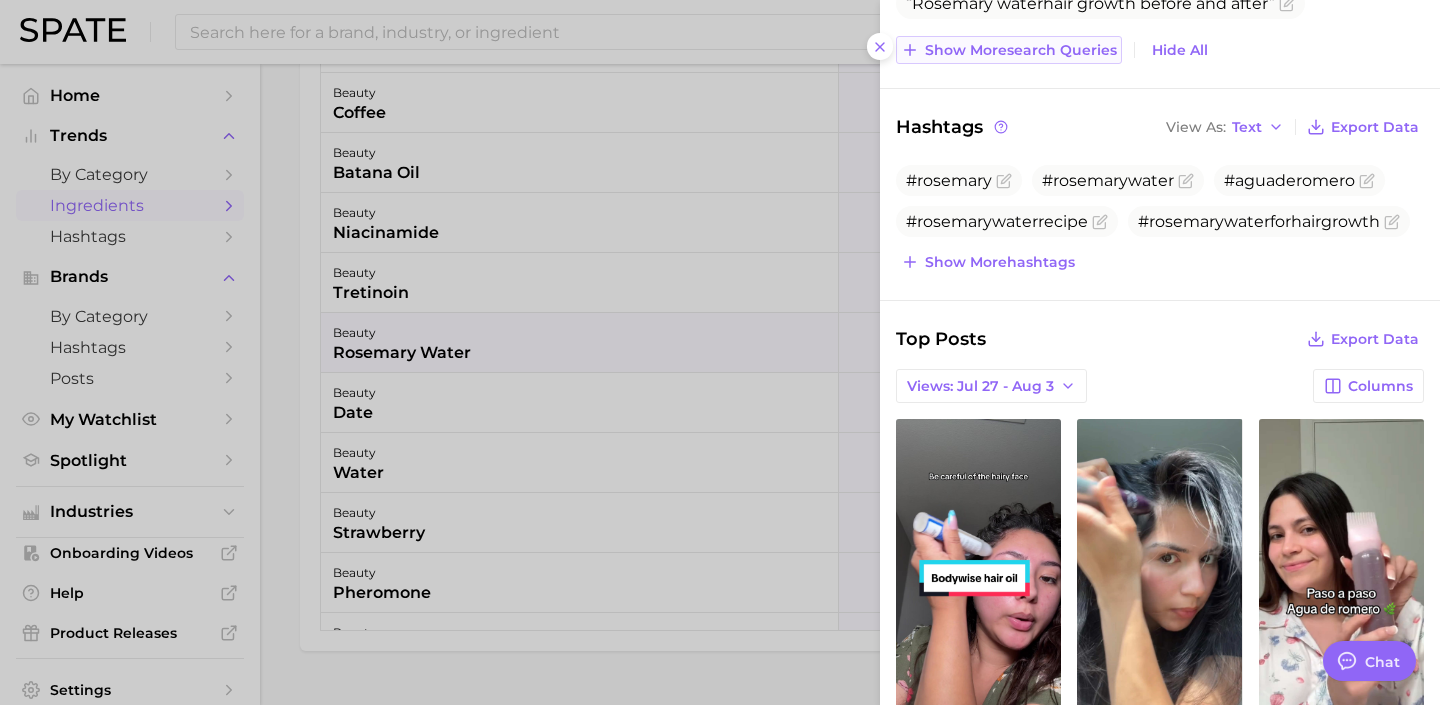 click on "Show more  search queries" at bounding box center (1021, 50) 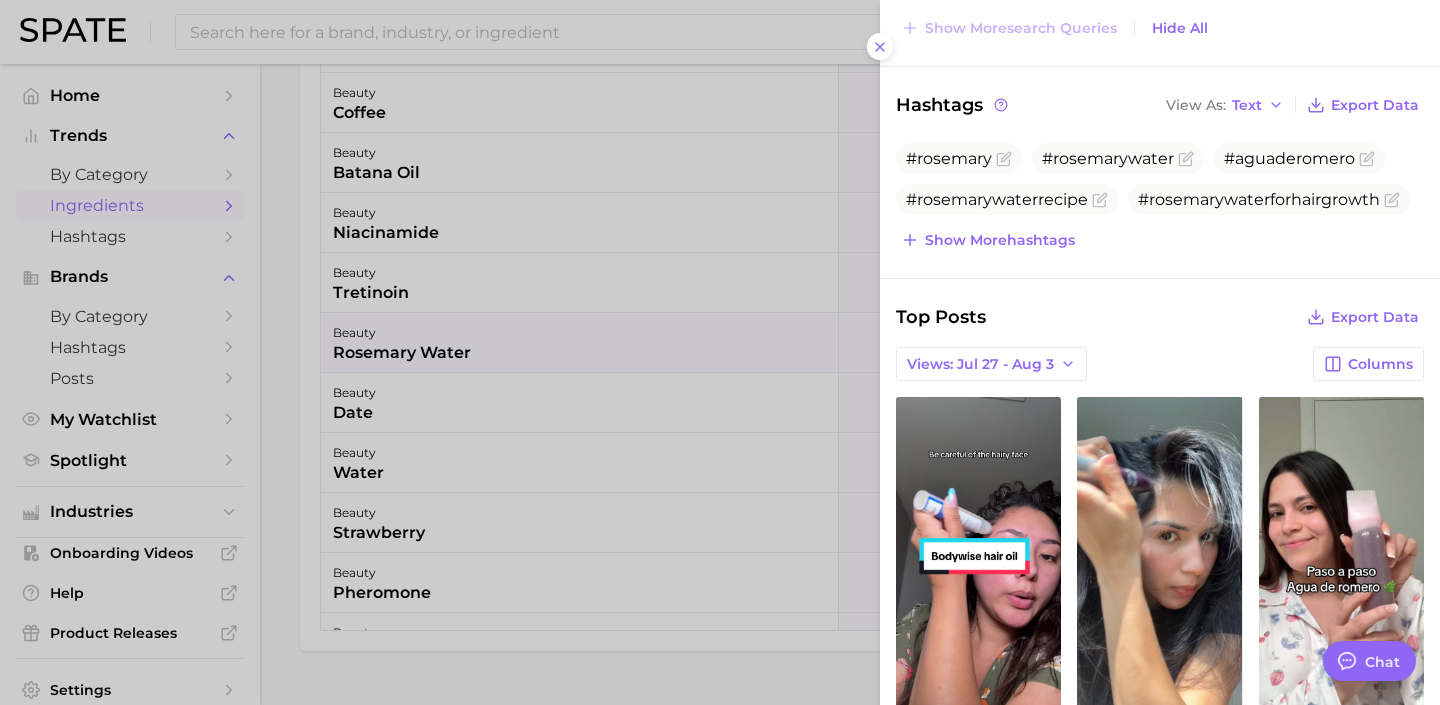 scroll, scrollTop: 1300, scrollLeft: 0, axis: vertical 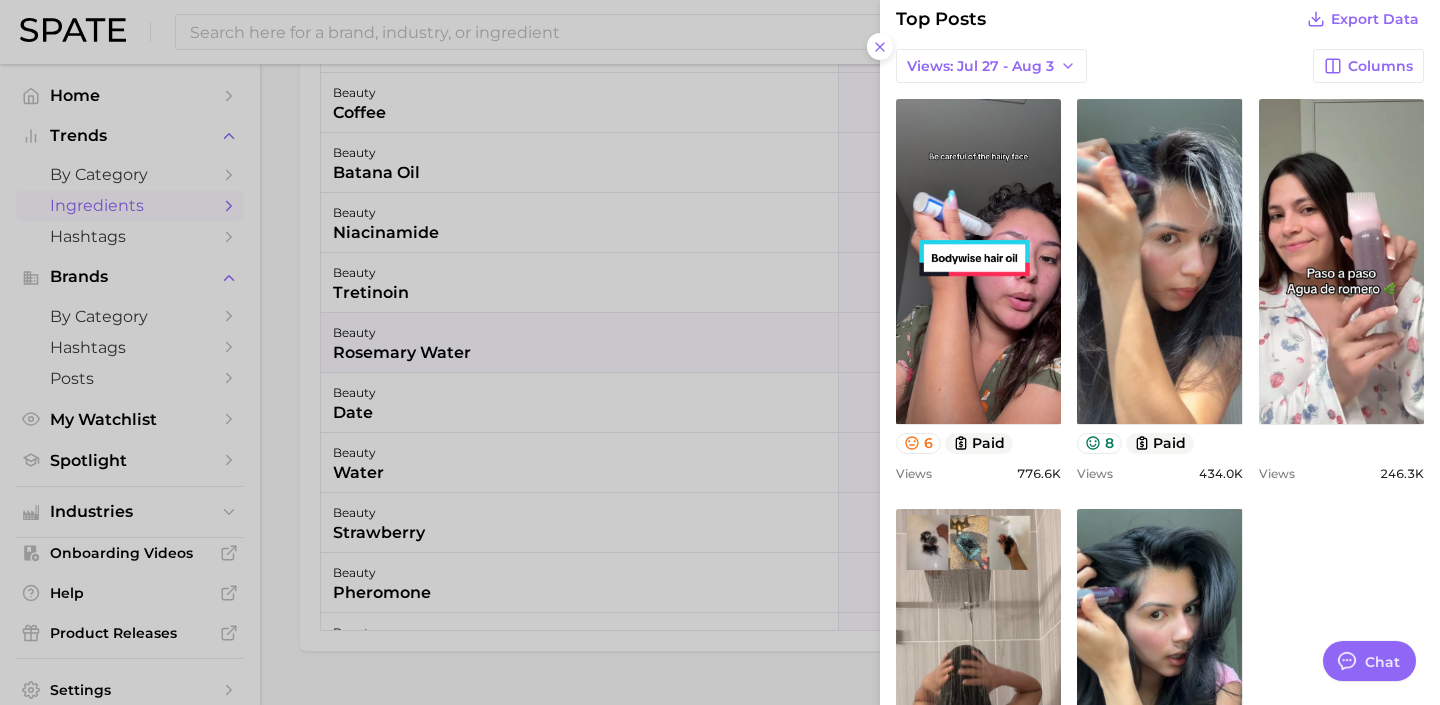 click at bounding box center (720, 352) 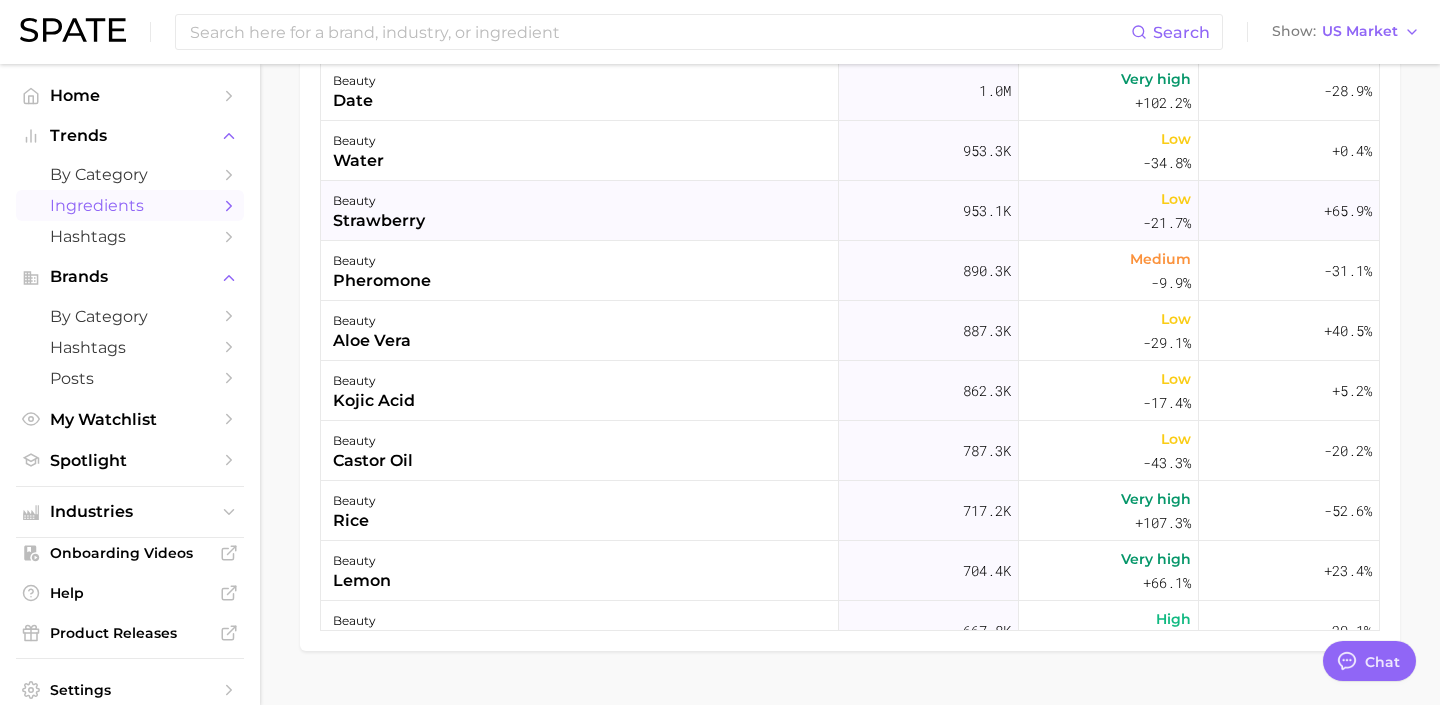 scroll, scrollTop: 1001, scrollLeft: 0, axis: vertical 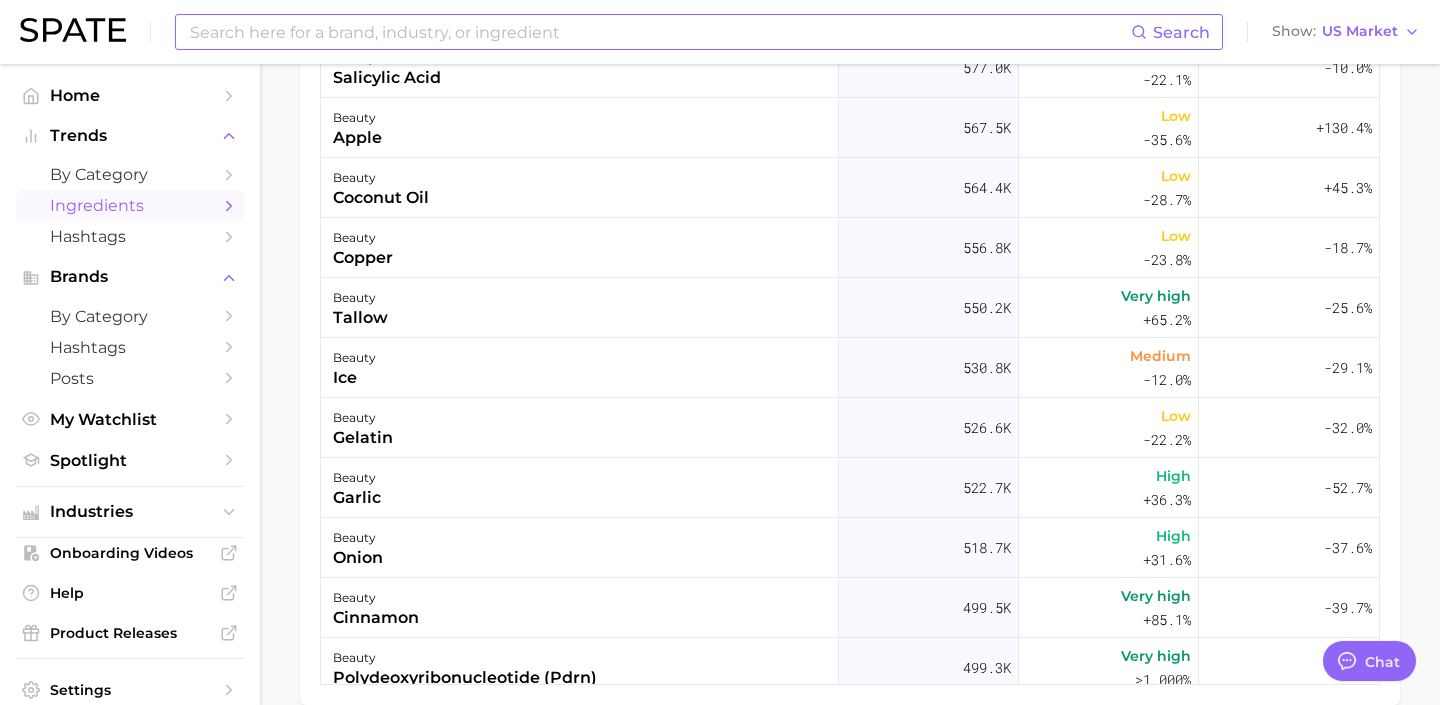 click at bounding box center (659, 32) 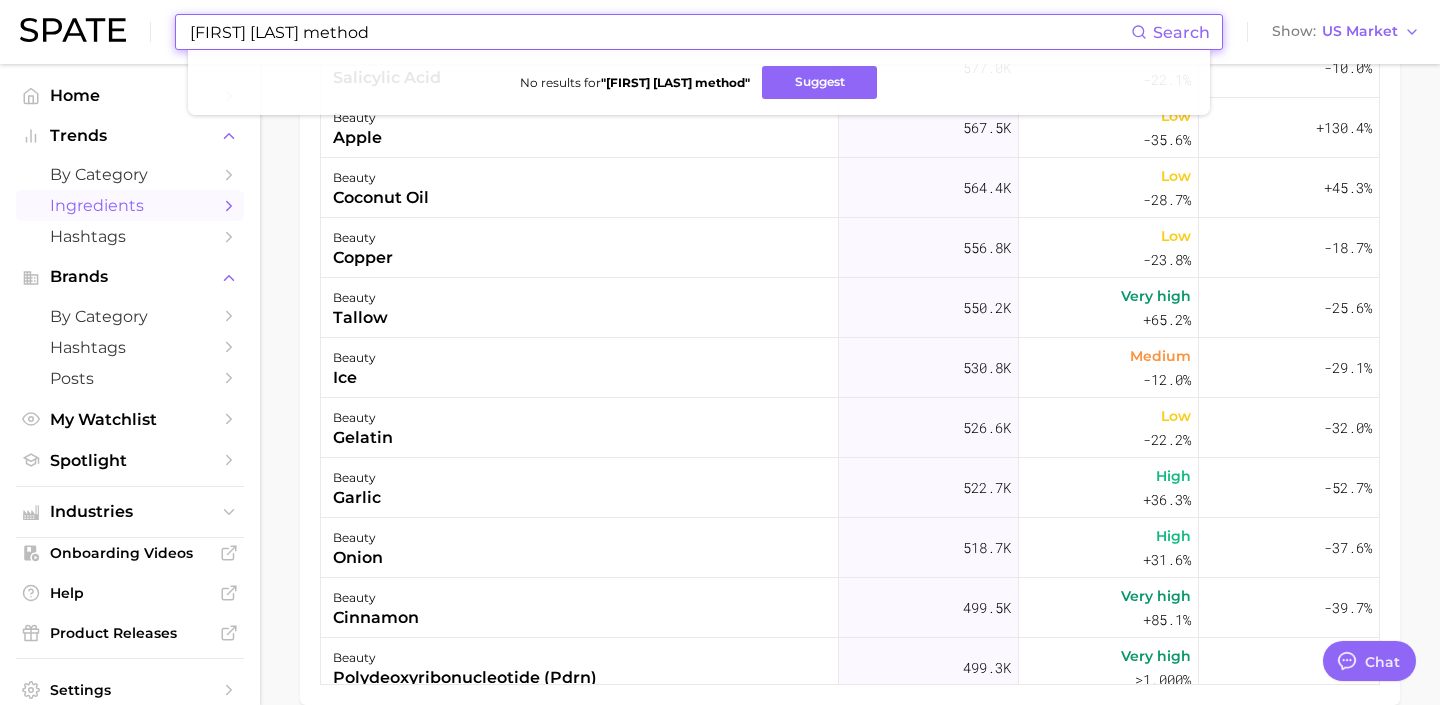 type on "[FIRST] [LAST] method" 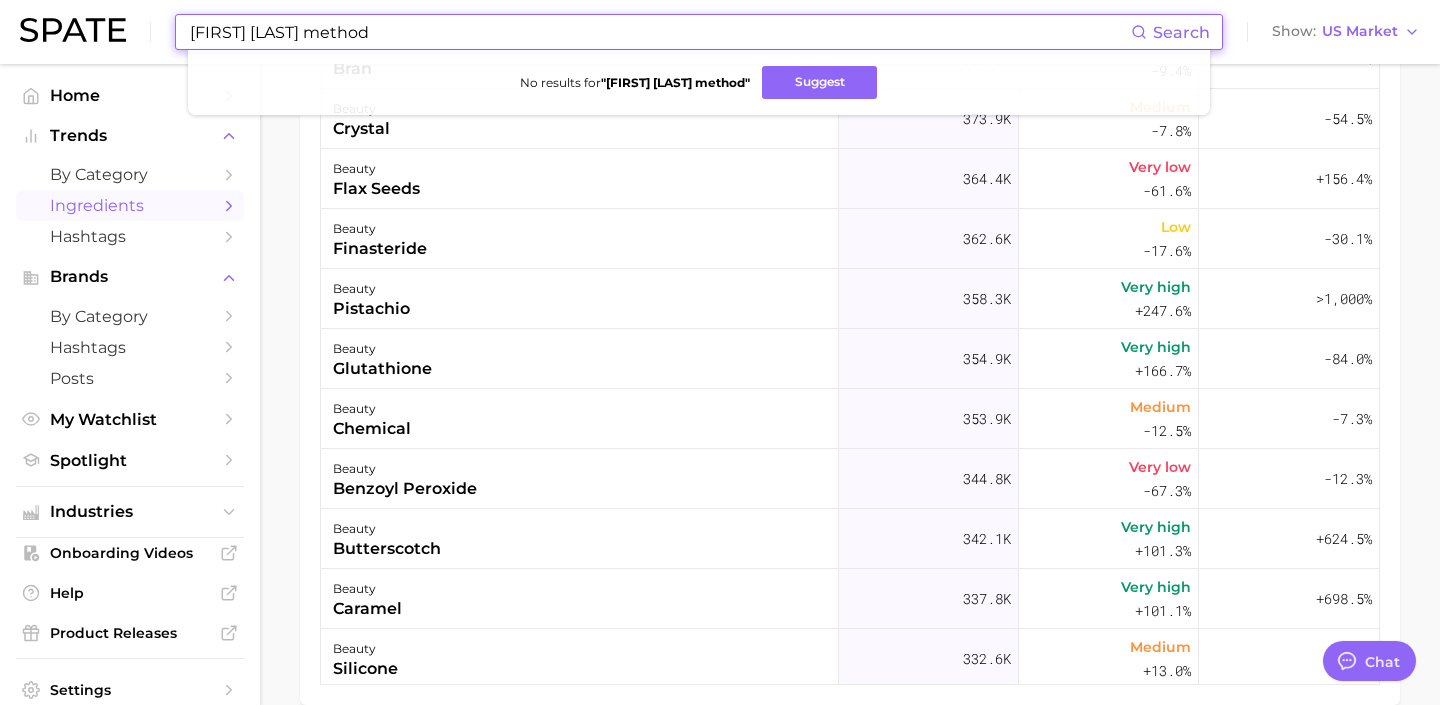 scroll, scrollTop: 3945, scrollLeft: 0, axis: vertical 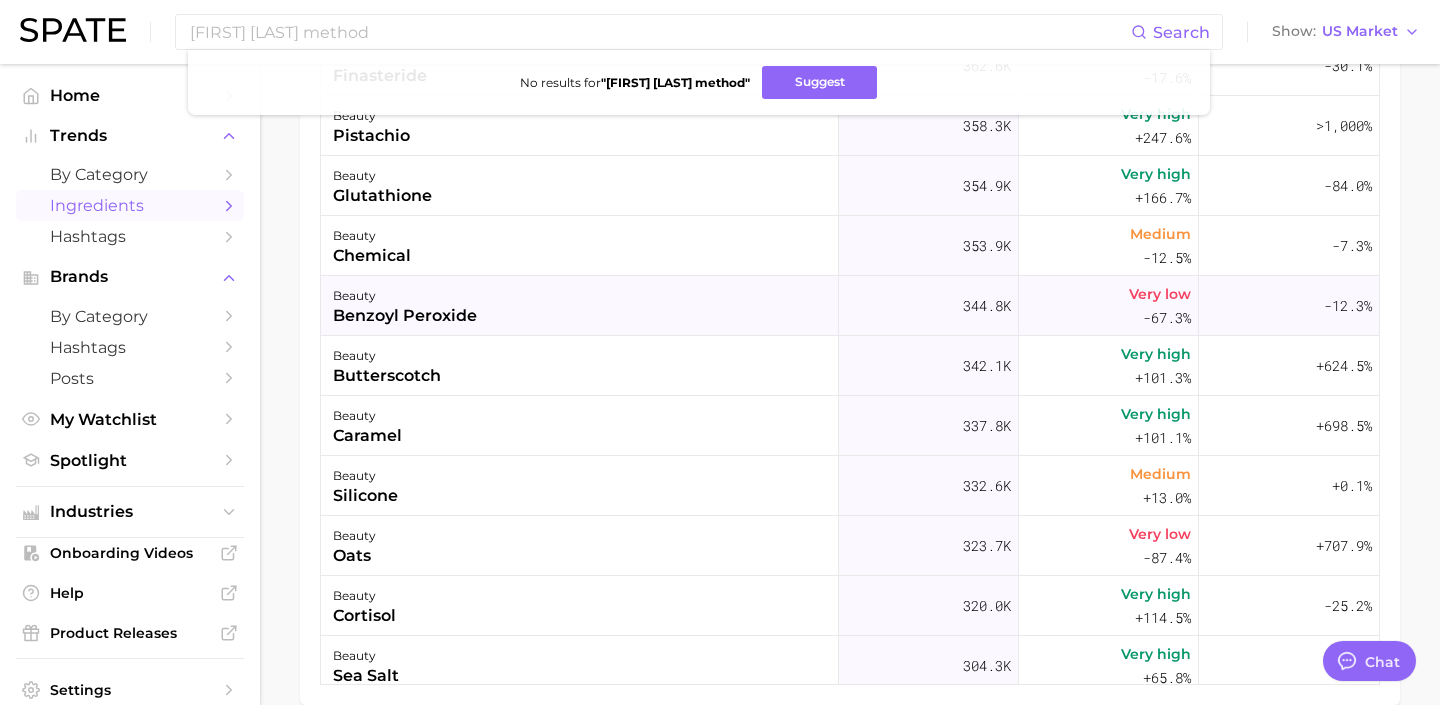 click on "beauty benzoyl peroxide" at bounding box center (580, 306) 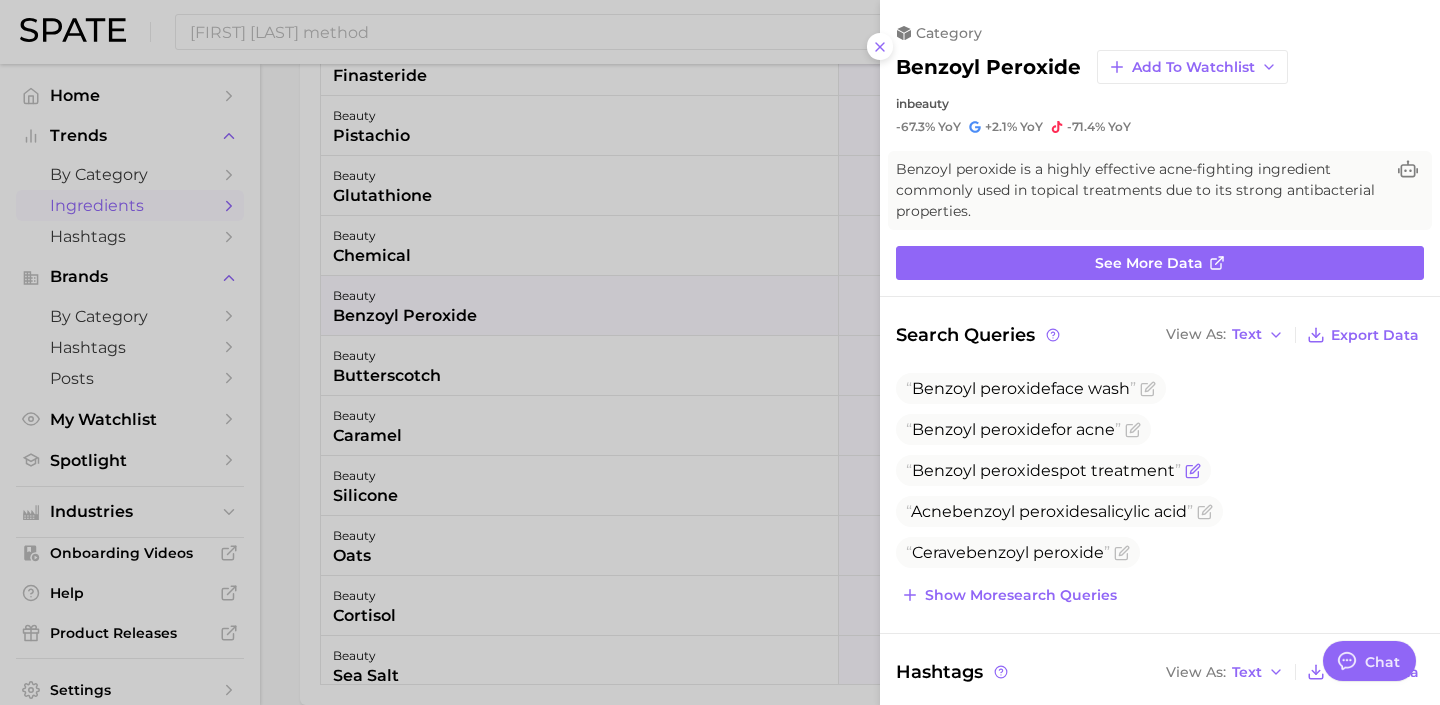scroll, scrollTop: 0, scrollLeft: 0, axis: both 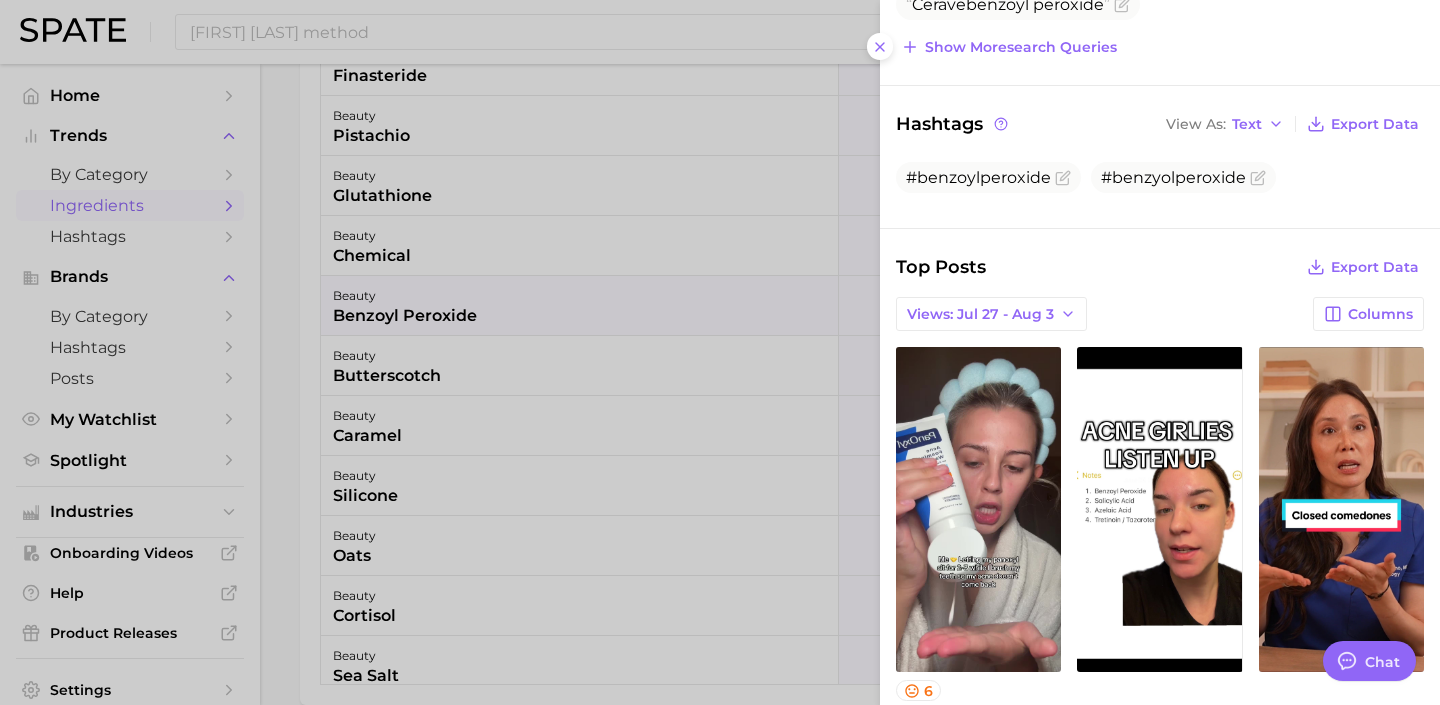 click at bounding box center (720, 352) 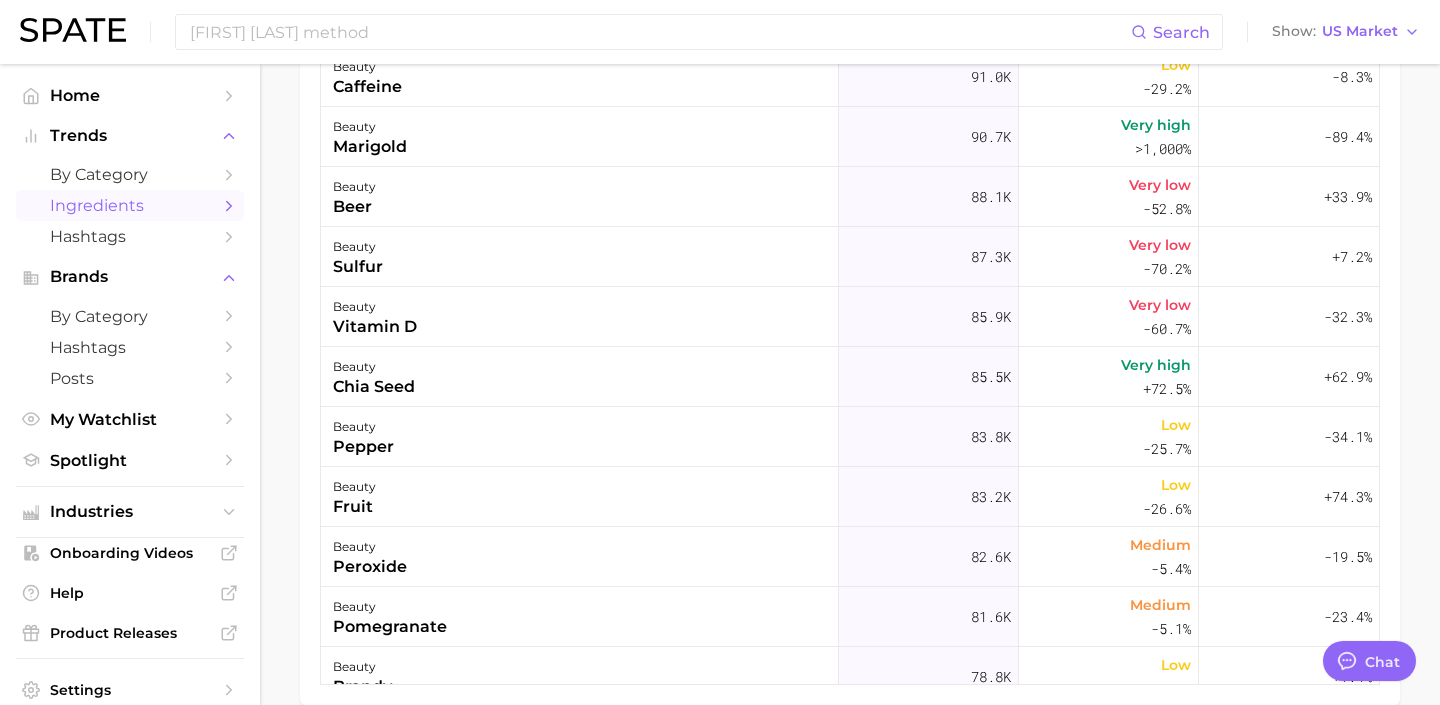 scroll, scrollTop: 10899, scrollLeft: 0, axis: vertical 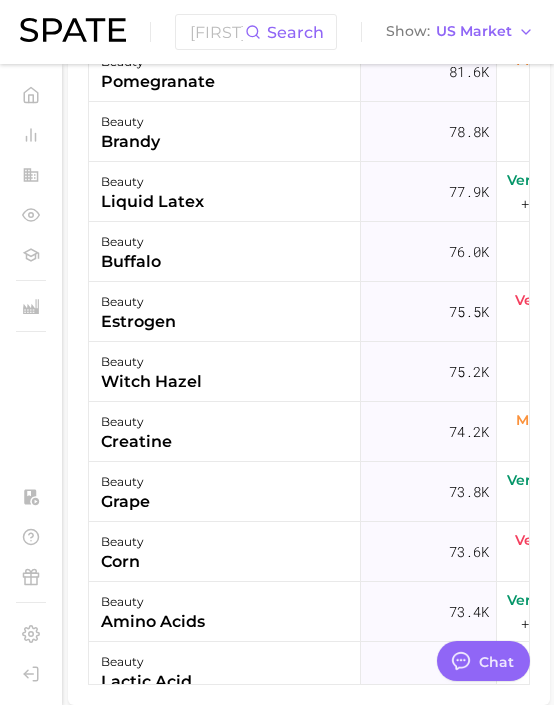 type on "x" 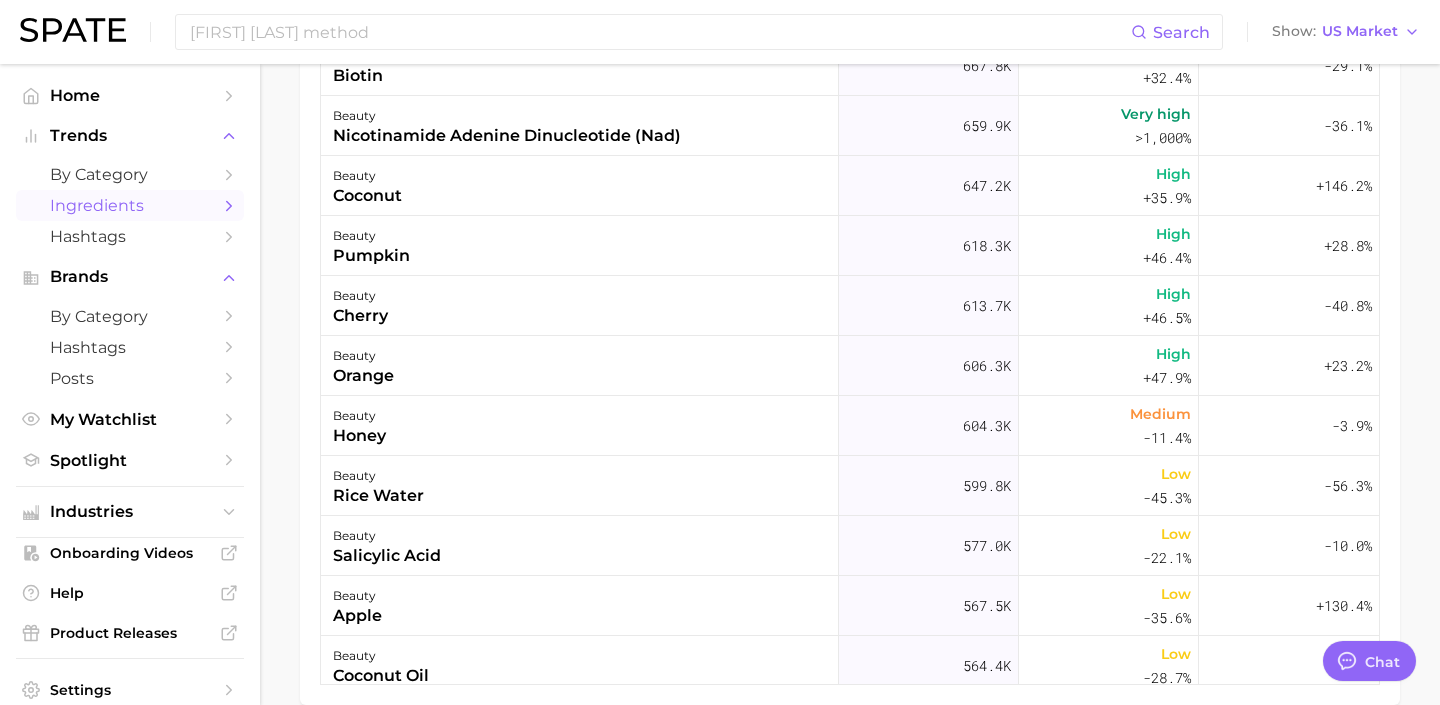 scroll, scrollTop: 0, scrollLeft: 0, axis: both 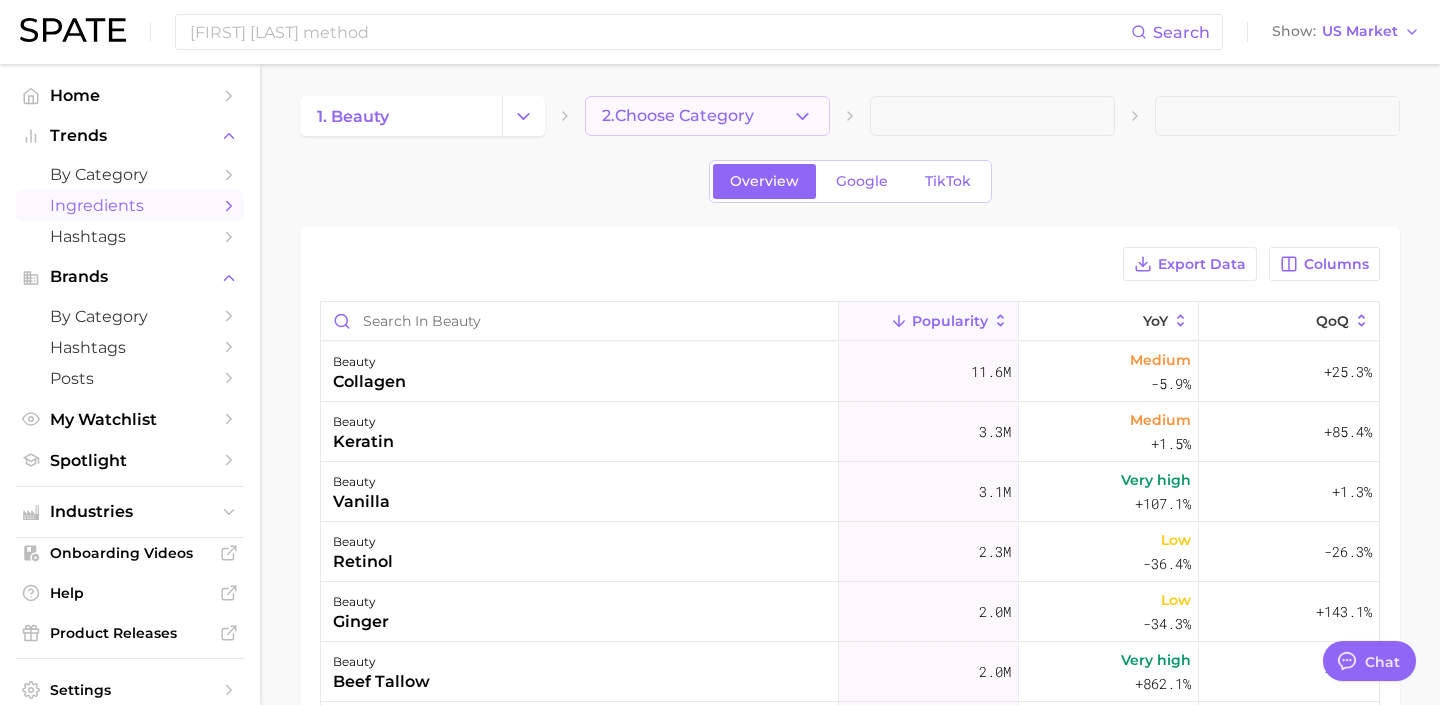 click on "2.  Choose Category" at bounding box center [678, 116] 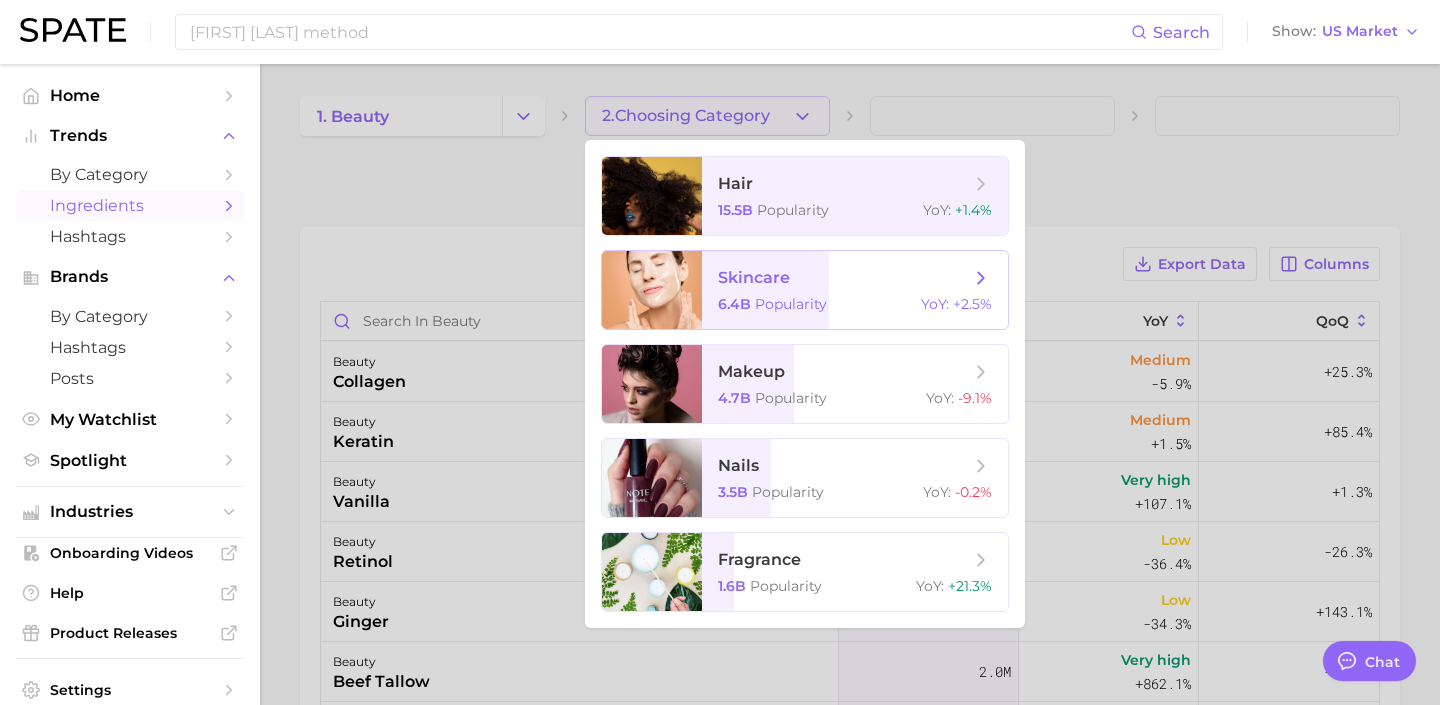 click on "skincare" at bounding box center [754, 277] 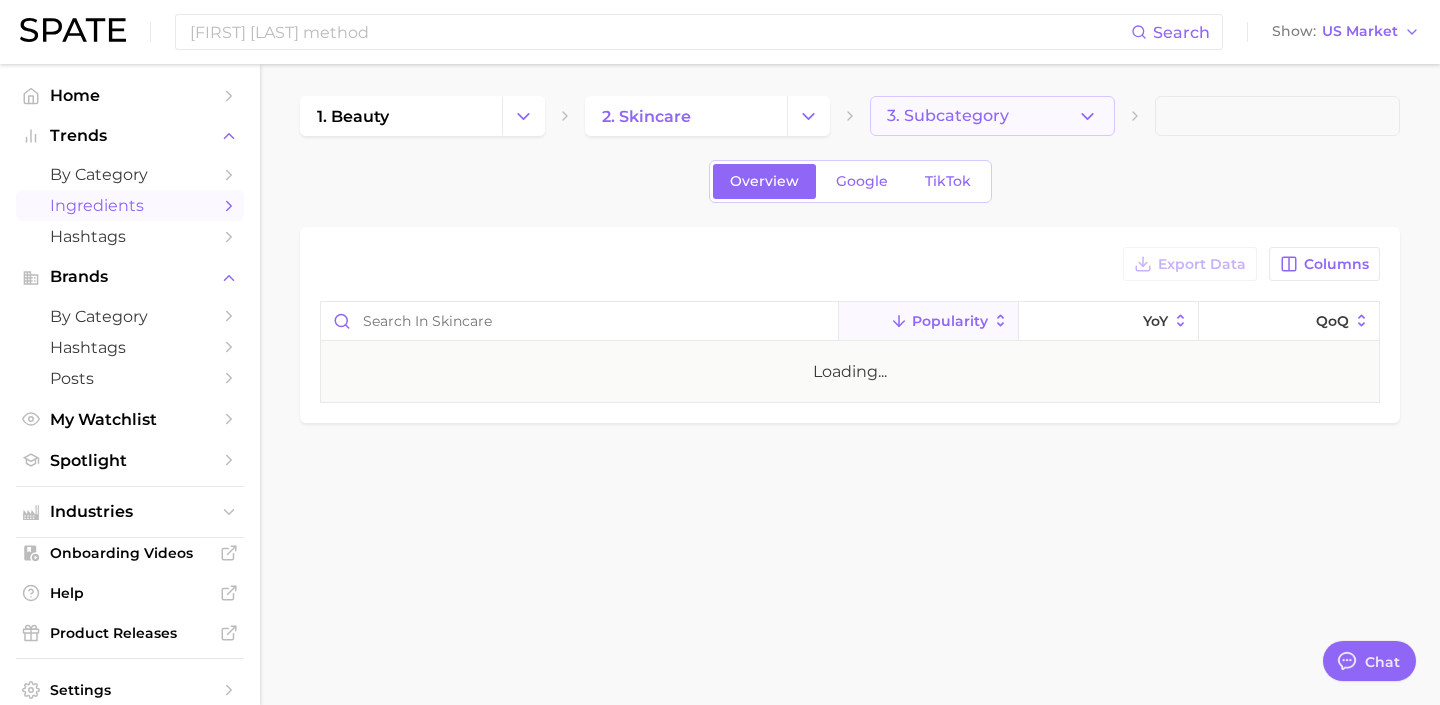 click on "3. Subcategory" at bounding box center [992, 116] 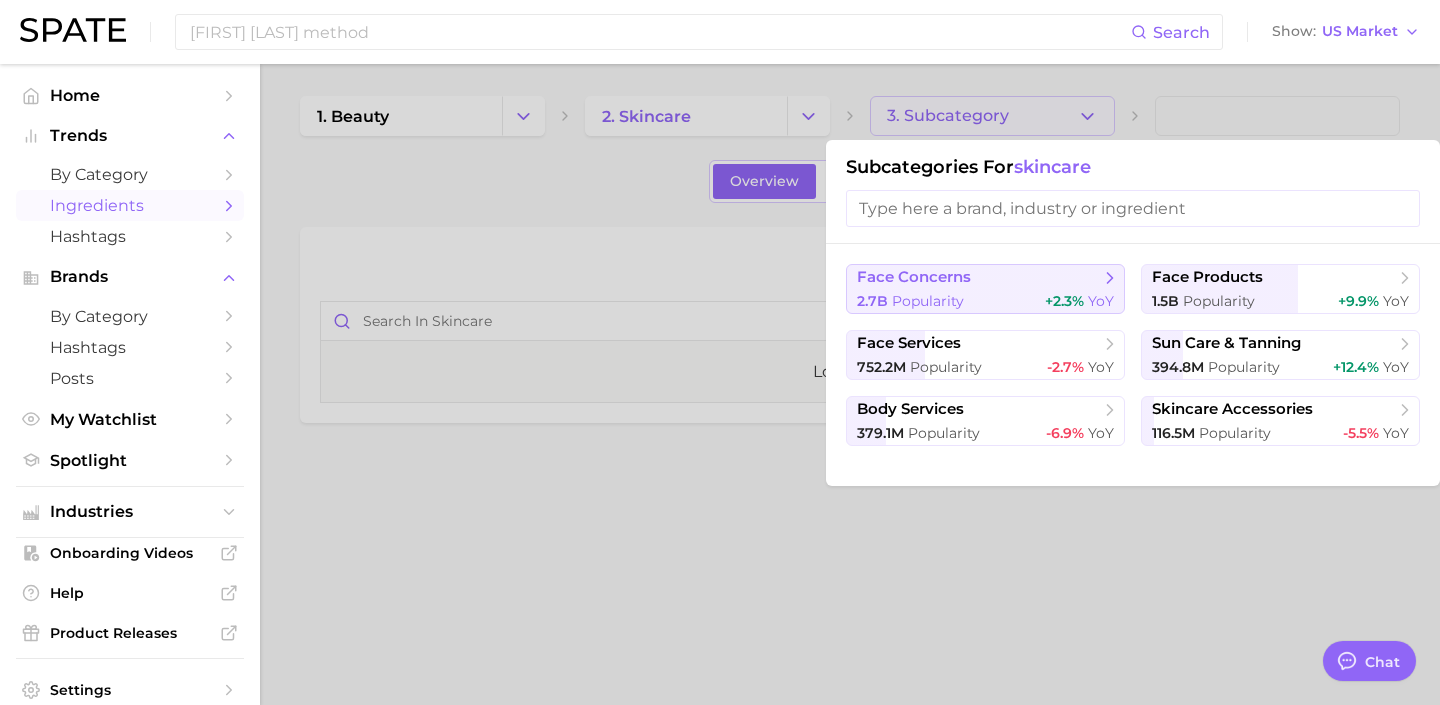 click on "2.7b   Popularity +2.3%   YoY" at bounding box center (985, 301) 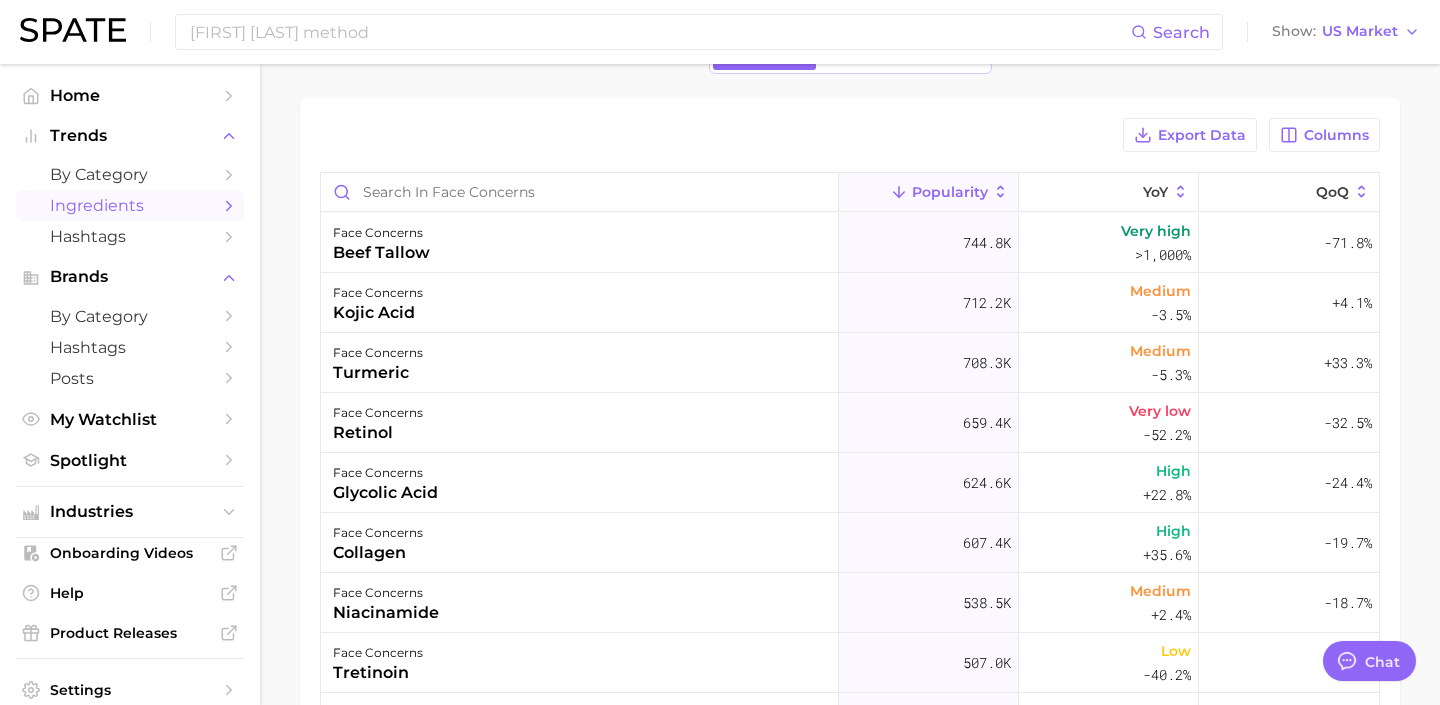 scroll, scrollTop: 195, scrollLeft: 0, axis: vertical 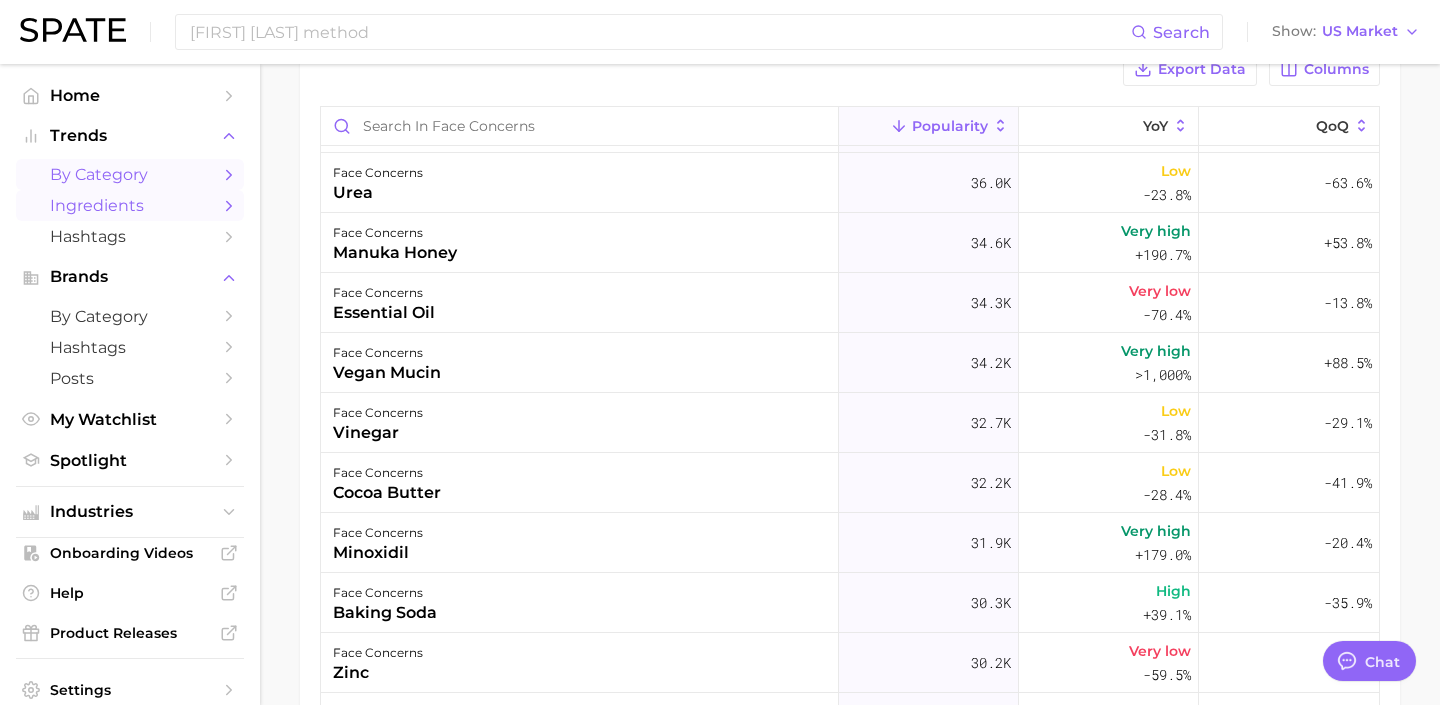 click on "by Category" at bounding box center [130, 174] 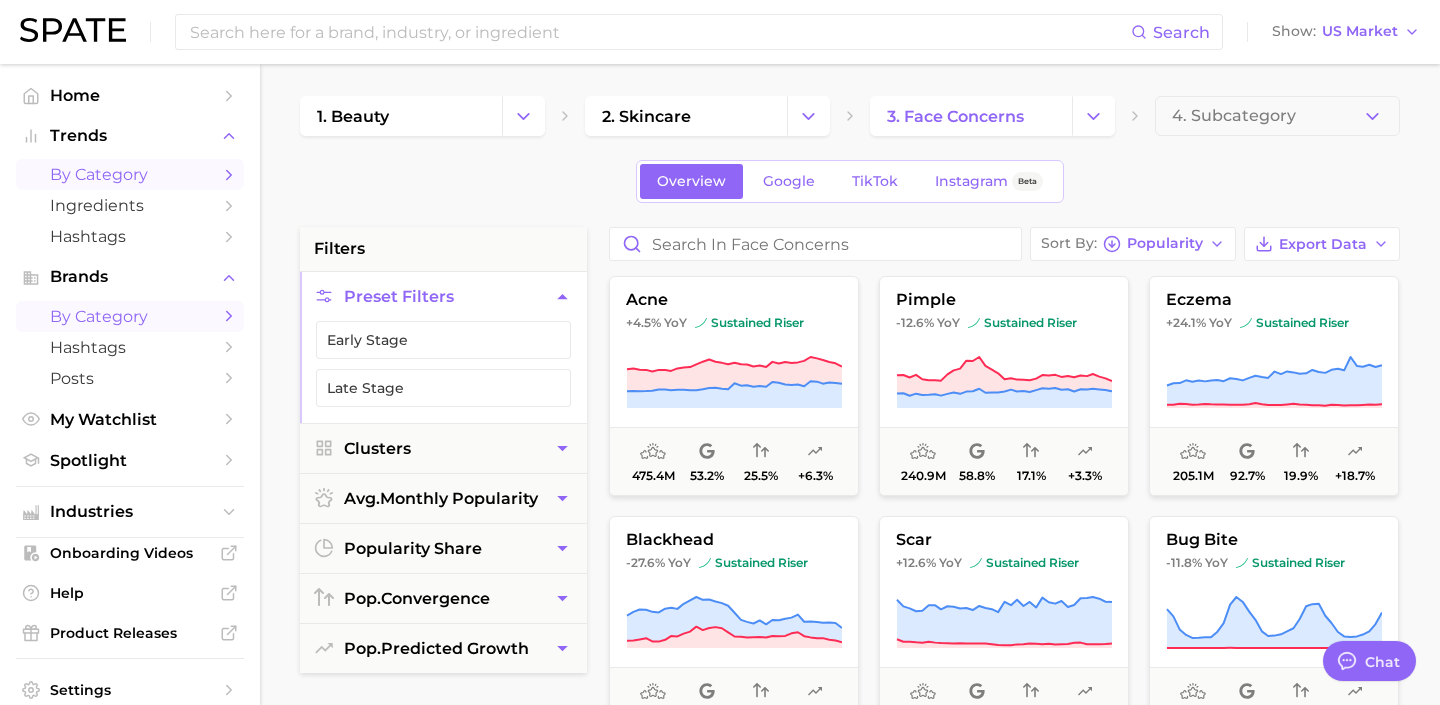 click on "by Category" at bounding box center (130, 316) 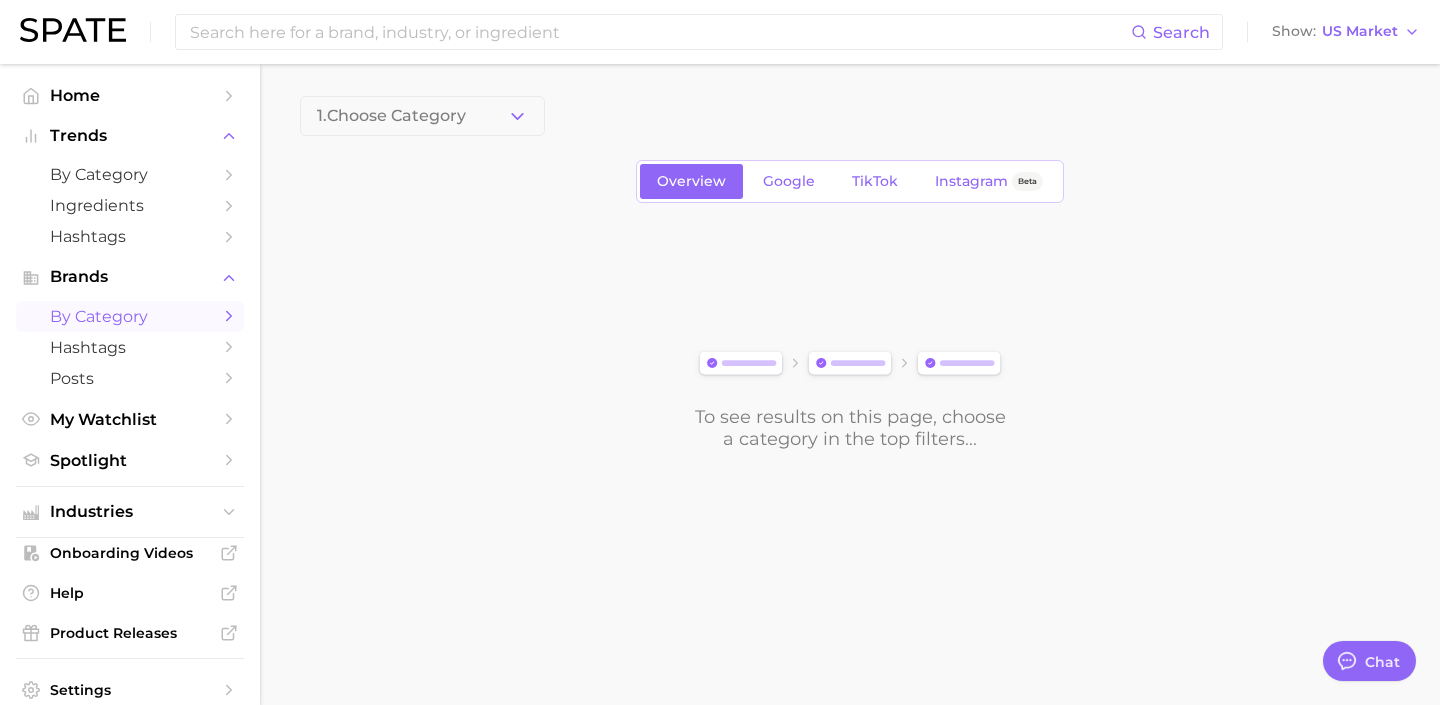 click on "Home Trends by Category Ingredients Hashtags Brands by Category Hashtags Posts My Watchlist Spotlight" at bounding box center (130, 278) 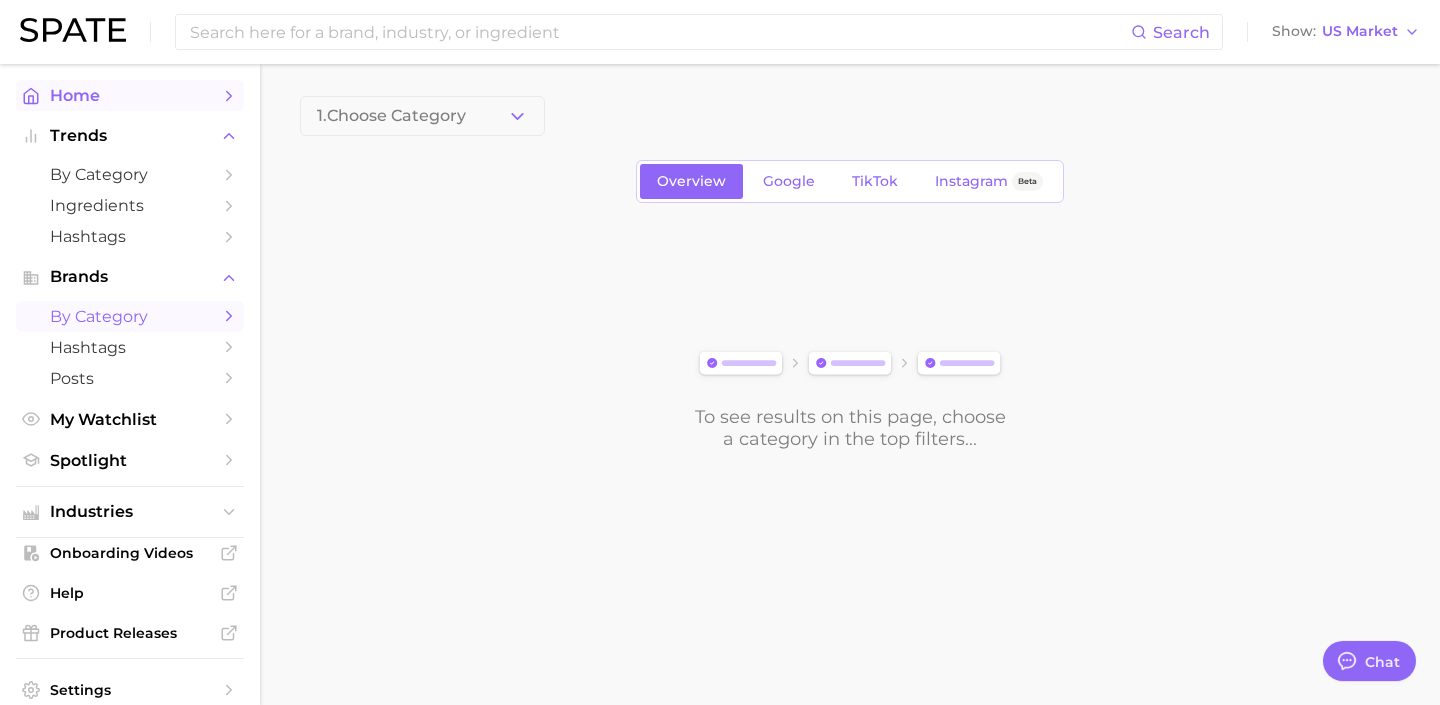 click on "Home" at bounding box center (130, 95) 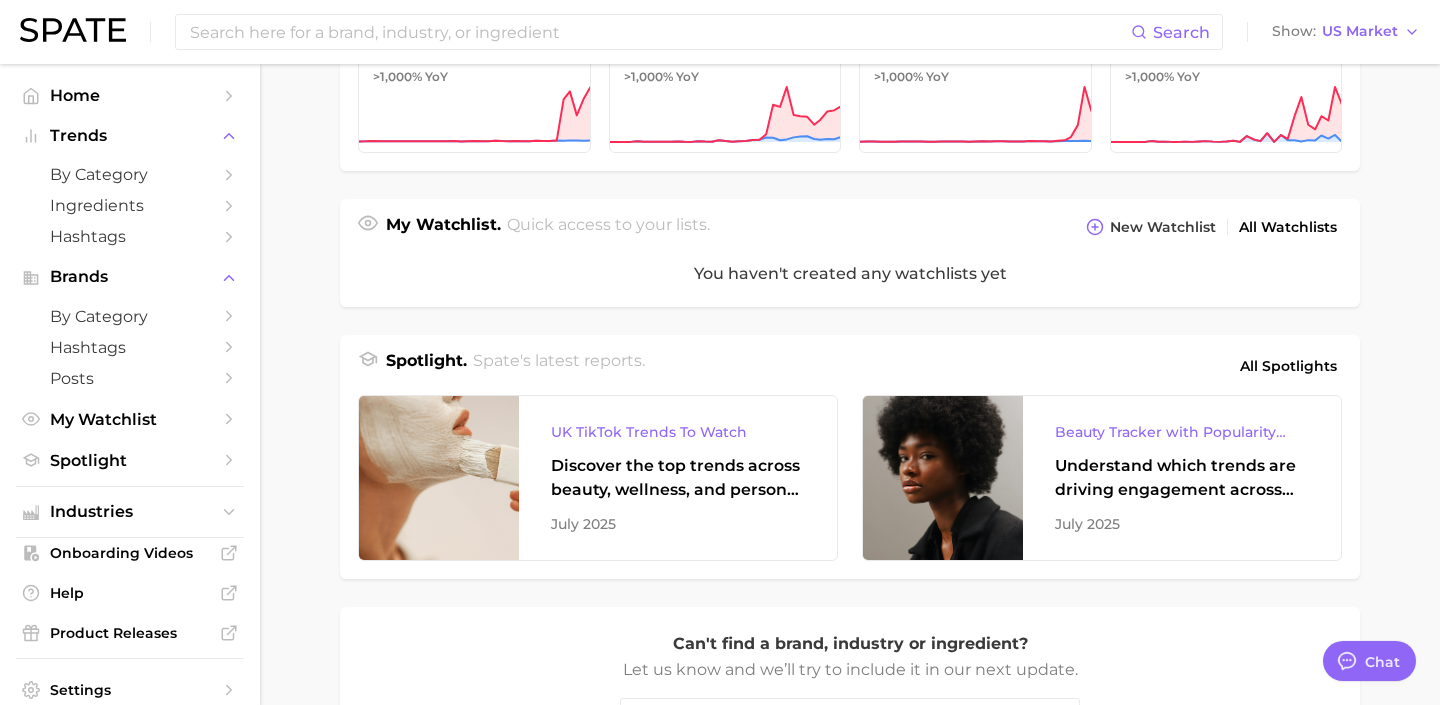 scroll, scrollTop: 851, scrollLeft: 0, axis: vertical 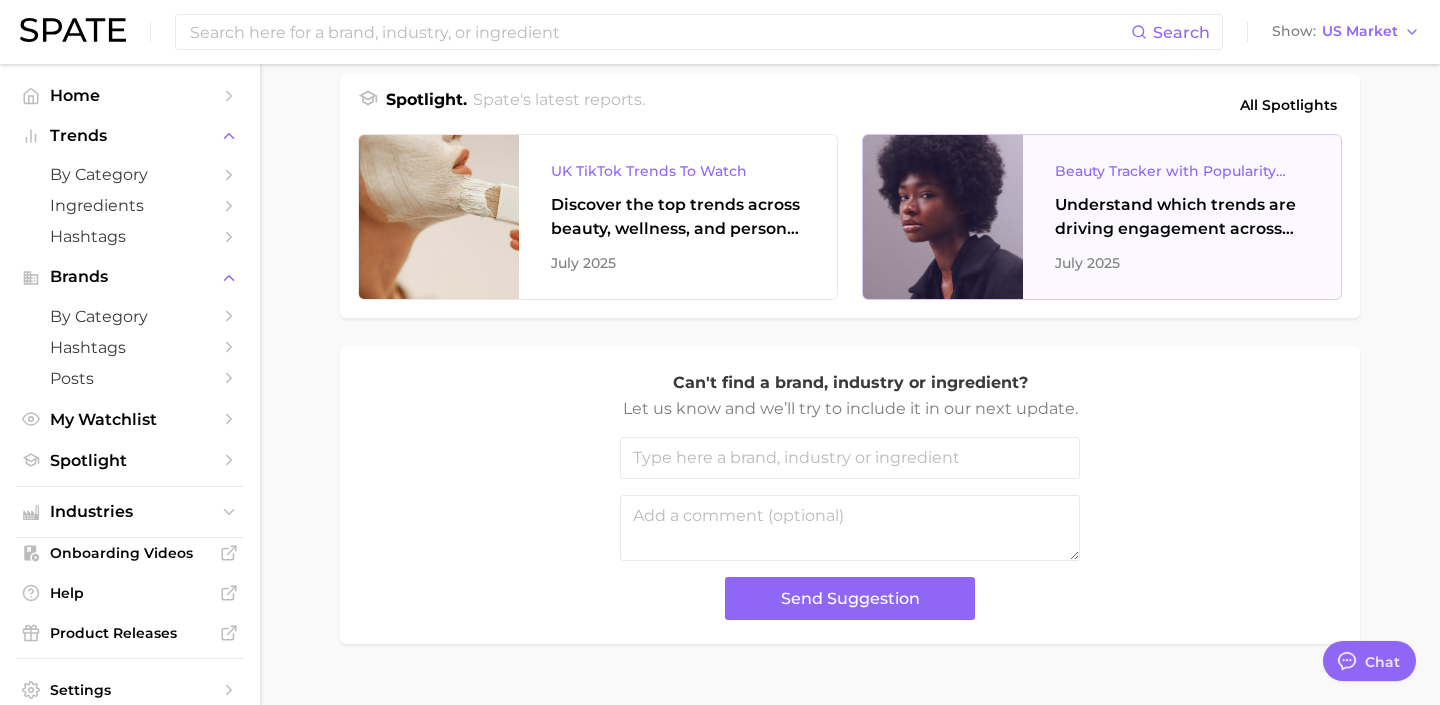 click on "Beauty Tracker with Popularity Index Understand which trends are driving engagement across platforms in the skin, hair, makeup, and fragrance categories. [MONTH] [YEAR]" at bounding box center (1182, 217) 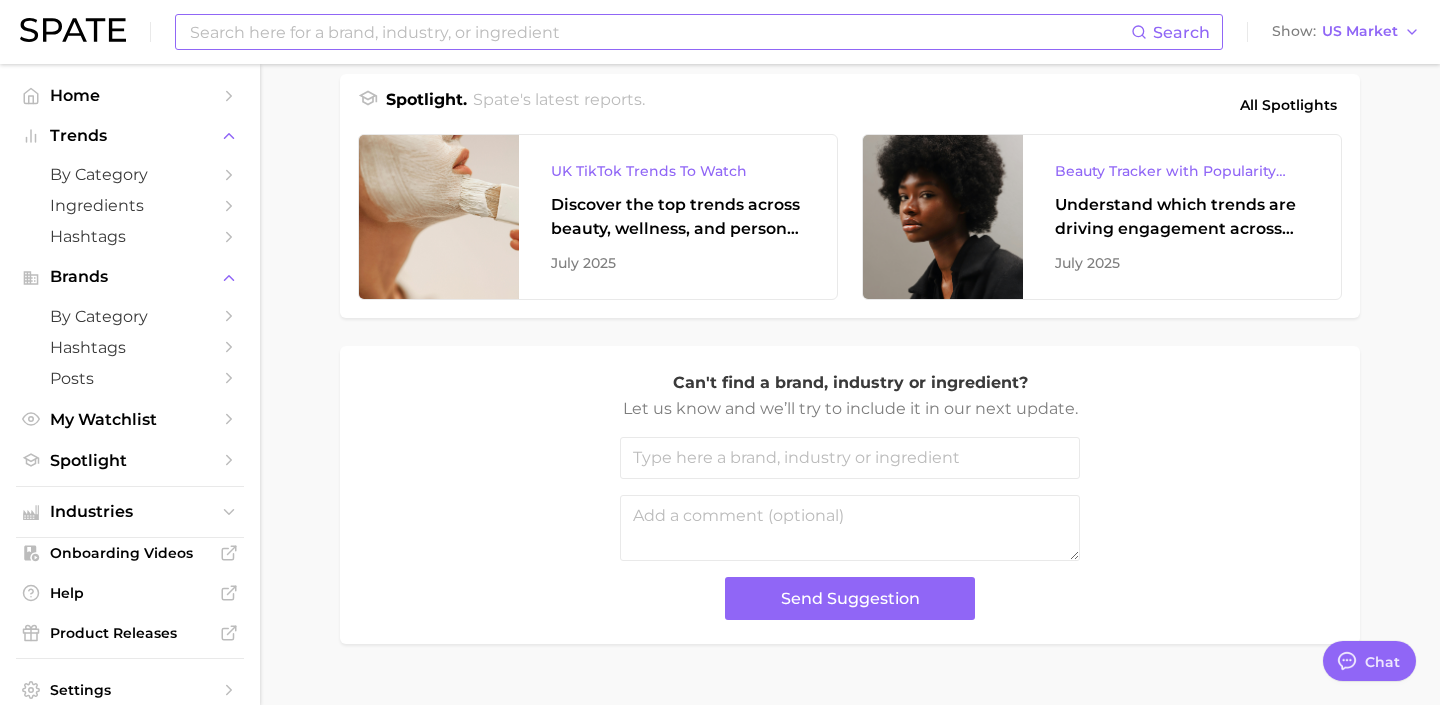 click at bounding box center [659, 32] 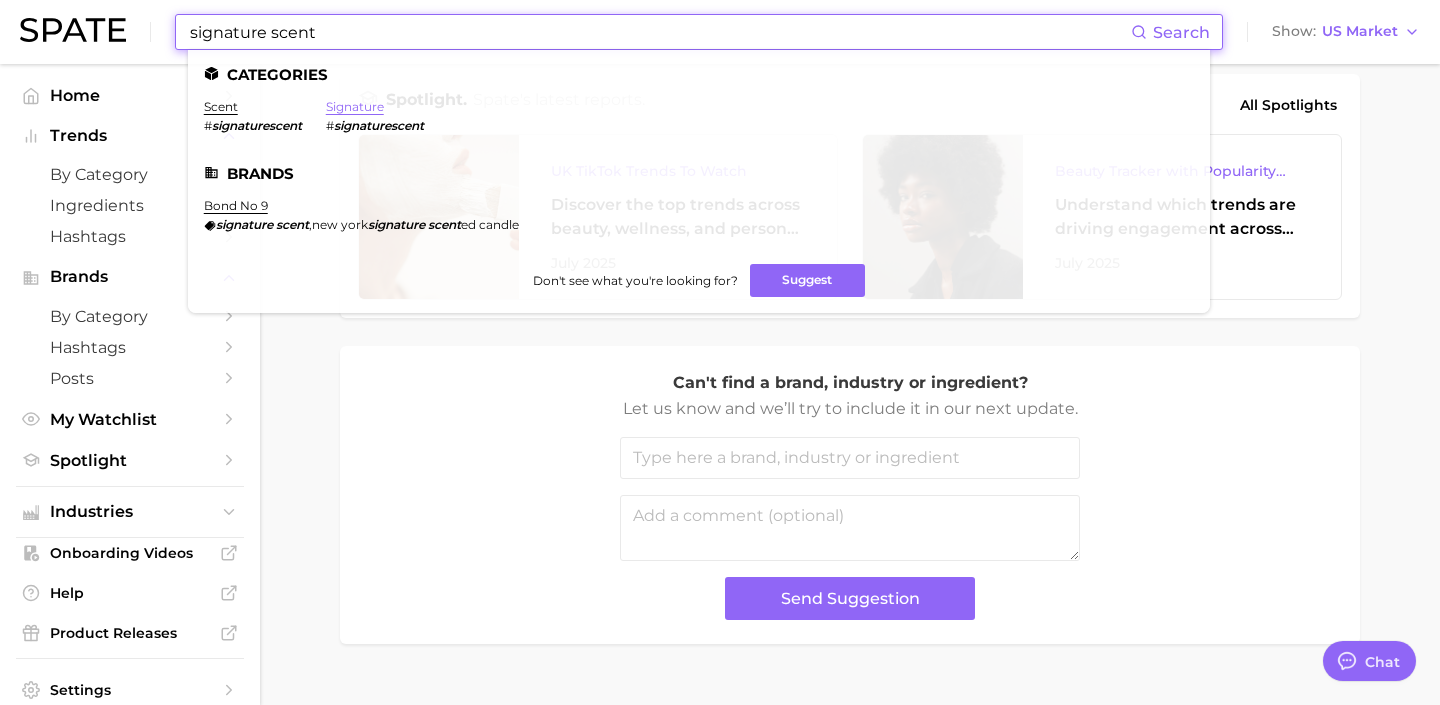 type on "signature scent" 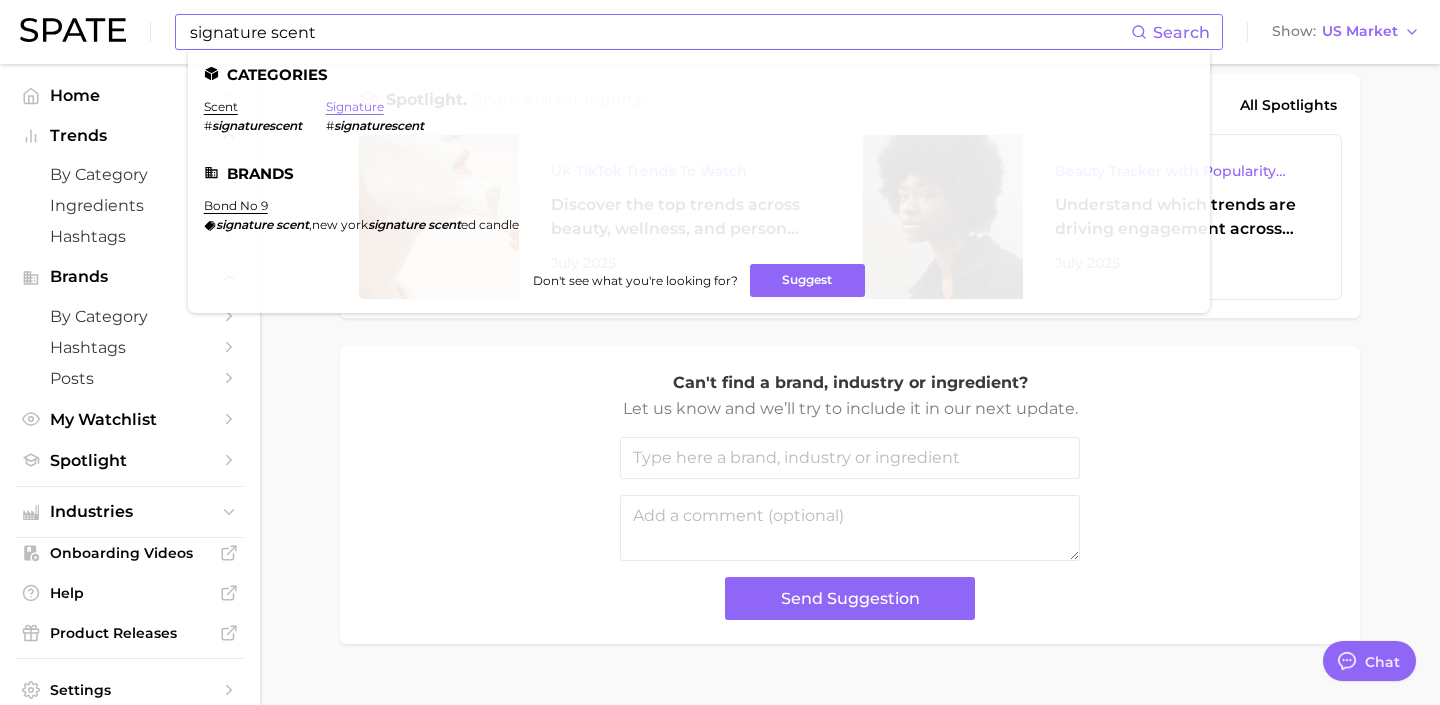 click on "signature" at bounding box center (355, 106) 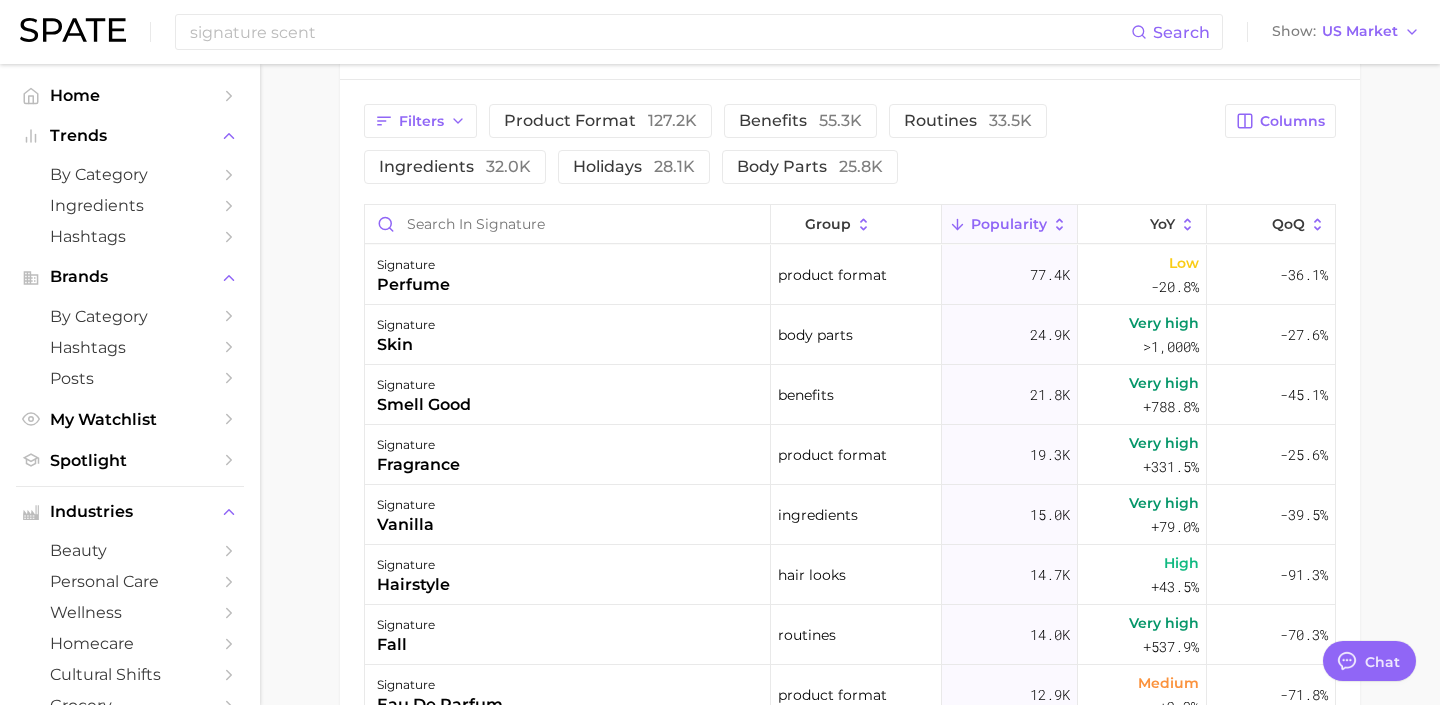 scroll, scrollTop: 1046, scrollLeft: 0, axis: vertical 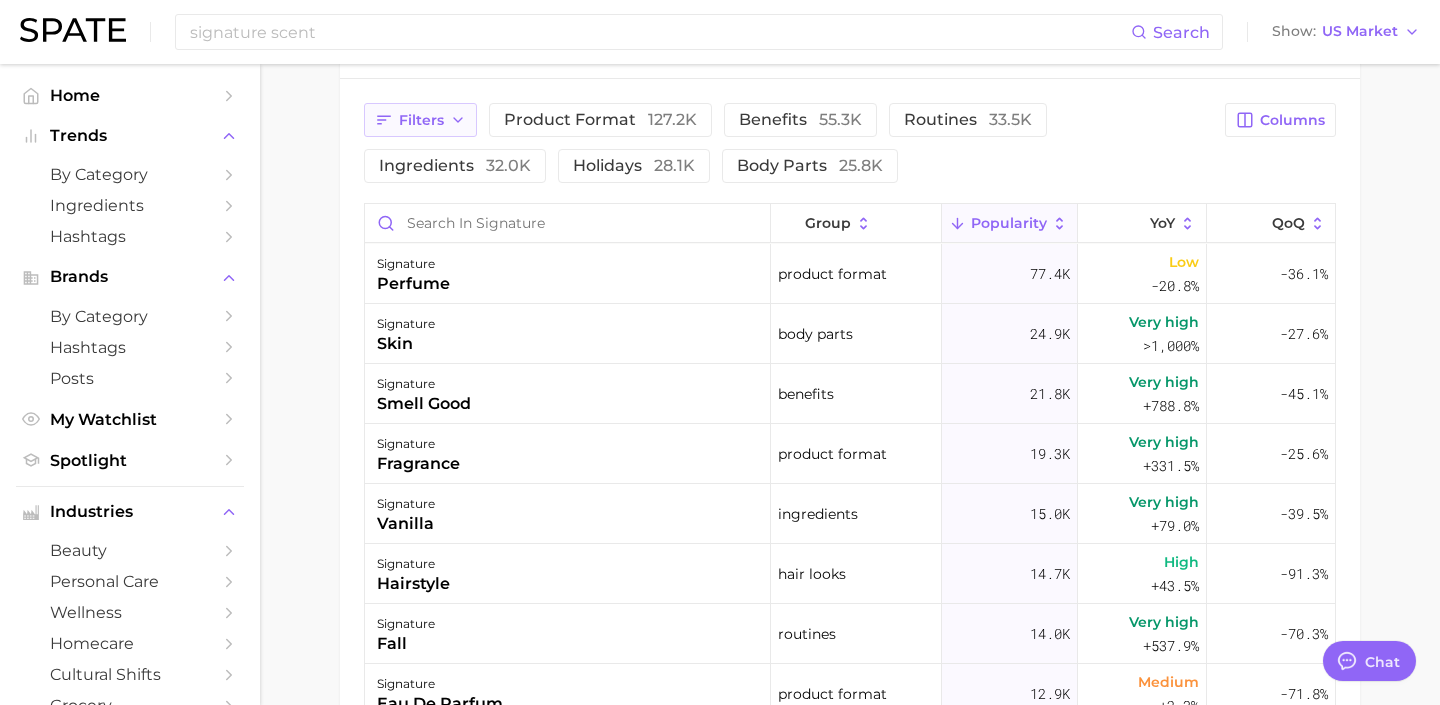 click on "Filters" at bounding box center [421, 120] 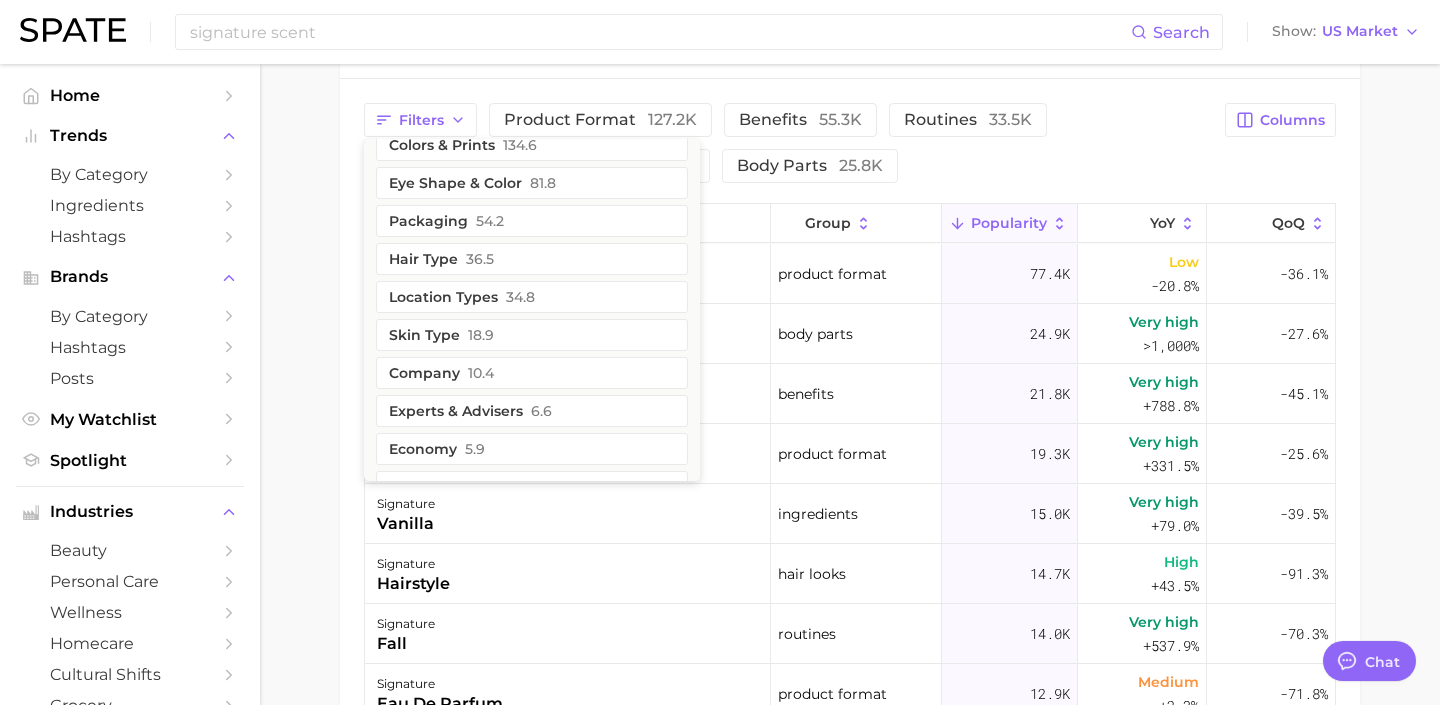 scroll, scrollTop: 854, scrollLeft: 0, axis: vertical 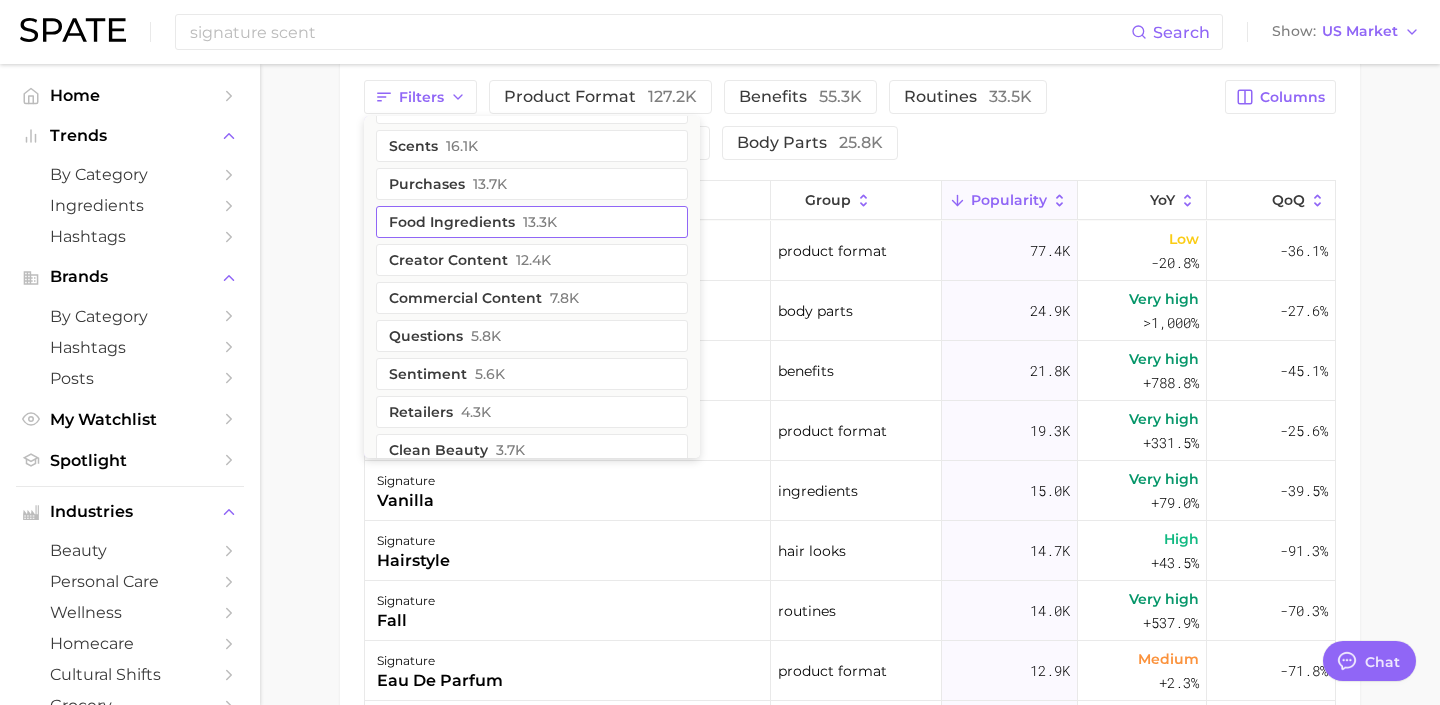 click on "food ingredients   13.3k" at bounding box center [532, 222] 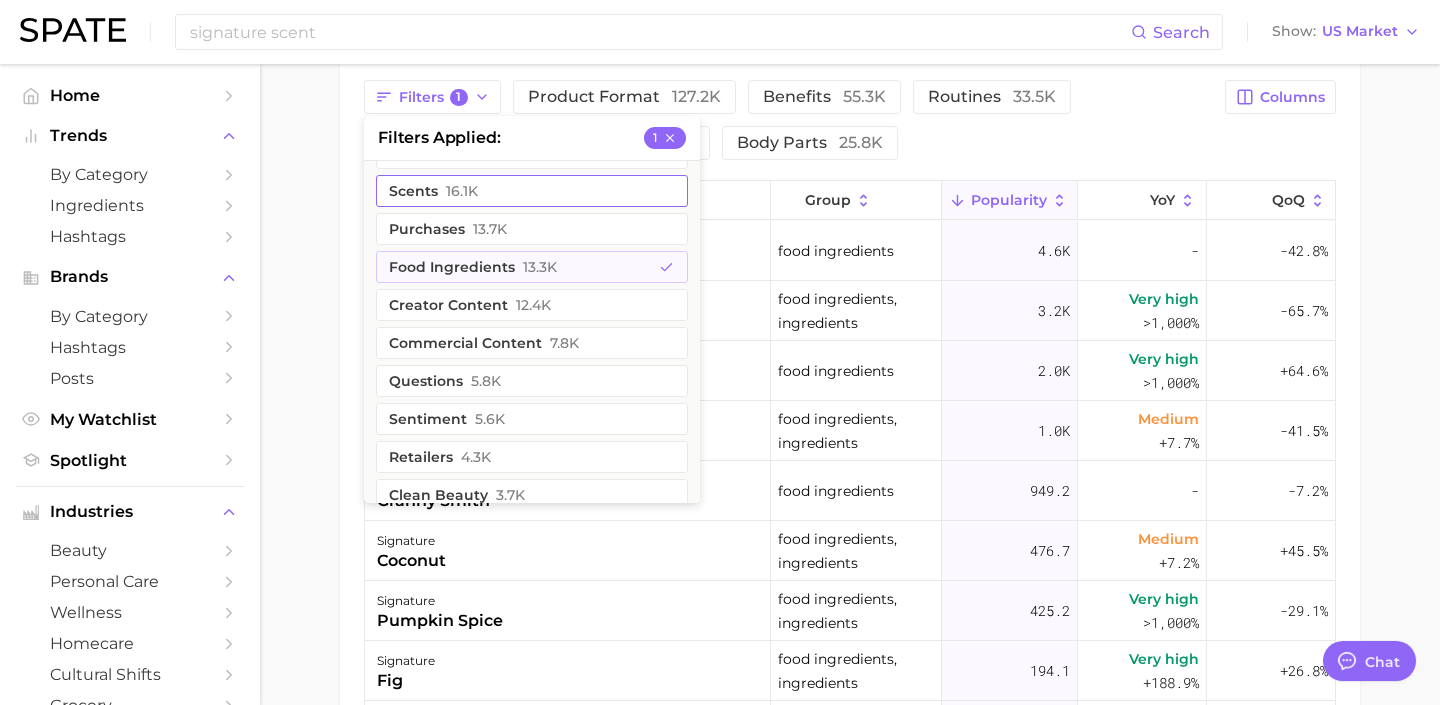 click on "scents   16.1k" at bounding box center [532, 191] 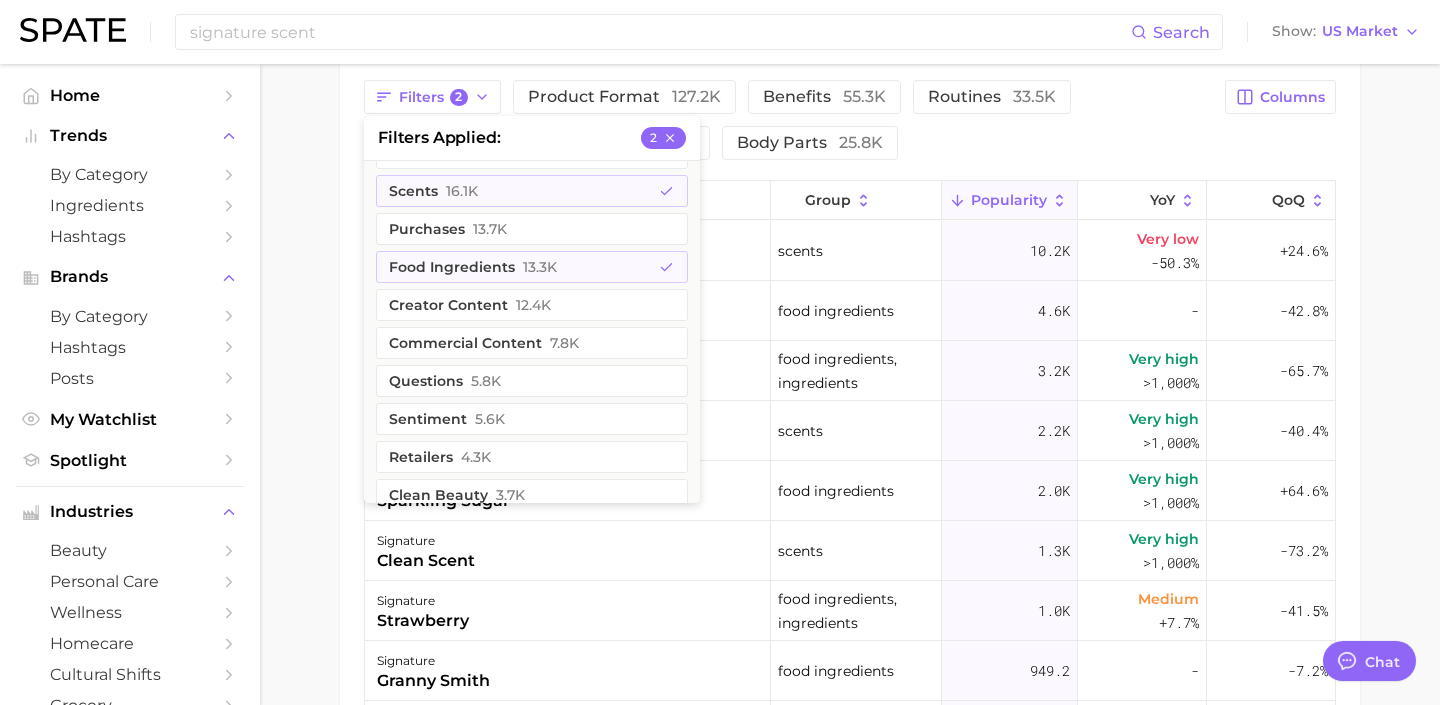 click on "Overview Google TikTok Instagram Beta signature Add to Watchlist Export Data Signature refers to a unique and distinctive feature or characteristic of a product that sets it apart from others. Popularity sustained riser +34.3% combined YoY +32.2% GOOGLE YoY +35.0% TIKTOK YoY +25.8% Predicted  YoY 2.0m 4.0m 2023 2024 2025 2026 How big is this trend? Medium Popularity 3.2m avg.  monthly popularity Which platform is most popular? TikTok 75.2% popularity share How similar is this trend across platforms? High Convergence 77.4% pop.  convergence Will it last? Very Likely +25.8% pop.  predicted growth related categories brands Related Categories 1654  total What are consumers viewing alongside  signature ? Export Data Filters 2 filters applied 2 hair looks   16.6k scents   16.1k purchases   13.7k food ingredients   13.3k creator content   12.4k commercial content   7.8k questions   5.8k sentiment   5.6k retailers   4.3k clean beauty   3.7k taste & composition   2.5k theme   2.3k concerns   2.2k social media   2.0k" at bounding box center (850, 2) 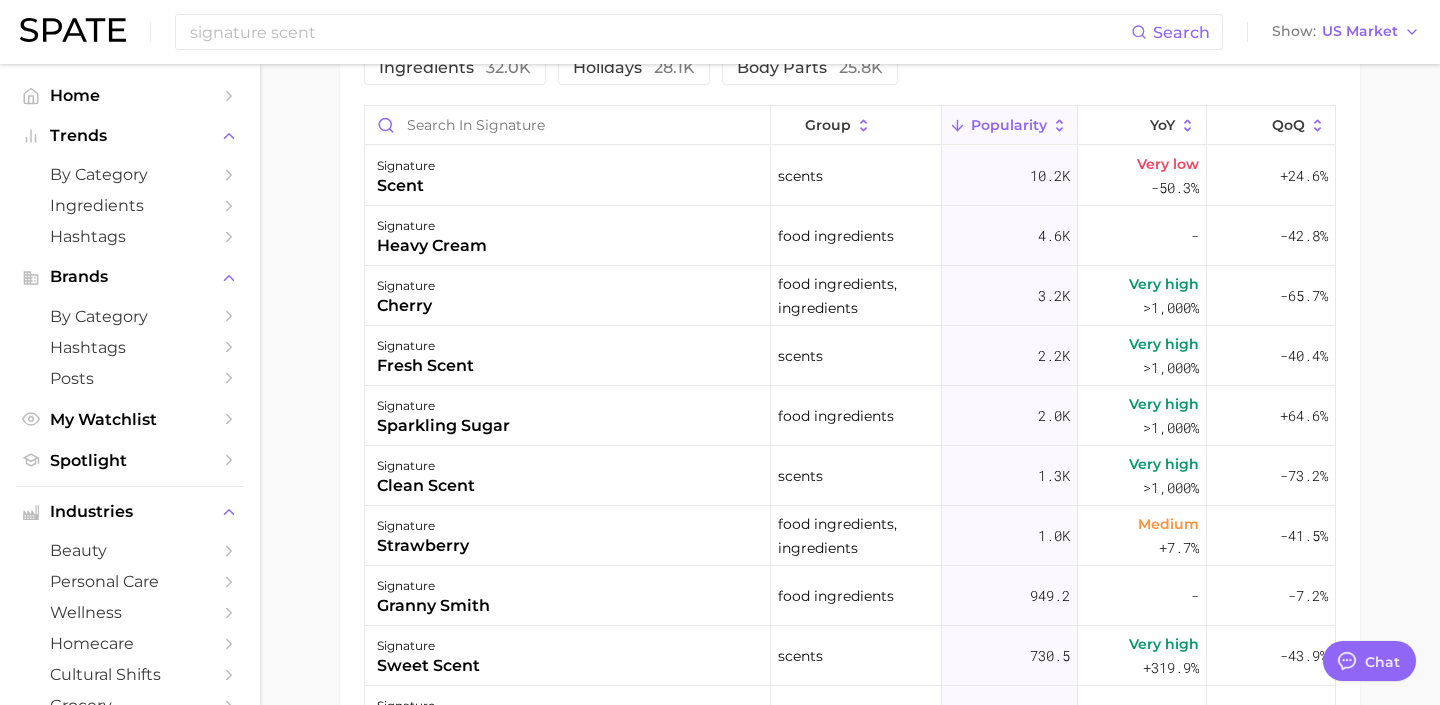scroll, scrollTop: 1147, scrollLeft: 0, axis: vertical 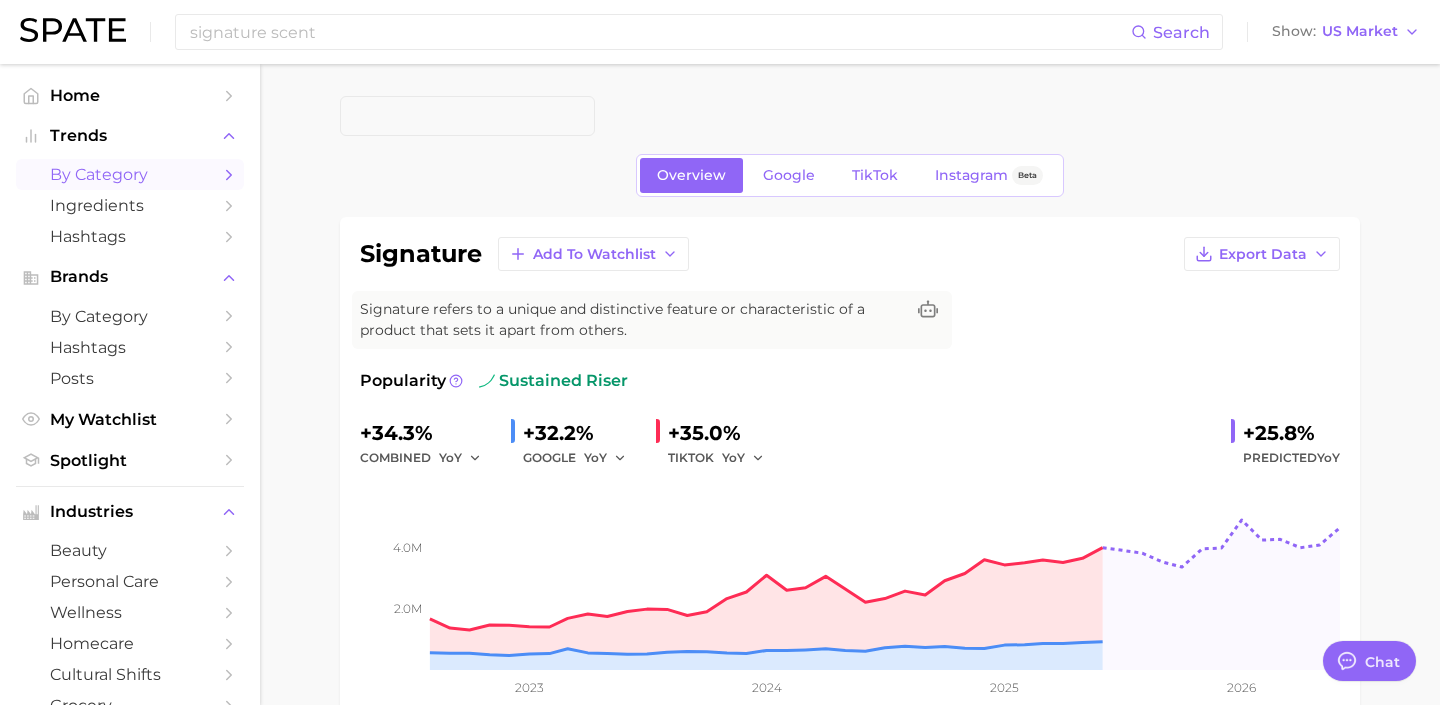 click on "by Category" at bounding box center [130, 174] 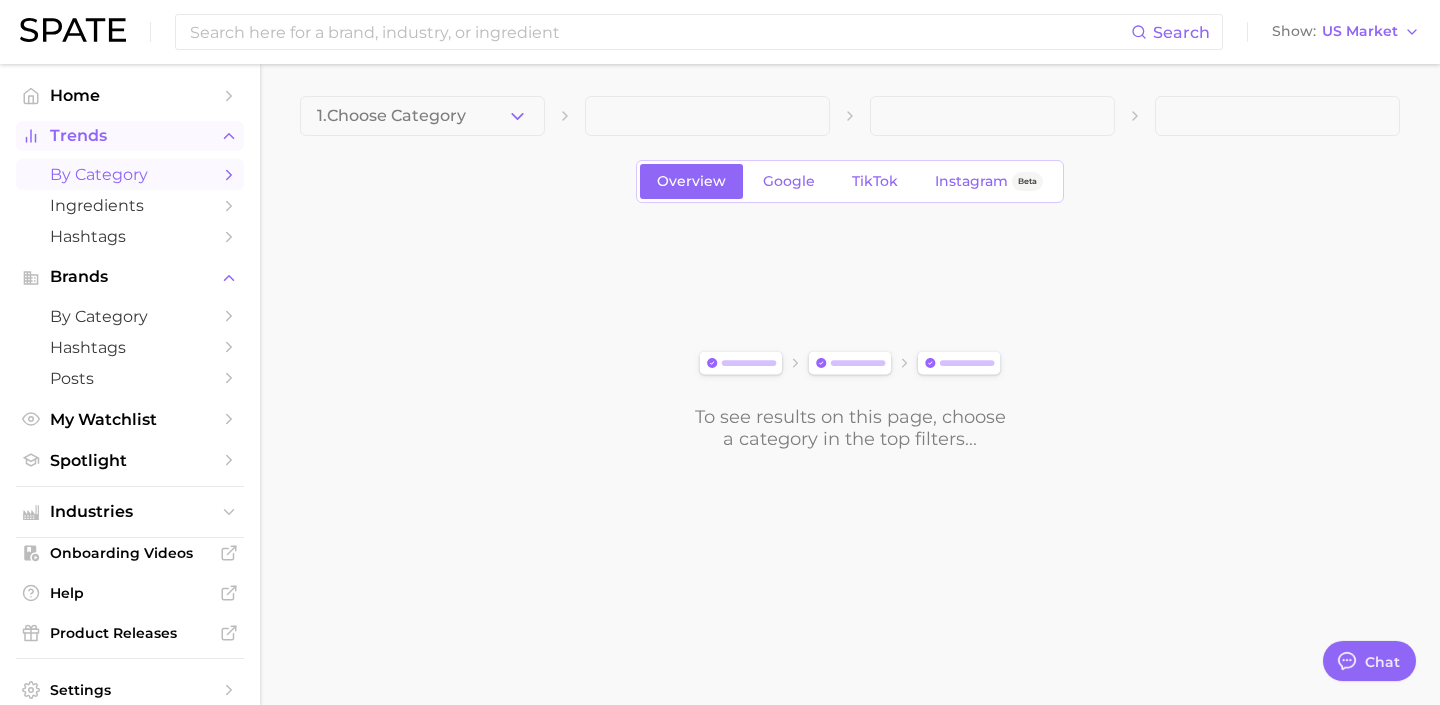 click on "Trends" at bounding box center [130, 136] 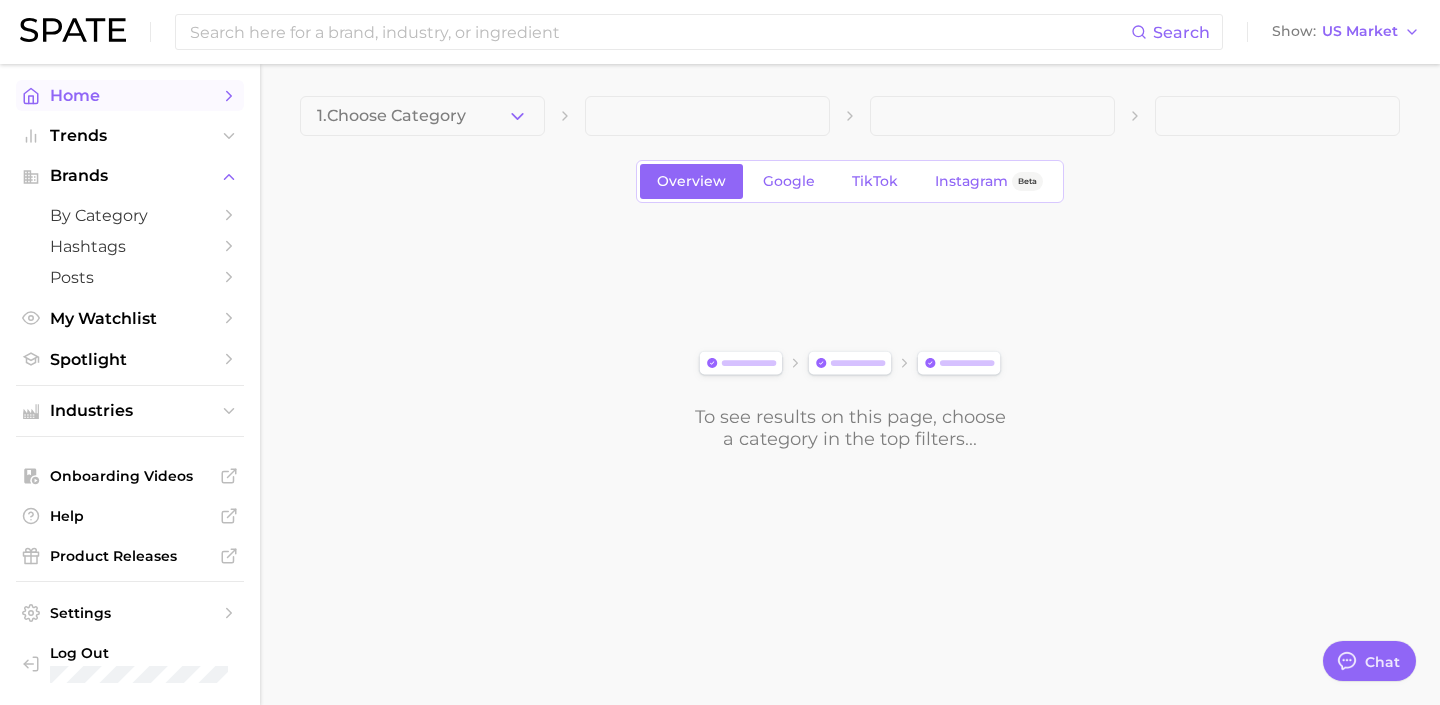 click on "Home" at bounding box center [130, 95] 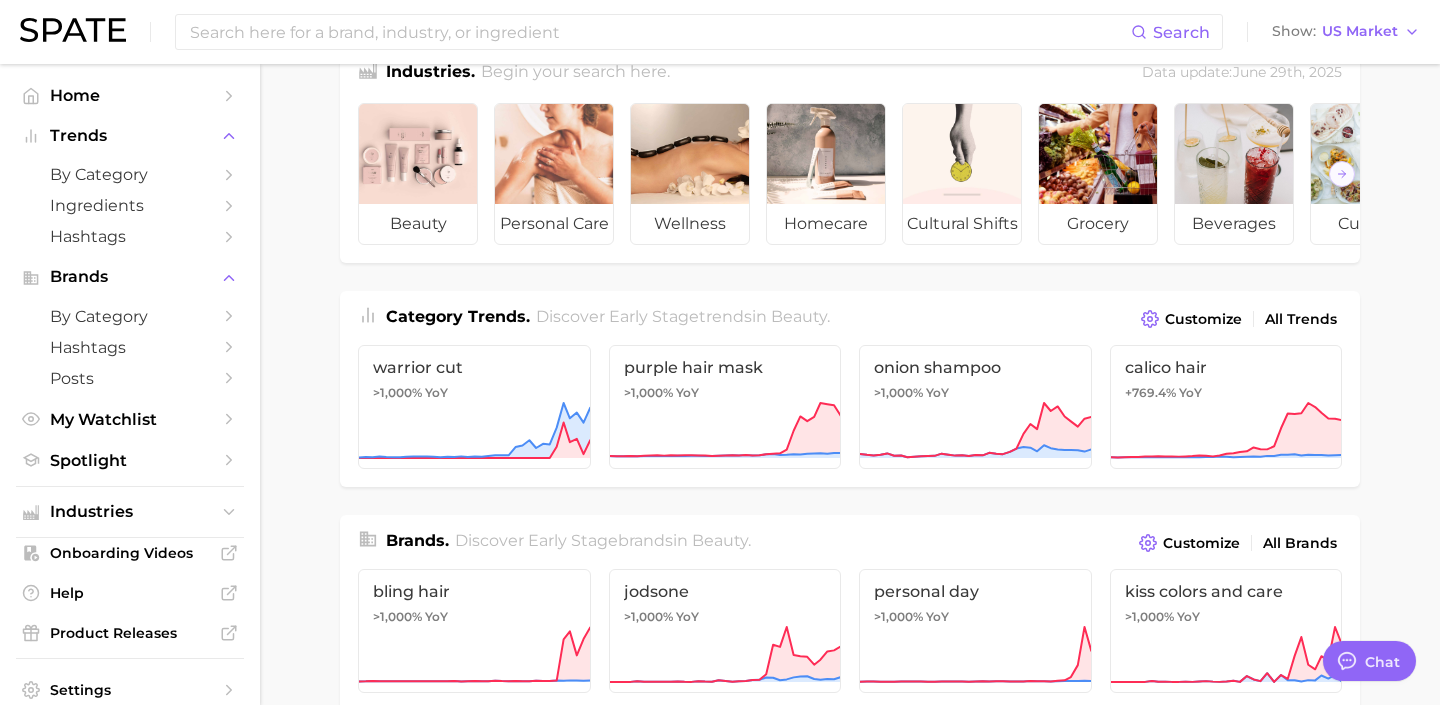 scroll, scrollTop: 6, scrollLeft: 0, axis: vertical 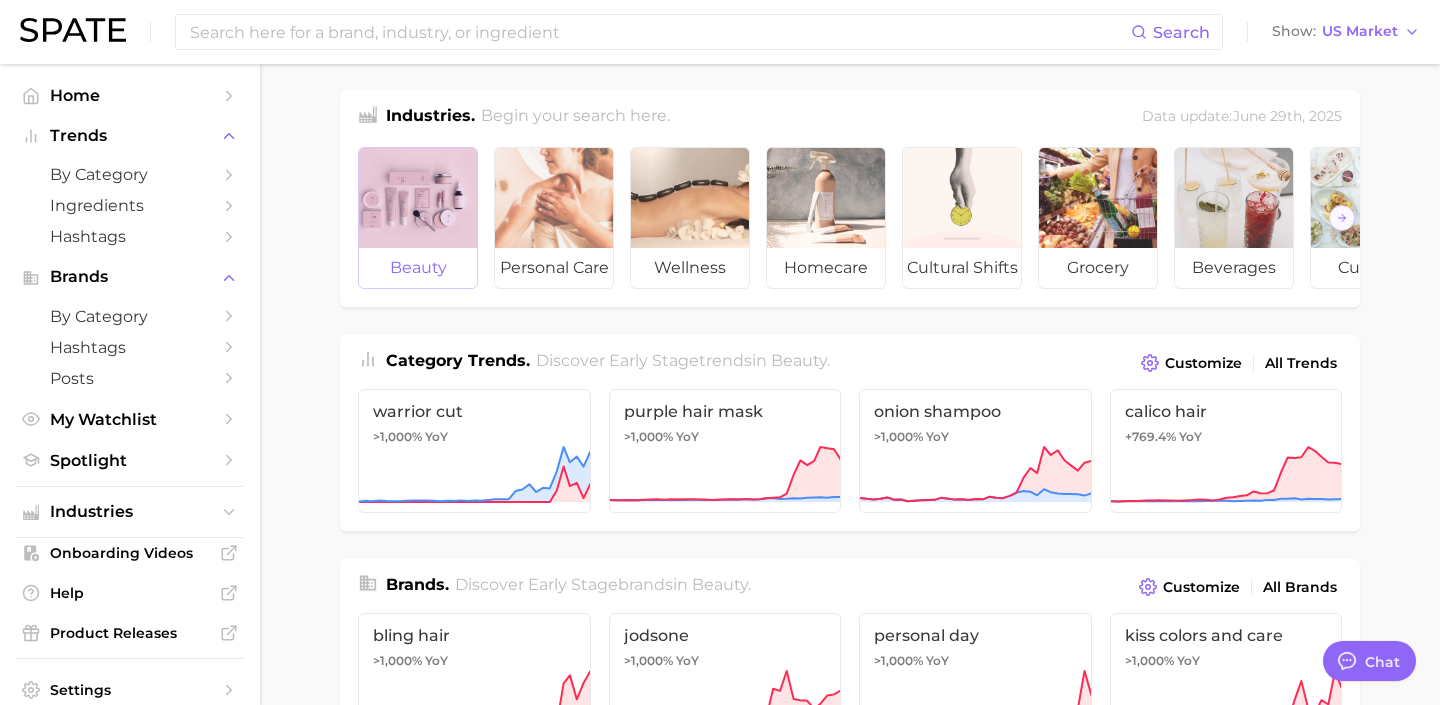 click at bounding box center [418, 198] 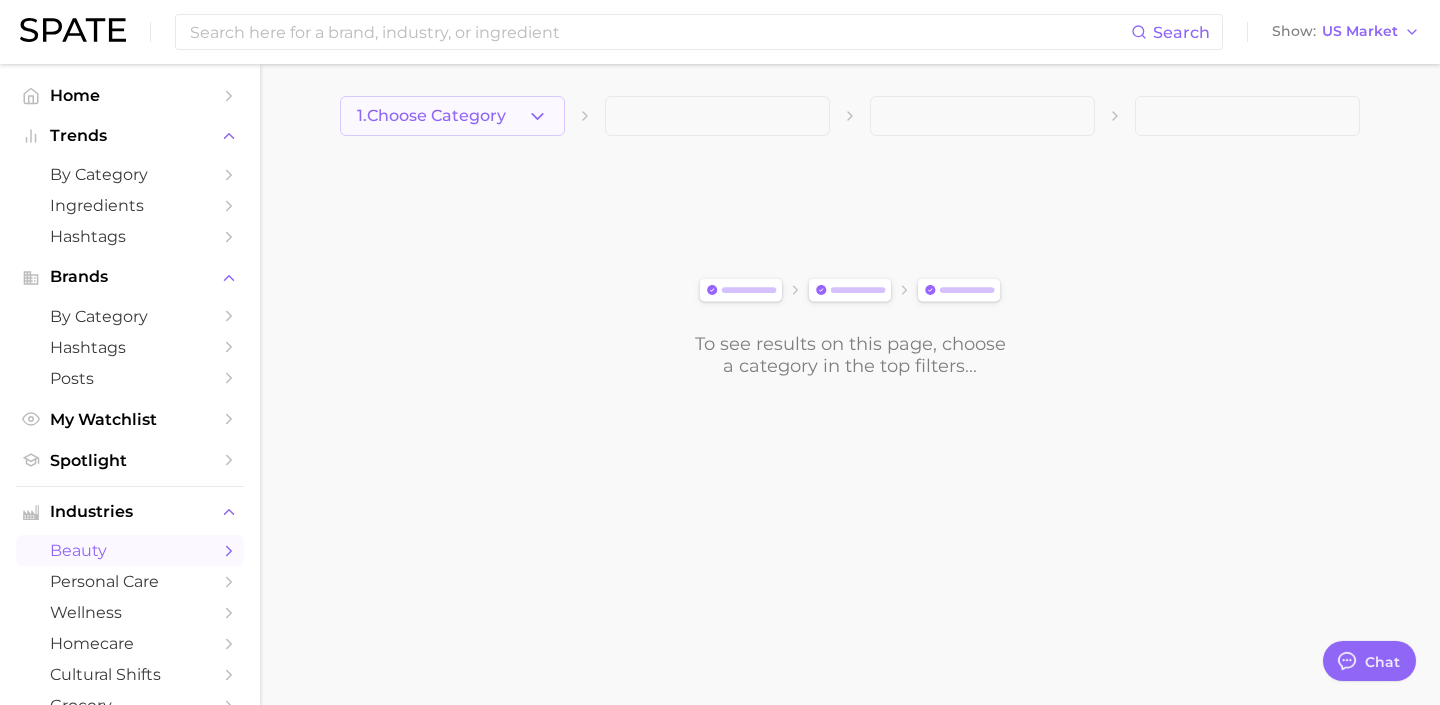 click on "1.  Choose Category" at bounding box center [452, 116] 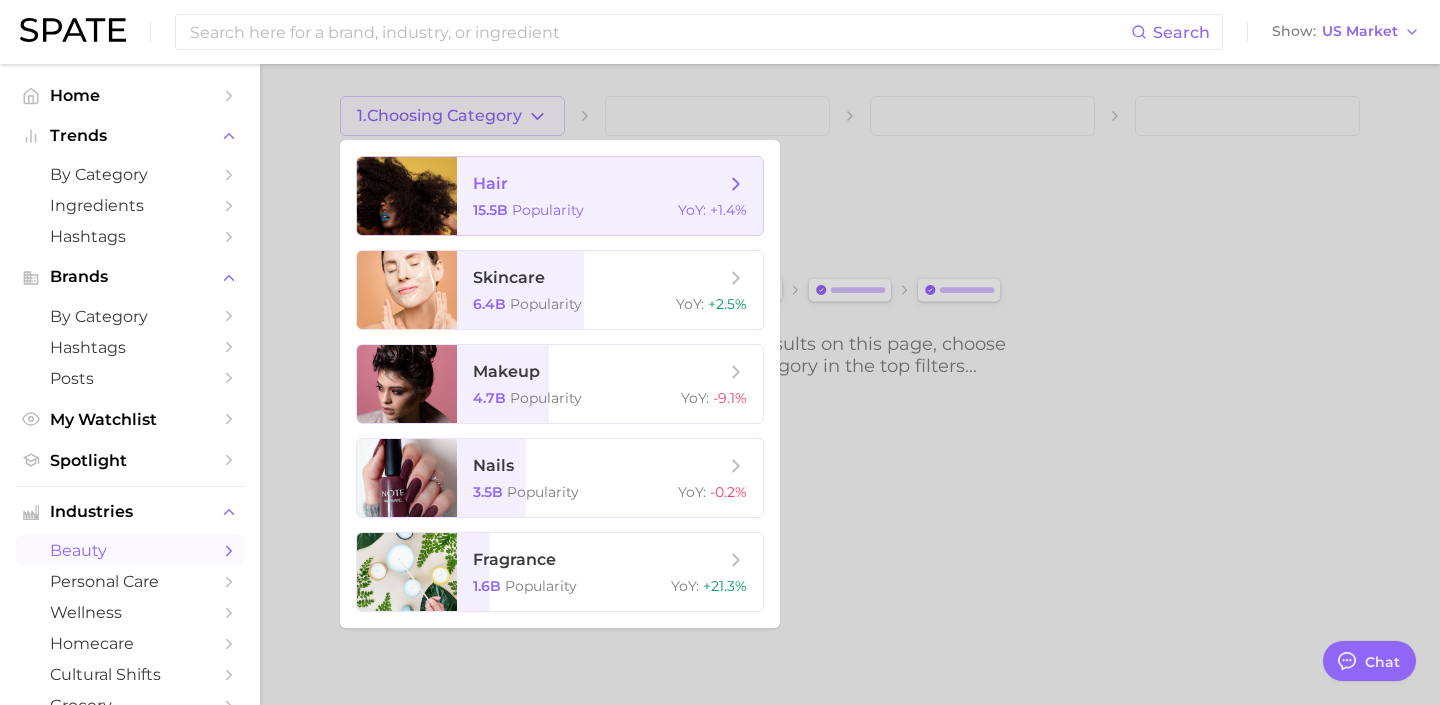 click on "Popularity" at bounding box center (548, 210) 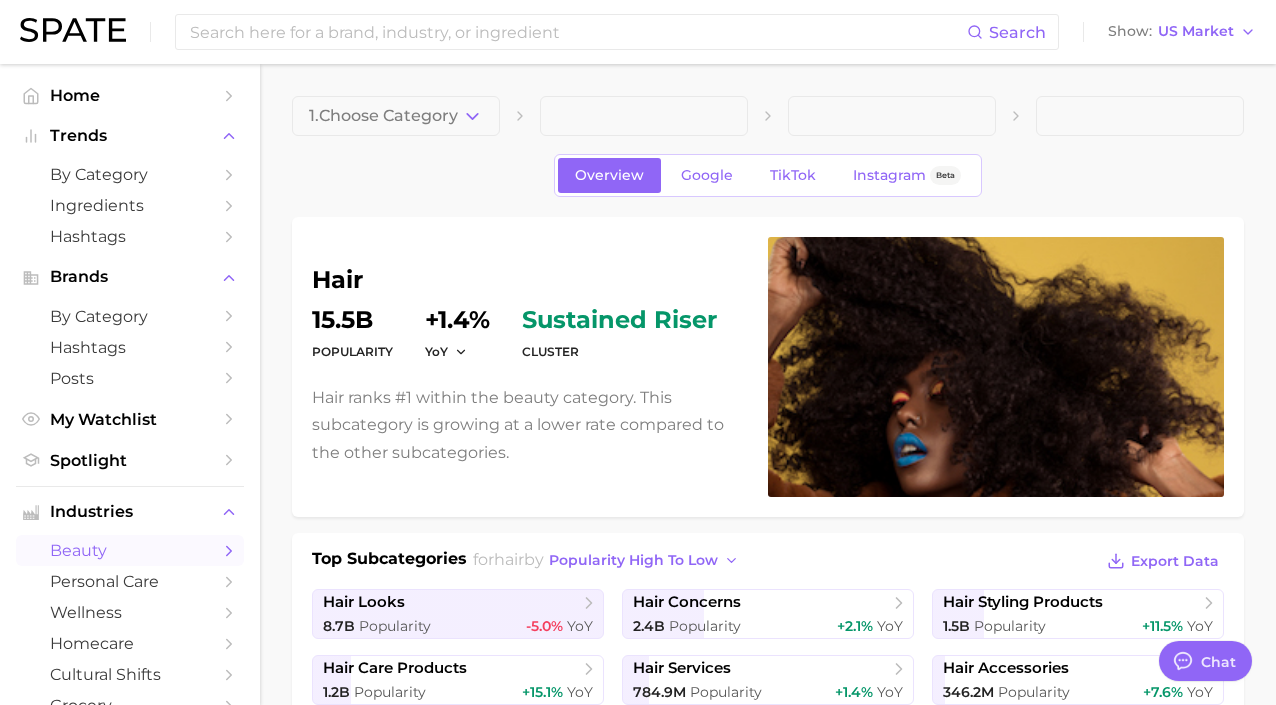 type on "x" 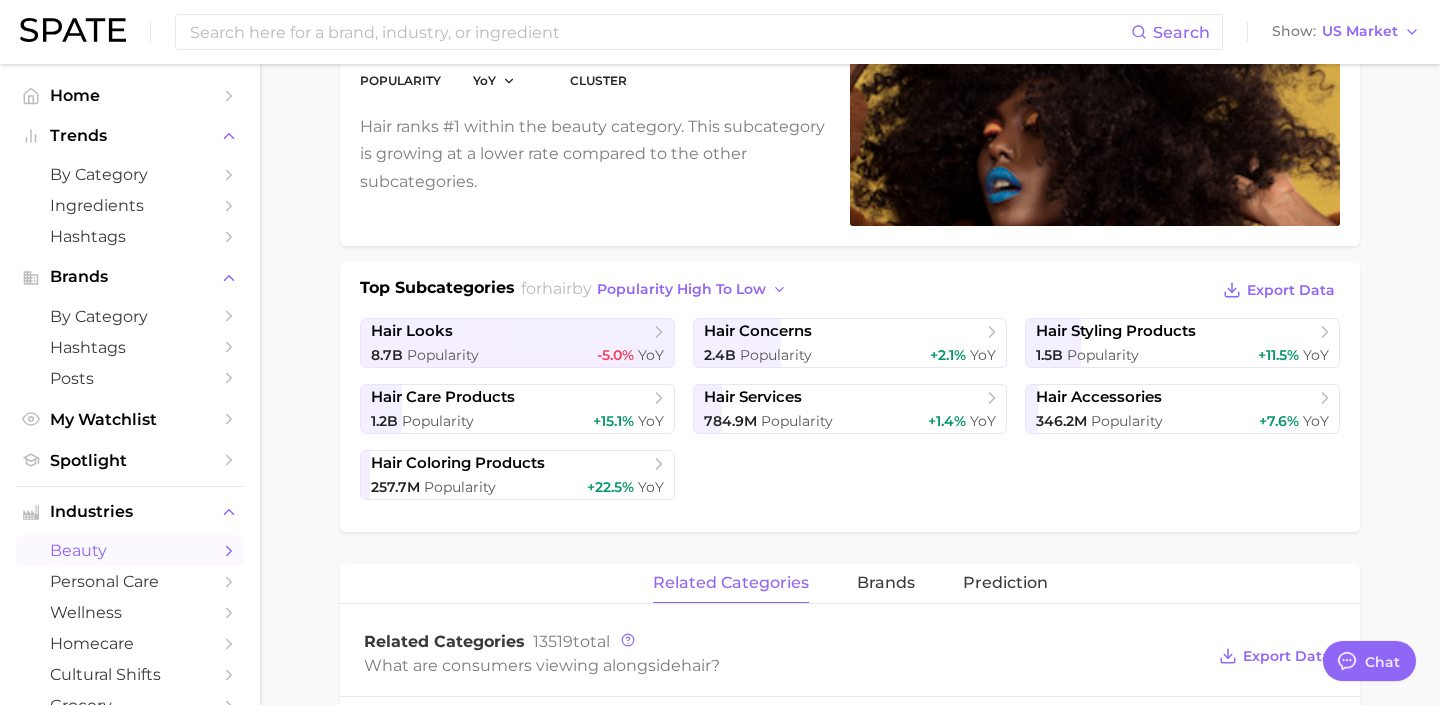 scroll, scrollTop: 620, scrollLeft: 0, axis: vertical 